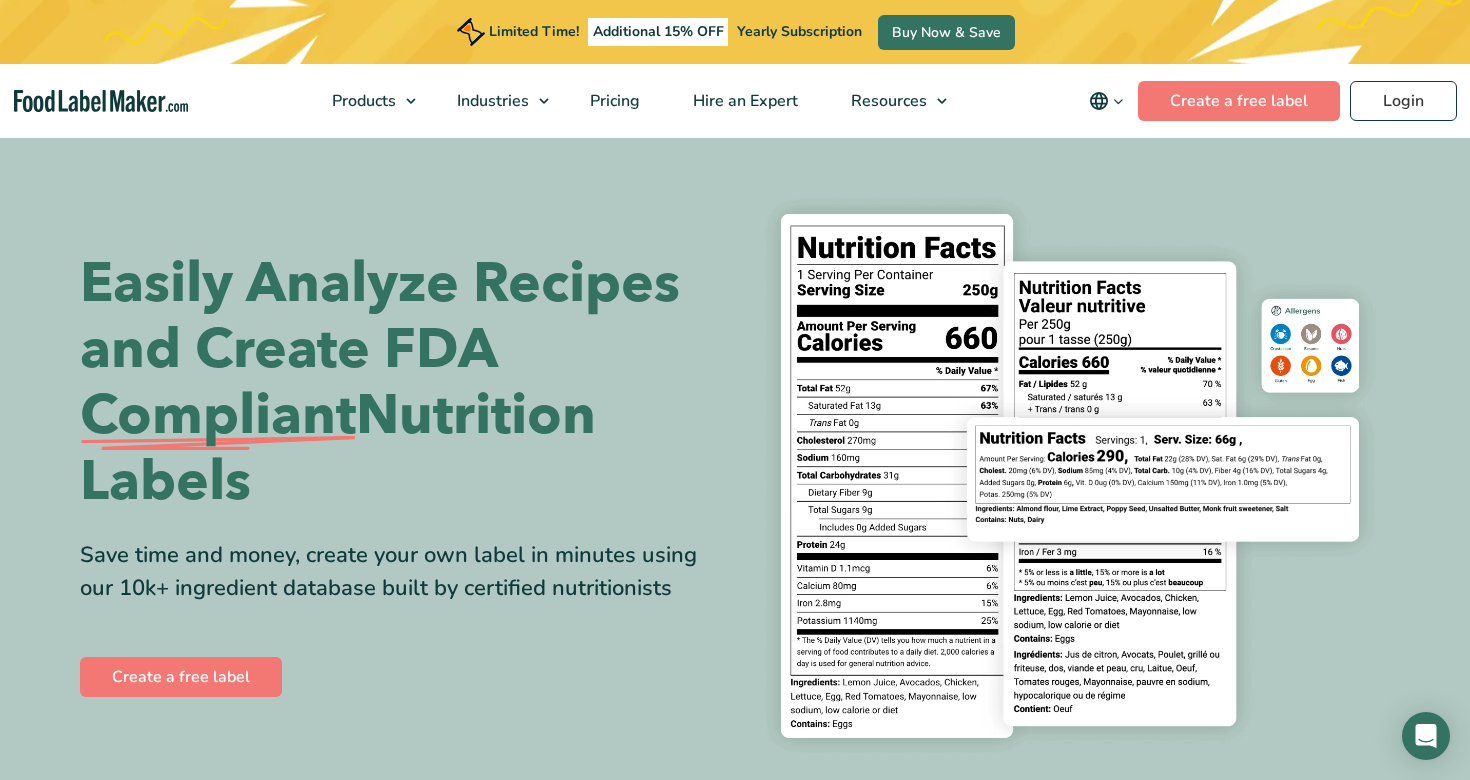 scroll, scrollTop: 0, scrollLeft: 0, axis: both 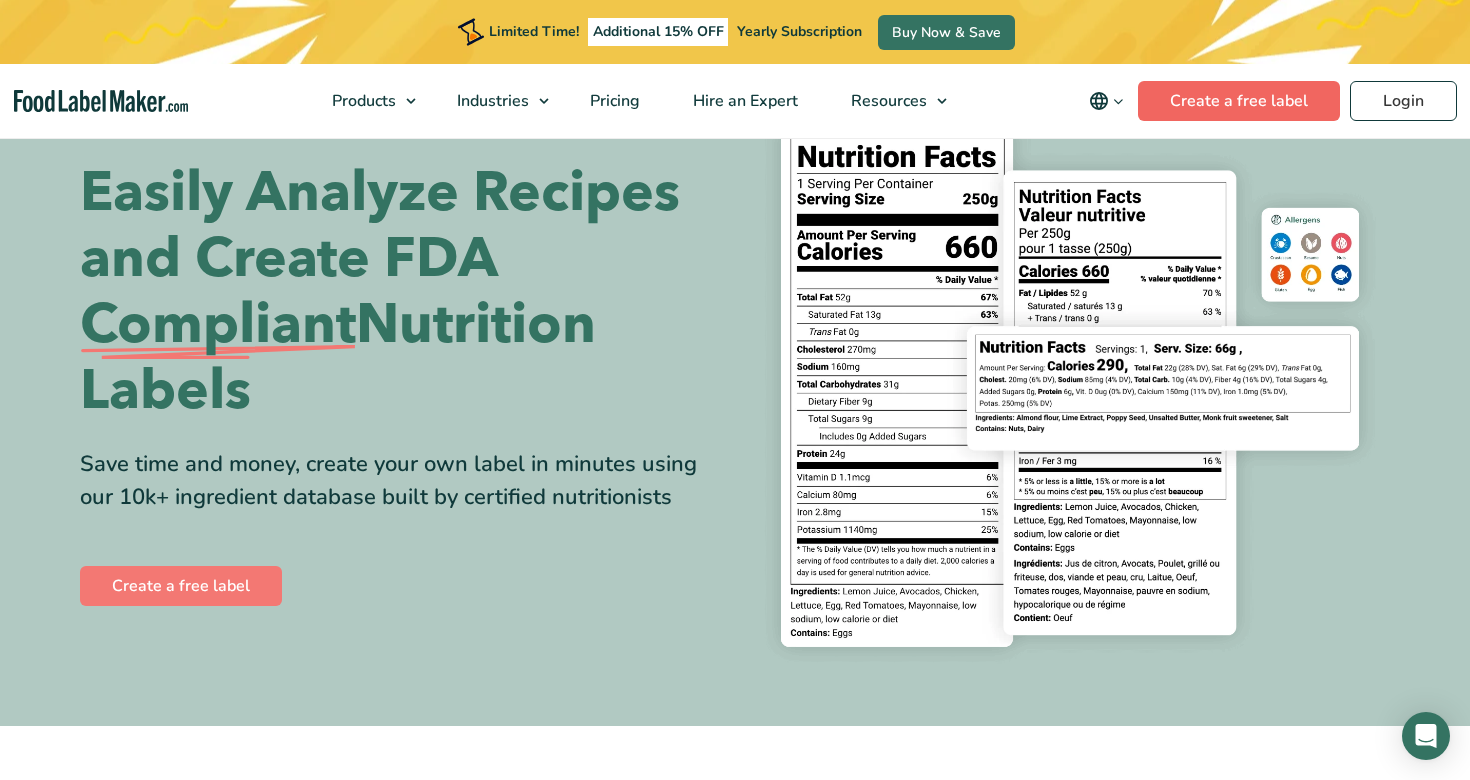 click on "Create a free label" at bounding box center (1239, 101) 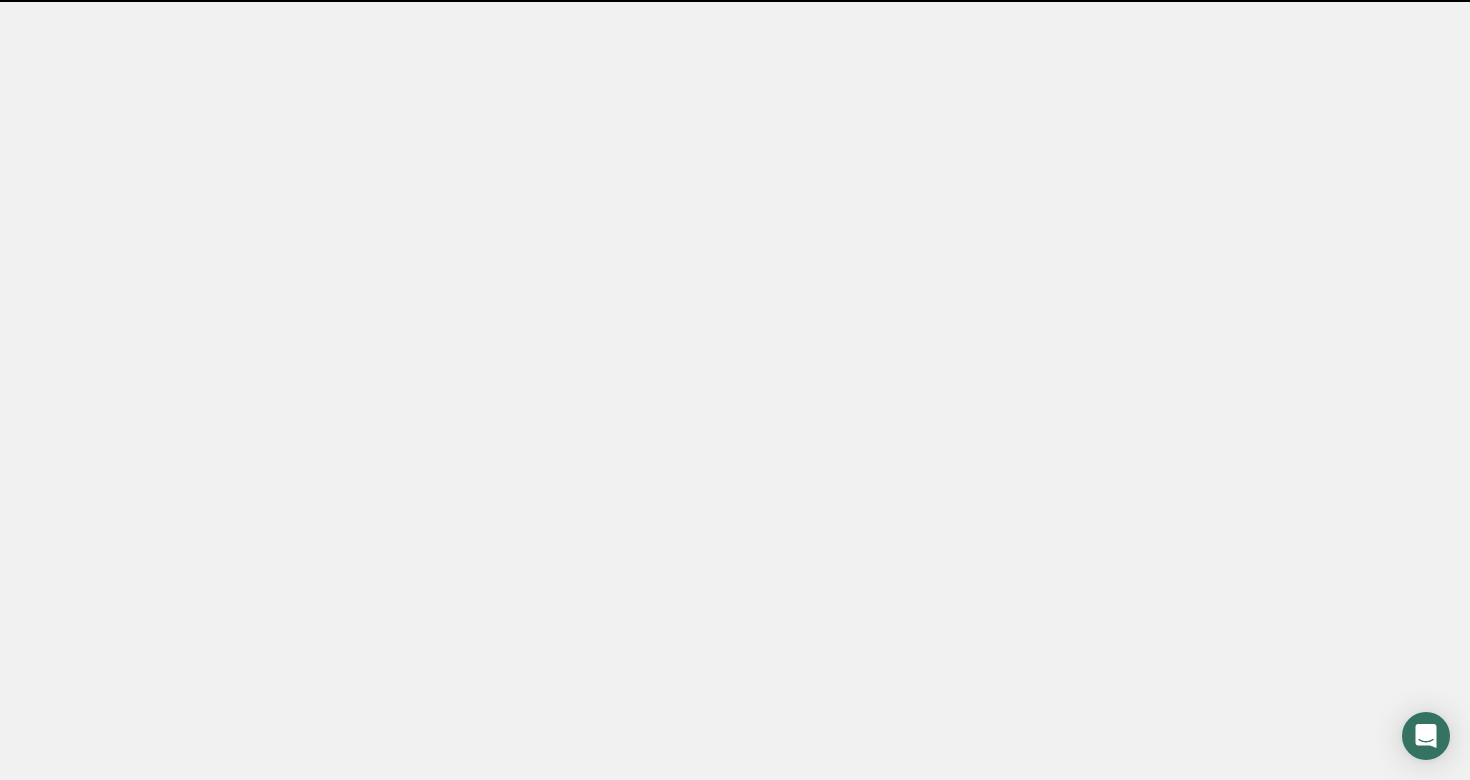 scroll, scrollTop: 0, scrollLeft: 0, axis: both 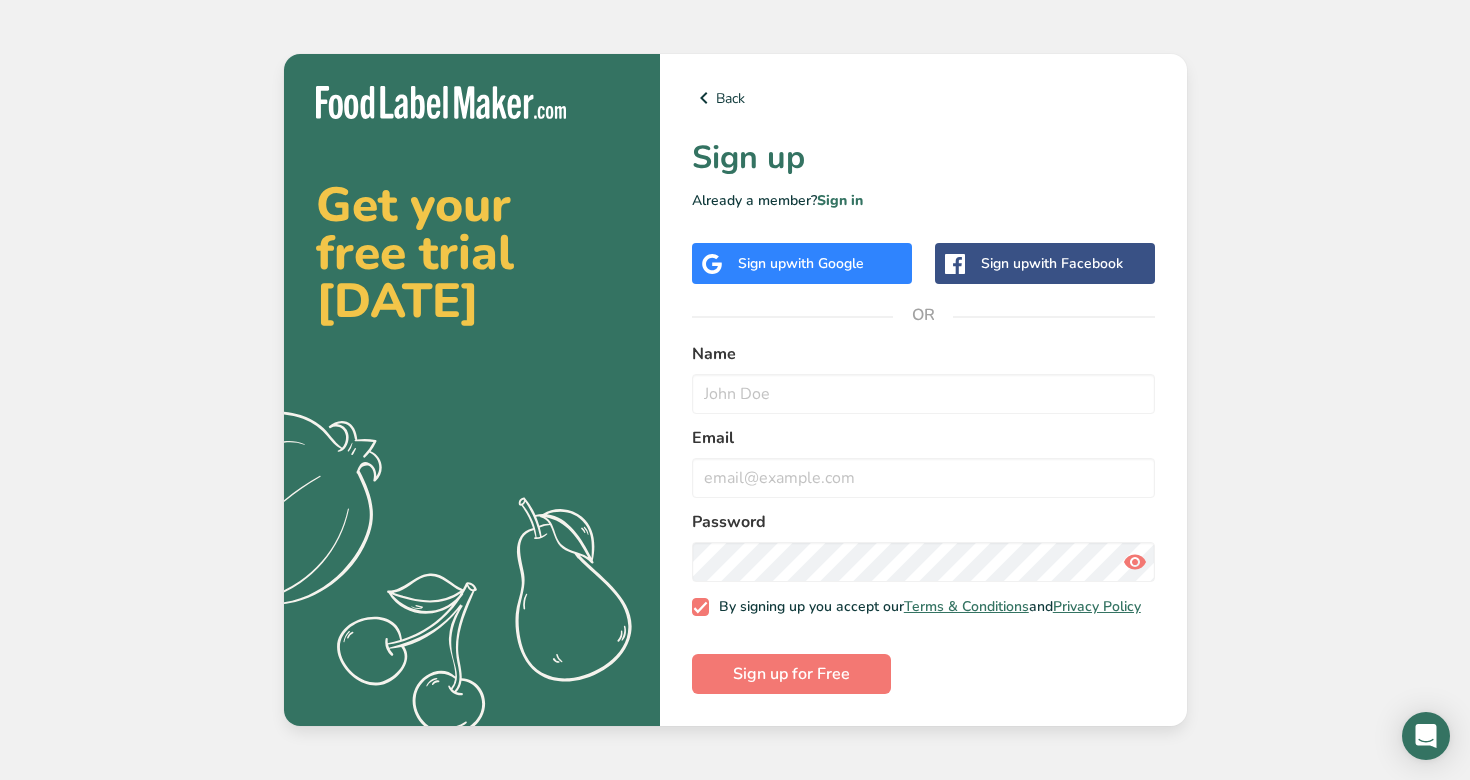 click on "with Google" at bounding box center (825, 263) 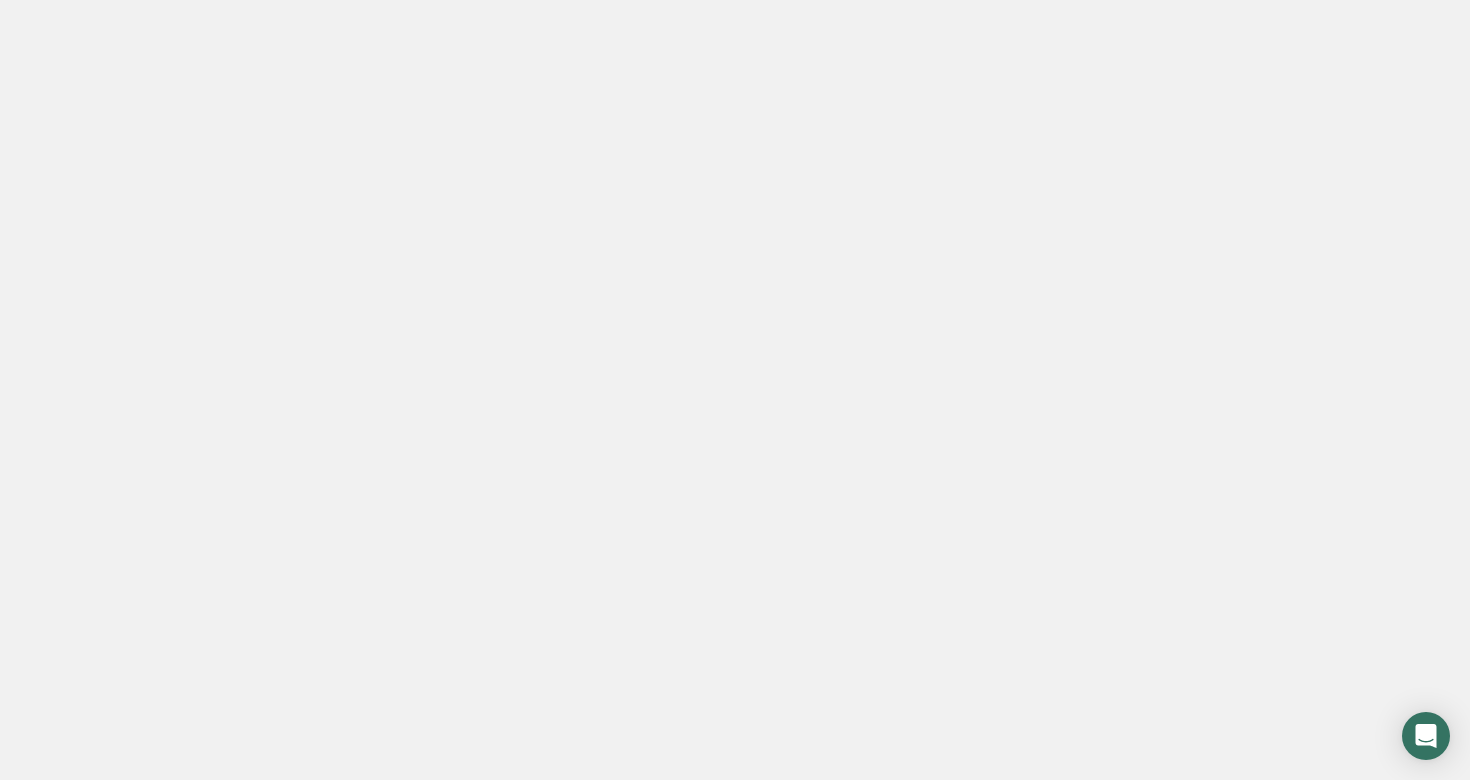 scroll, scrollTop: 0, scrollLeft: 0, axis: both 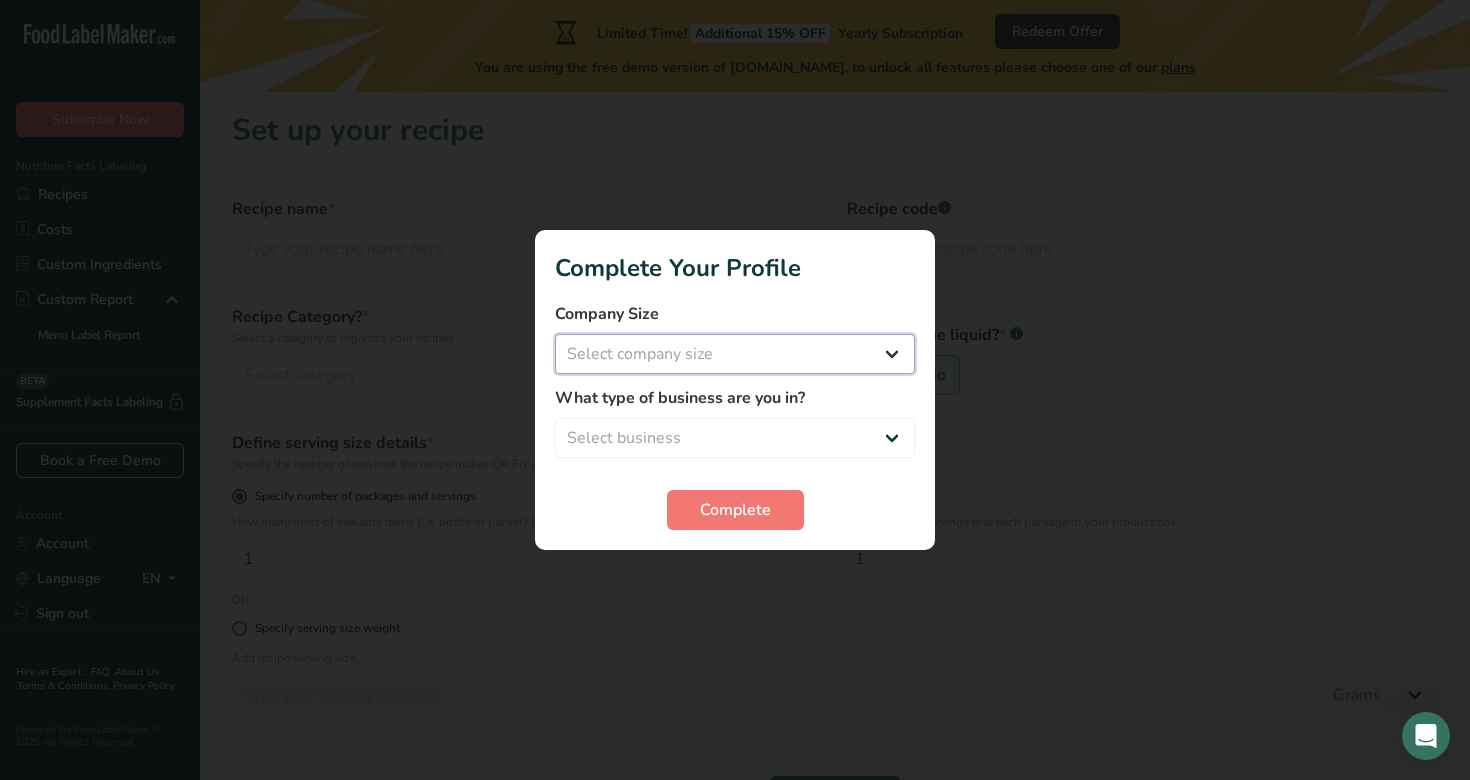 select on "1" 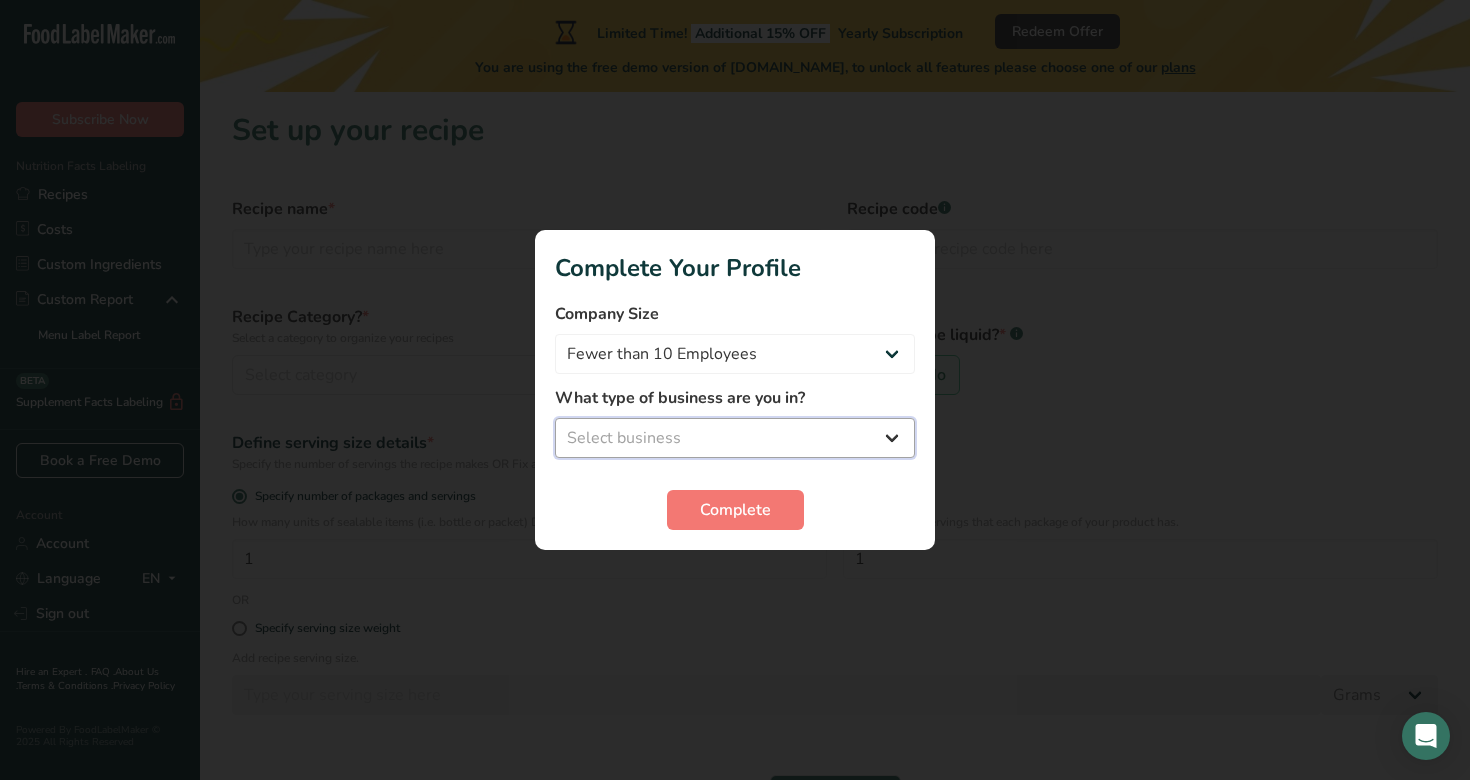 select on "1" 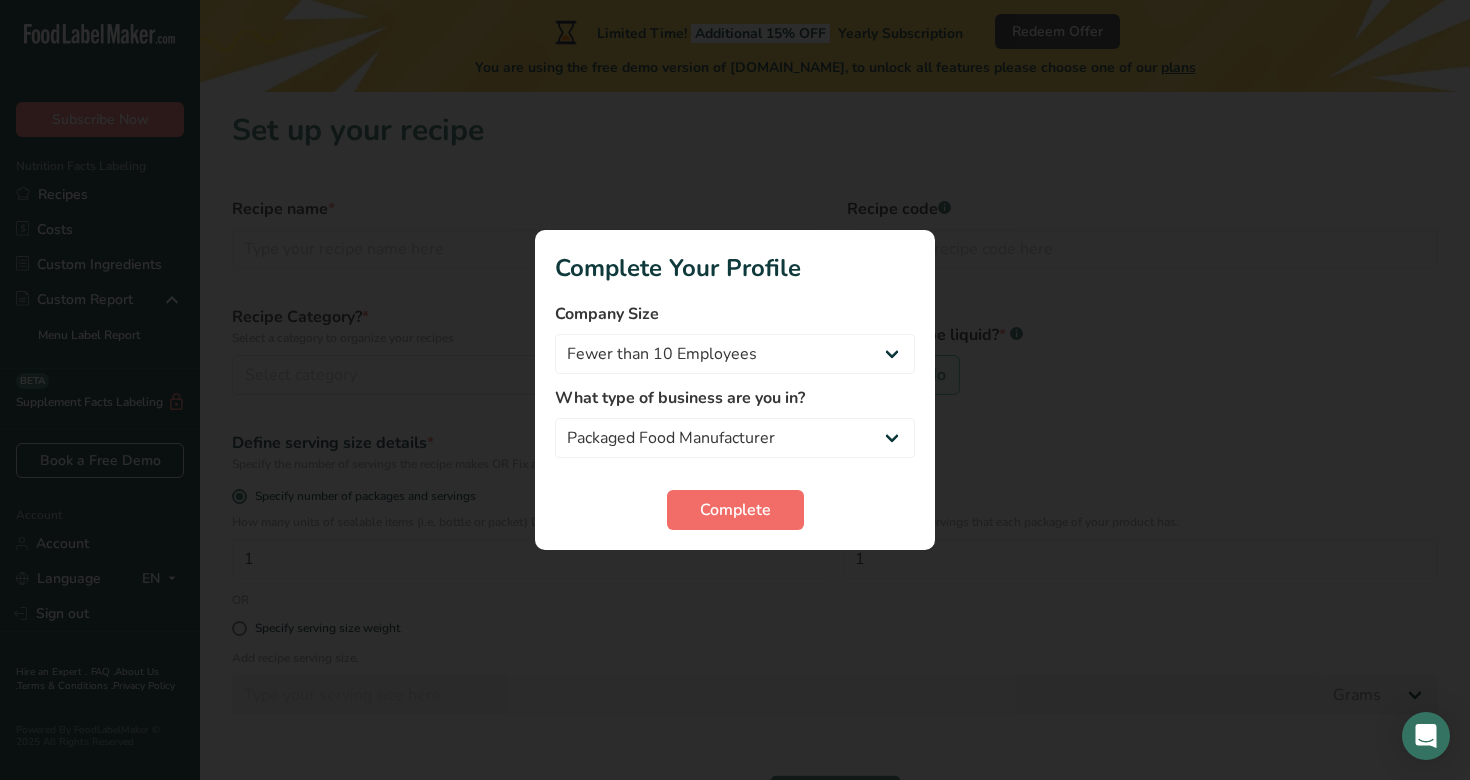 click on "Complete" at bounding box center (735, 510) 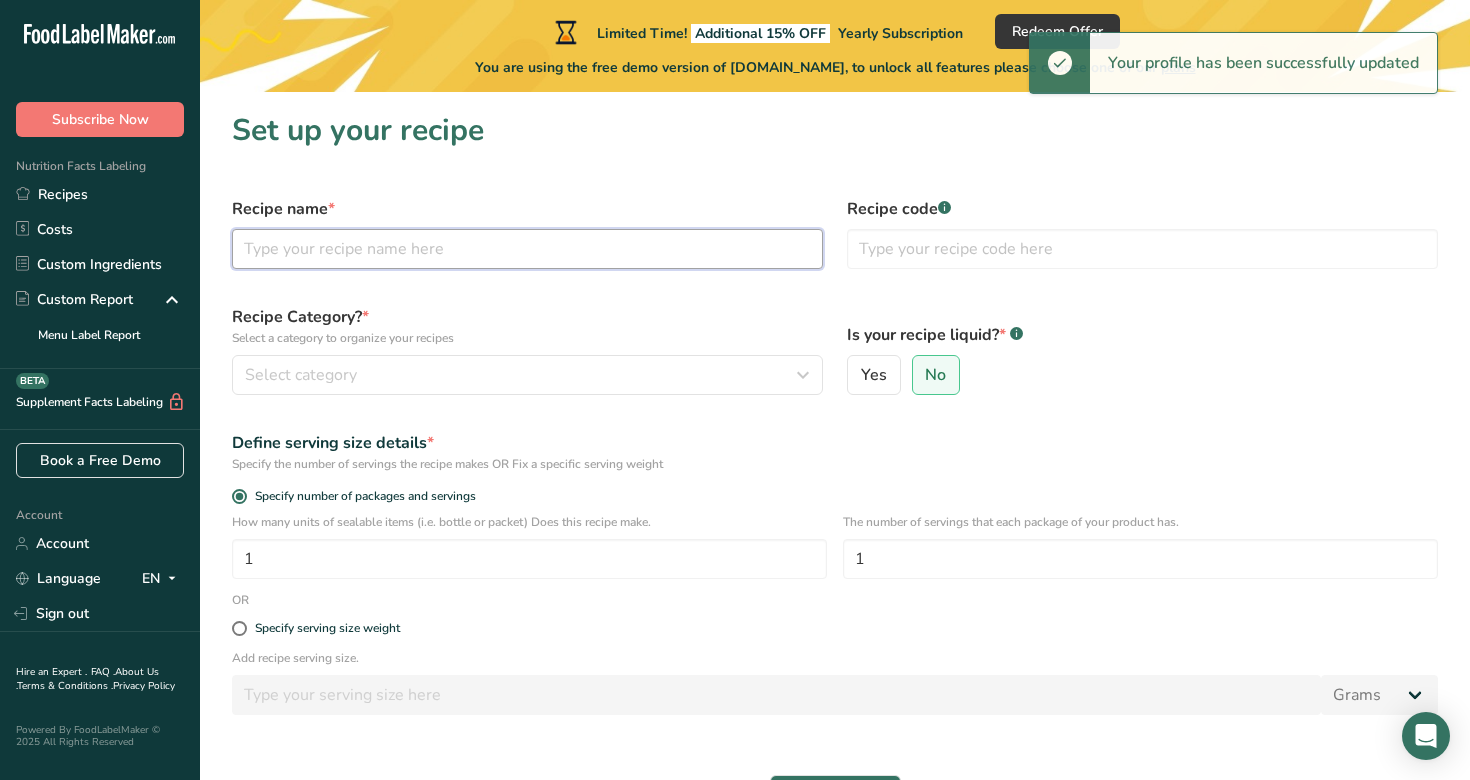 click at bounding box center [527, 249] 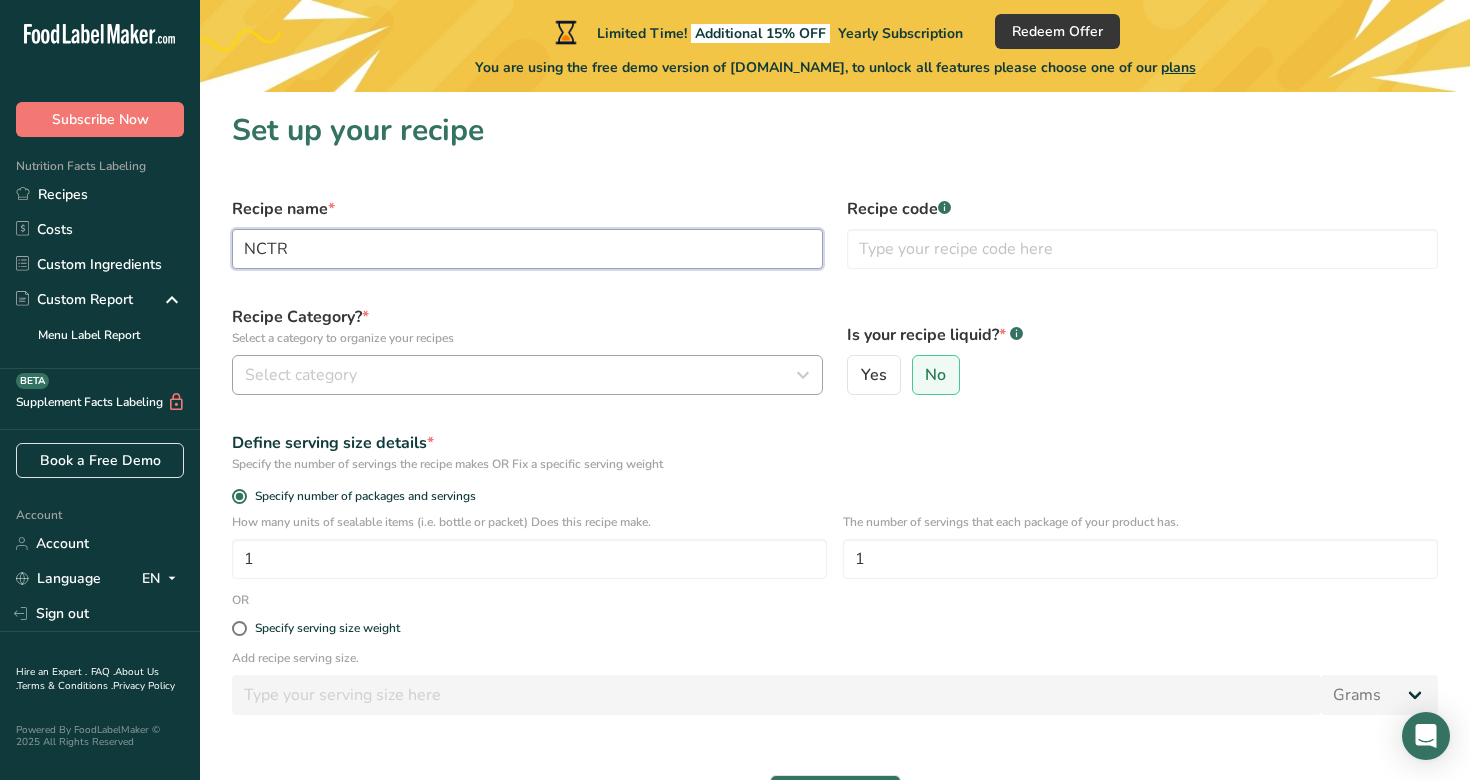 type on "NCTR" 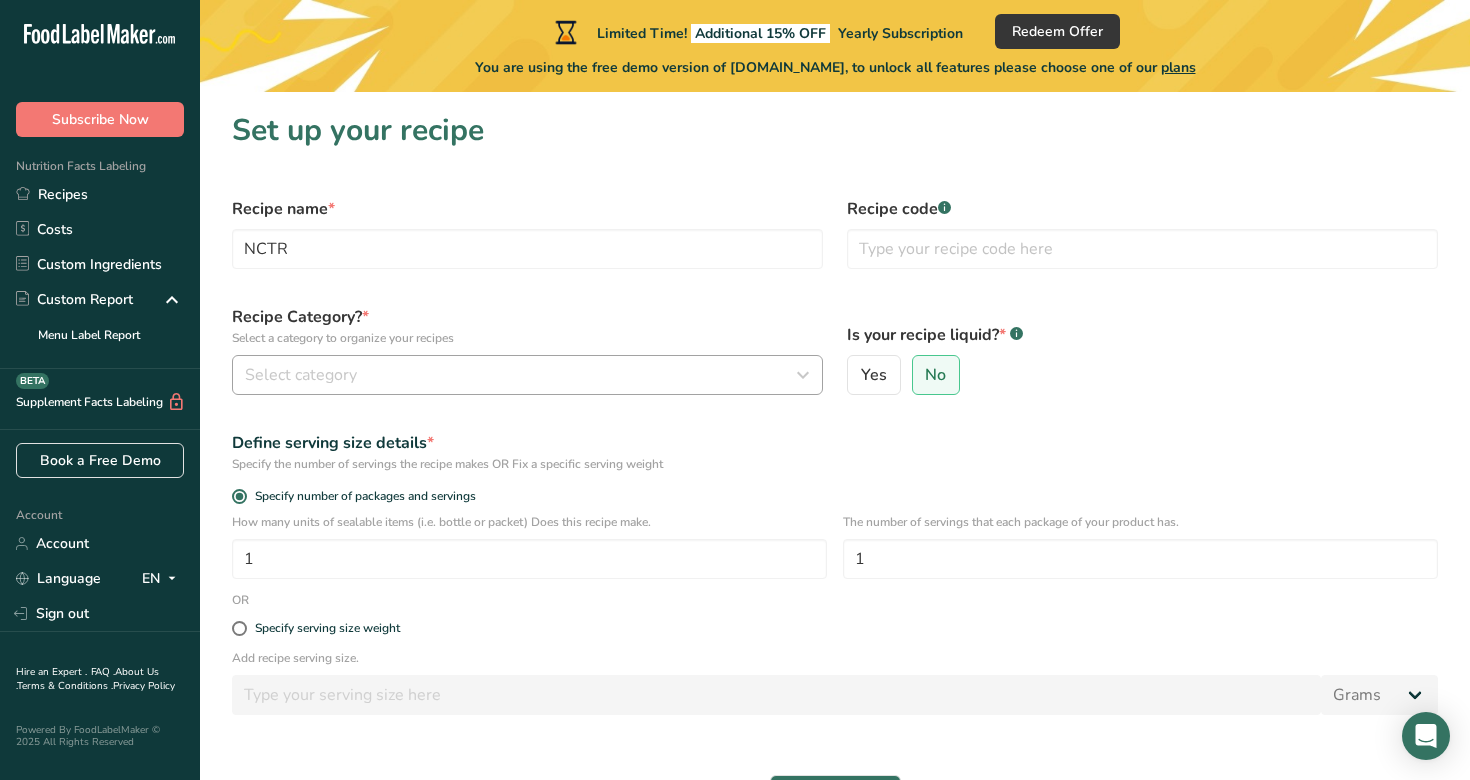 click on "Select category" at bounding box center (521, 375) 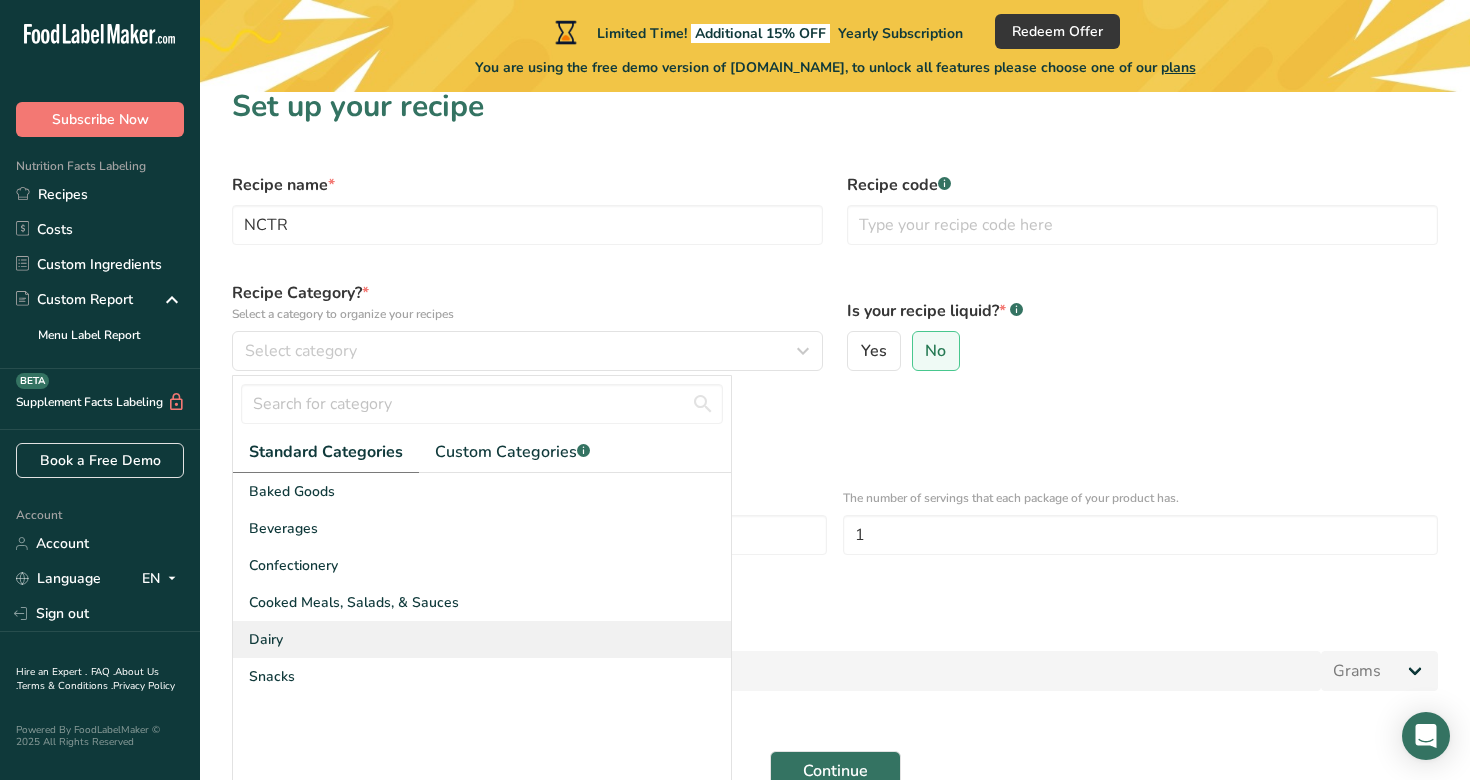 scroll, scrollTop: 32, scrollLeft: 0, axis: vertical 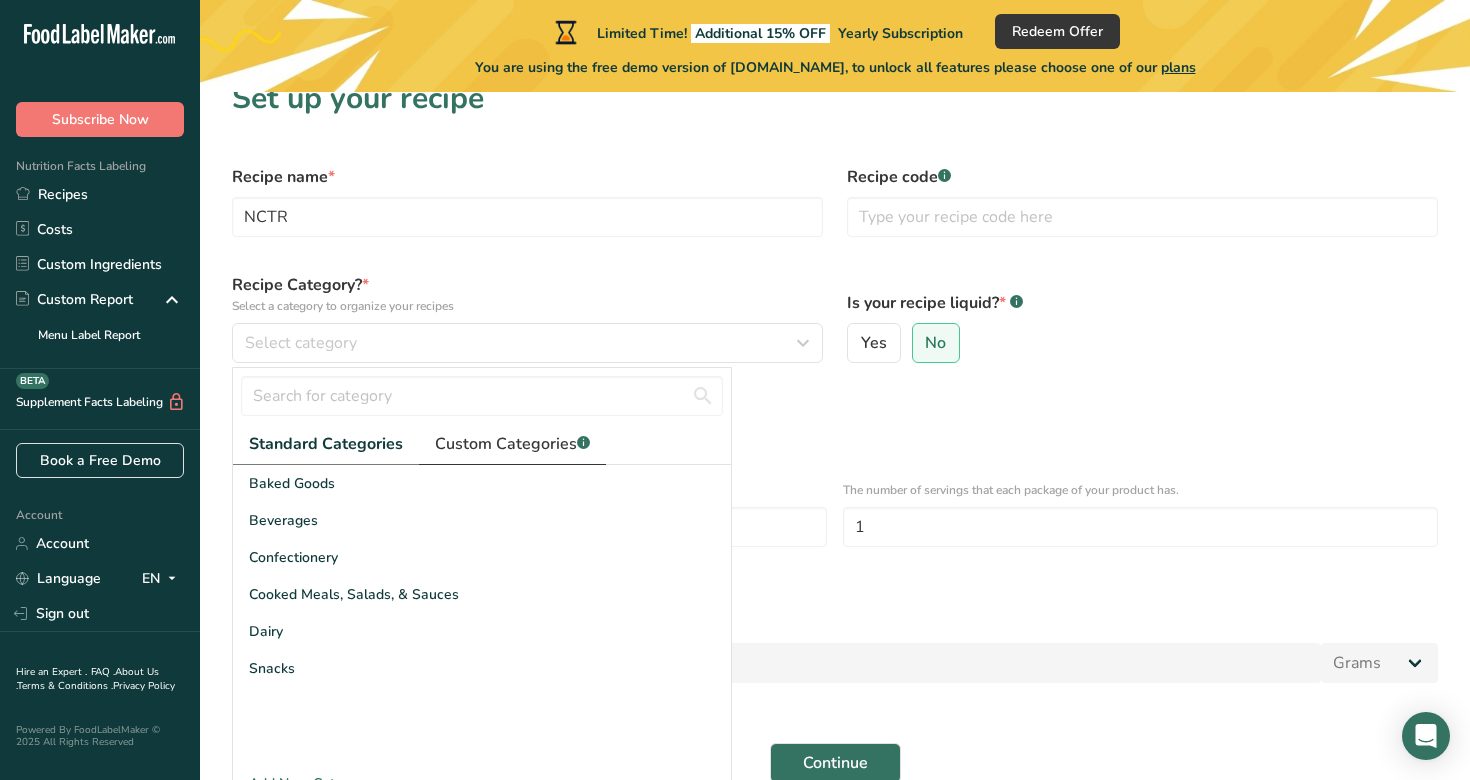 click on "Custom Categories
.a-a{fill:#347362;}.b-a{fill:#fff;}" at bounding box center (512, 444) 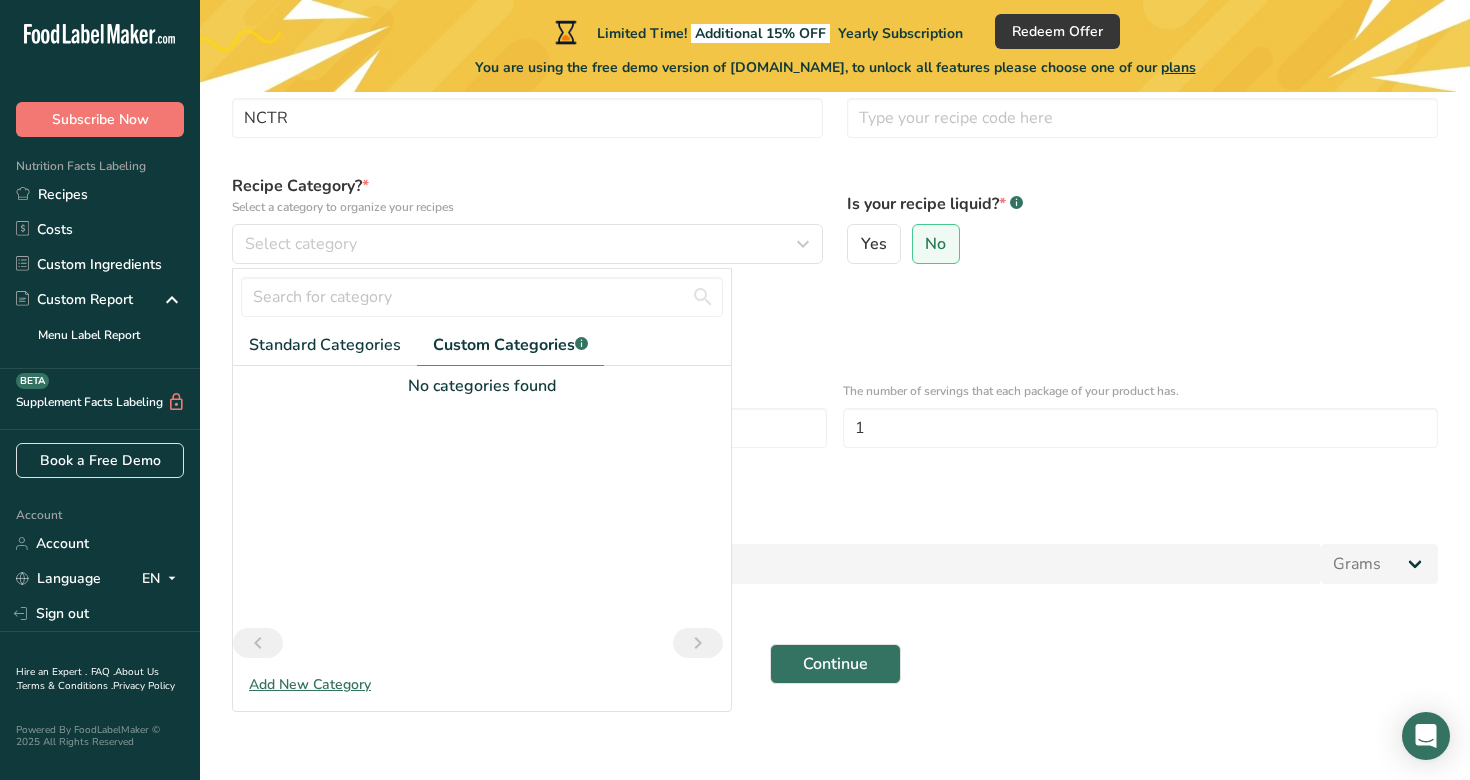 scroll, scrollTop: 131, scrollLeft: 0, axis: vertical 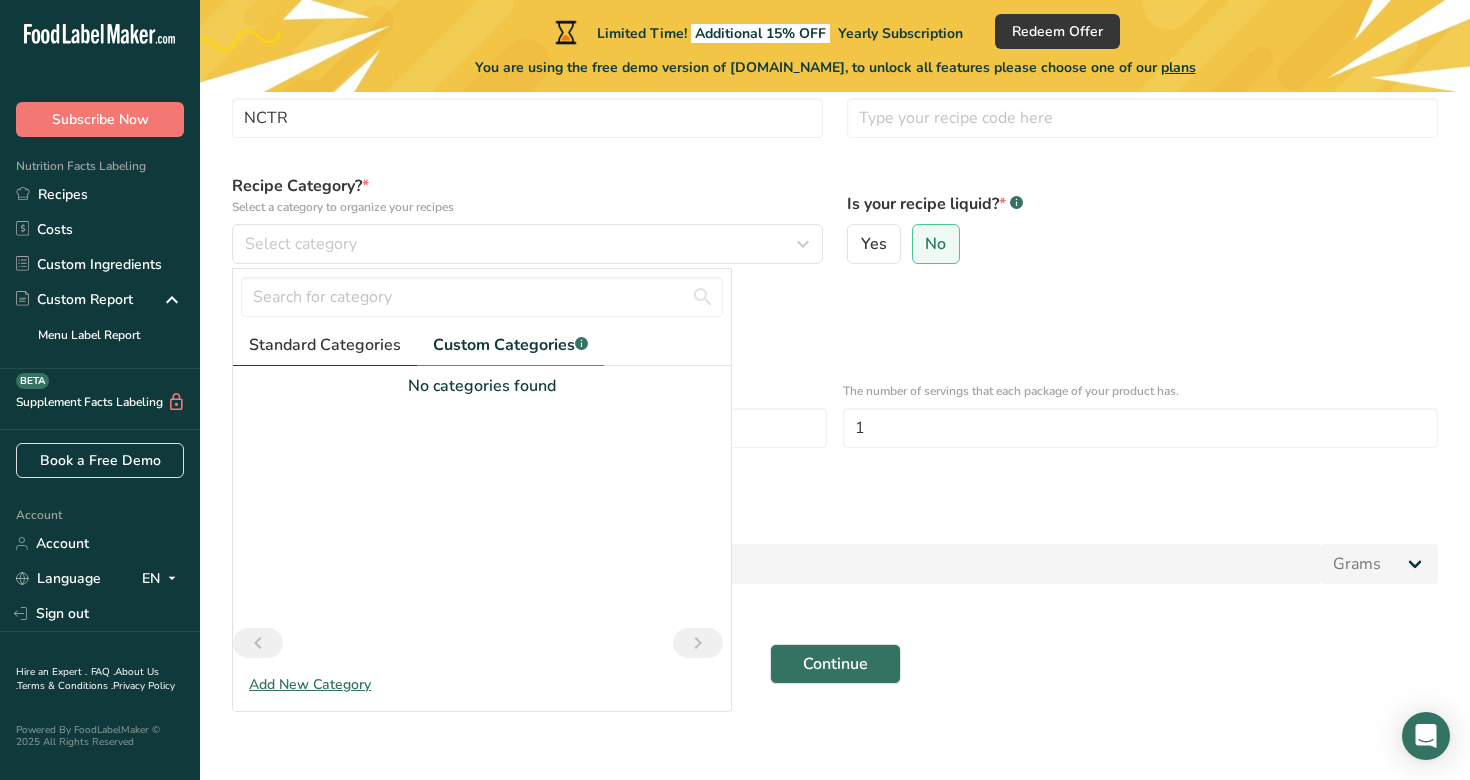 click on "Standard Categories" at bounding box center [325, 345] 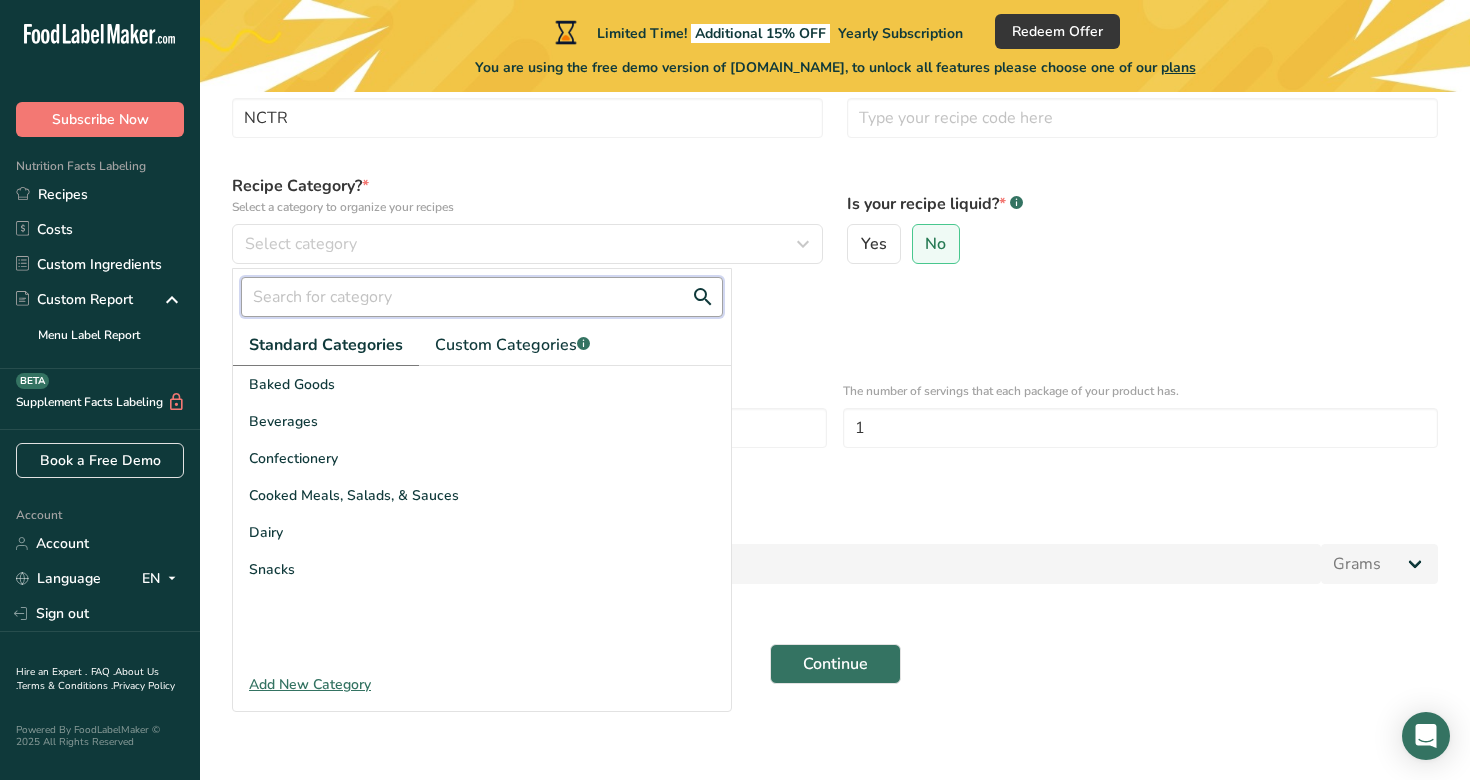 click at bounding box center [482, 297] 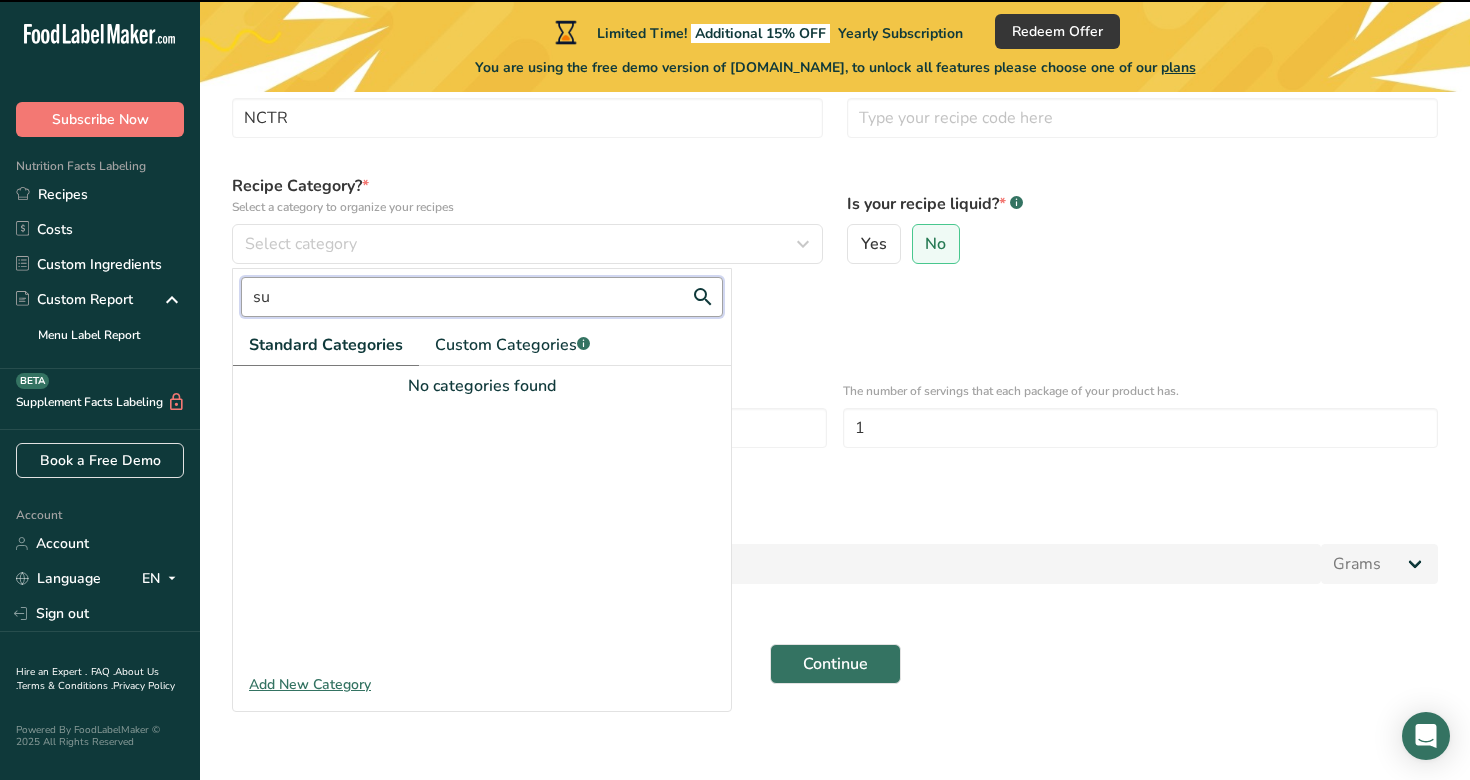 type on "s" 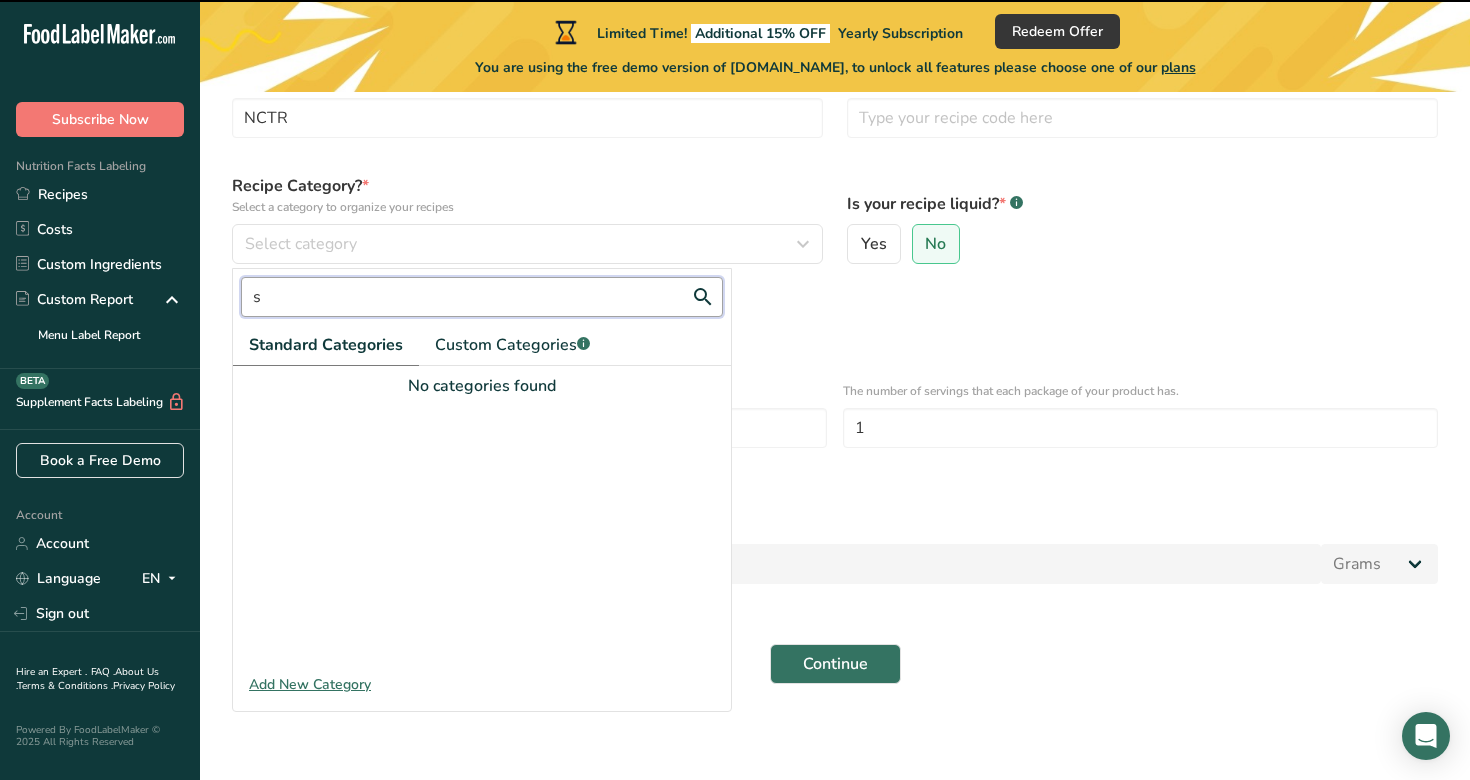 type 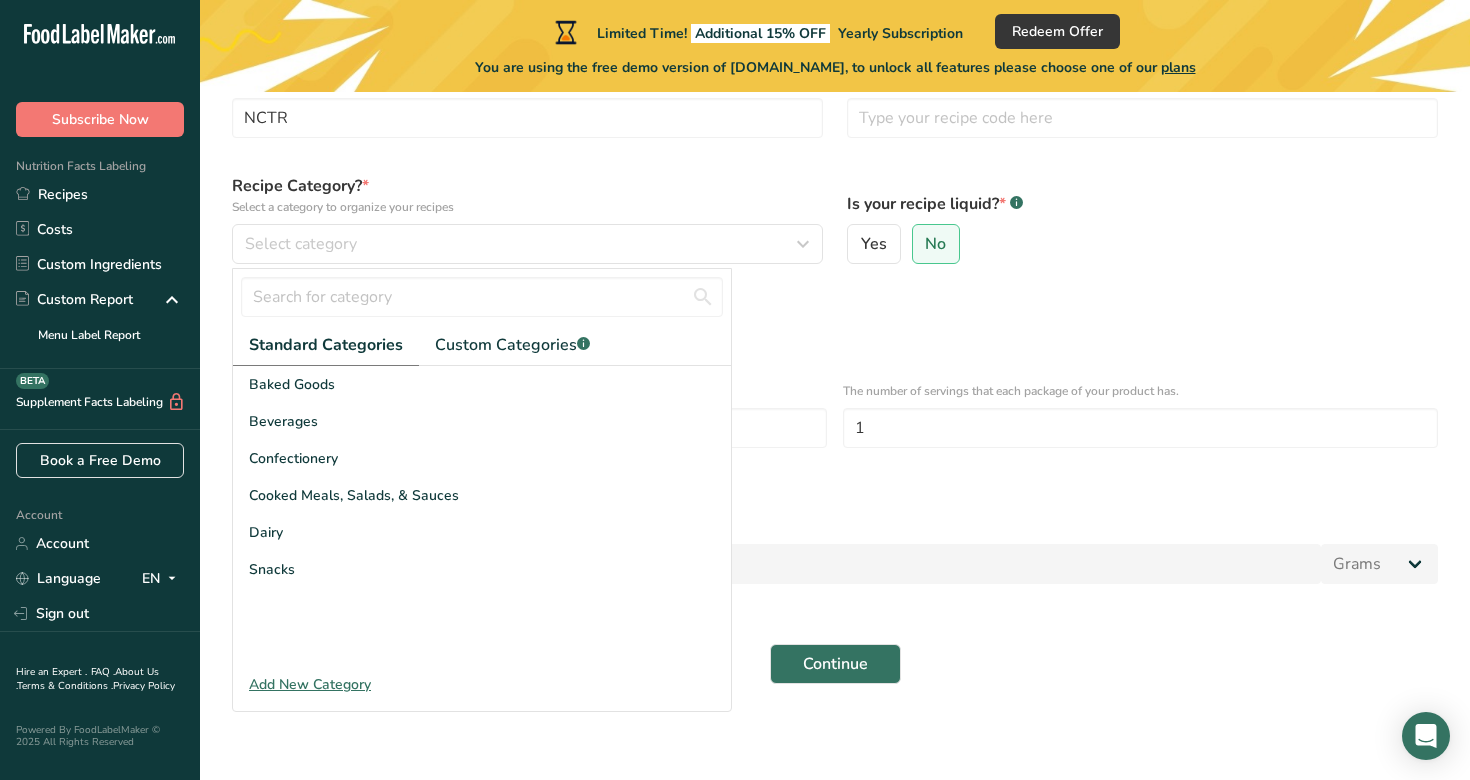 click on "Add New Category" at bounding box center (482, 684) 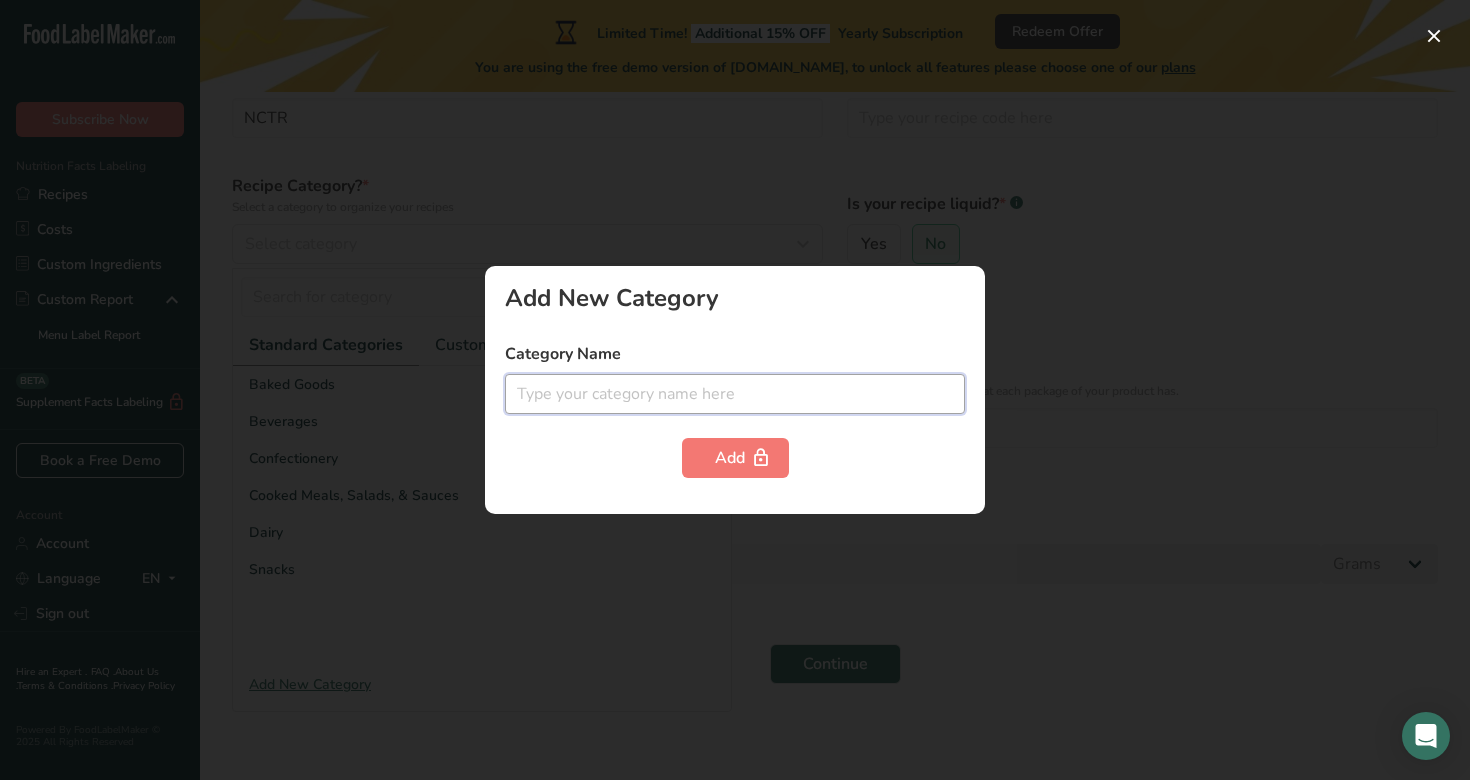 click at bounding box center [735, 394] 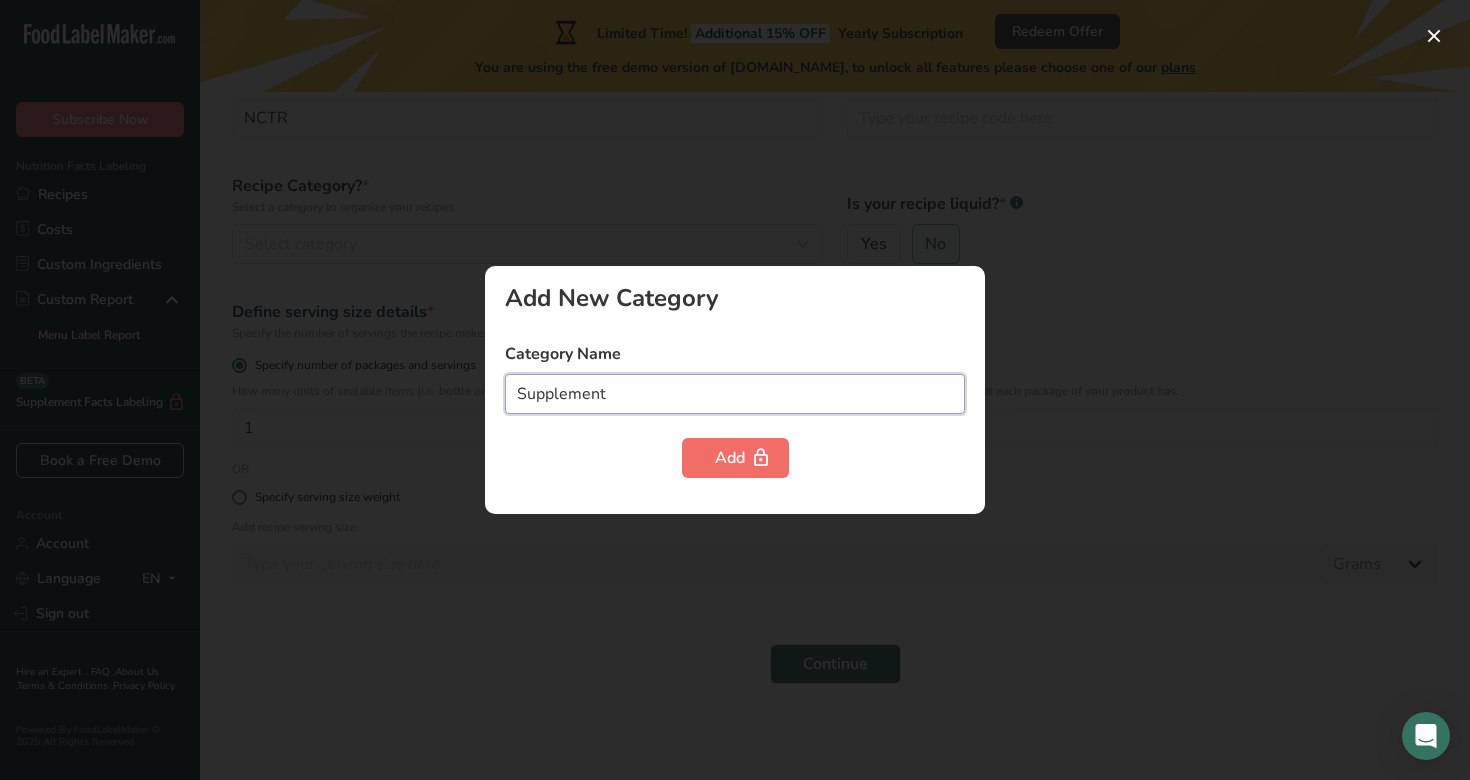 type on "Supplement" 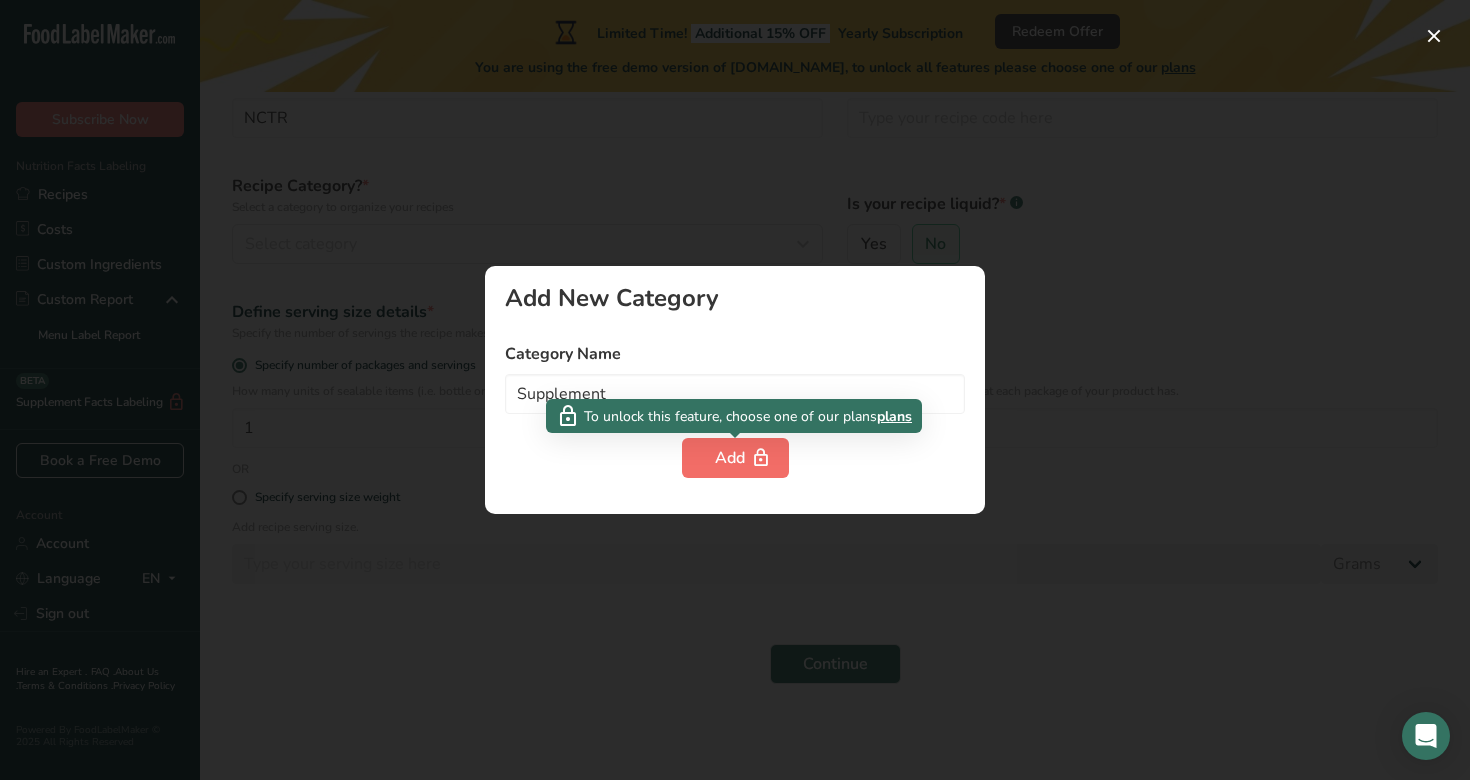 click on "Add" at bounding box center [735, 458] 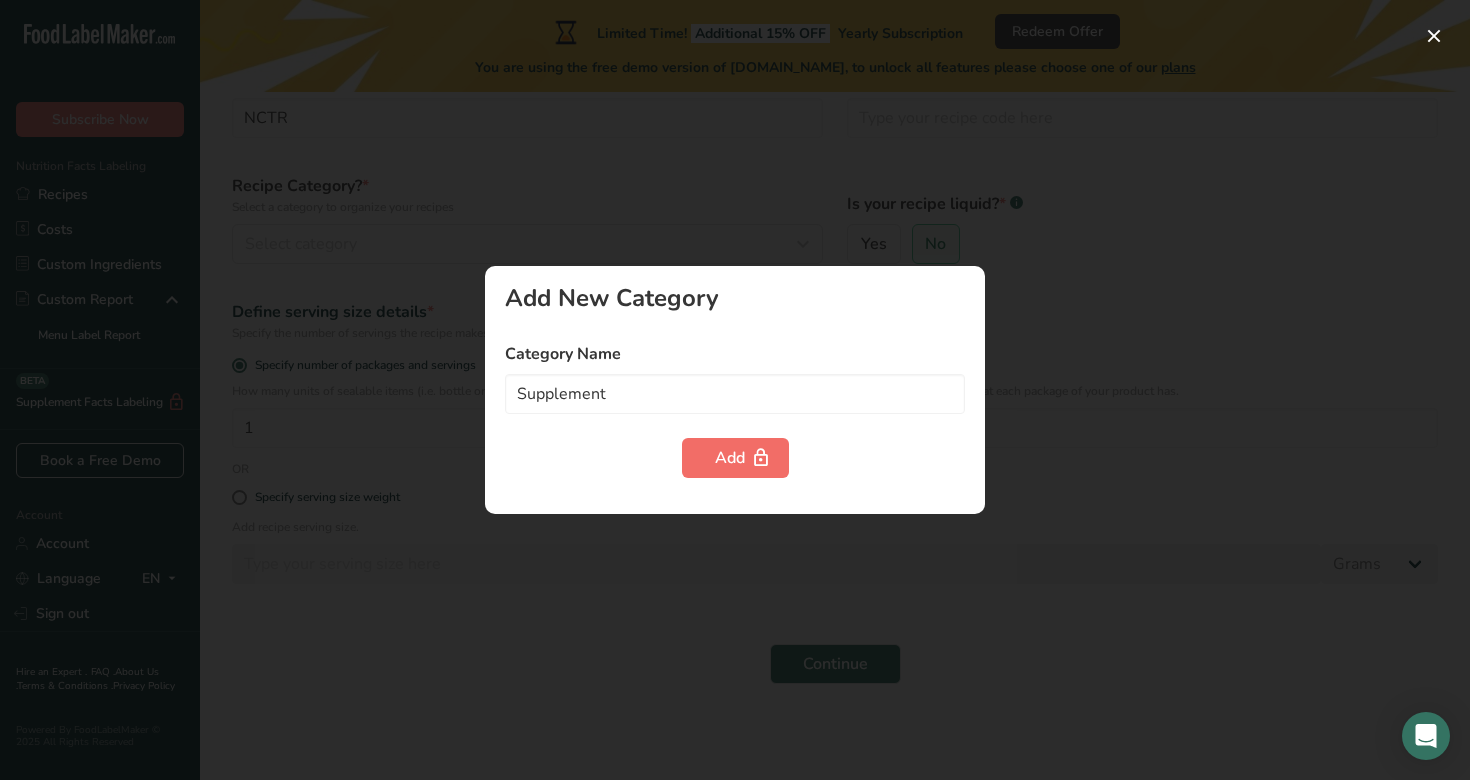 click on "Add" at bounding box center (735, 458) 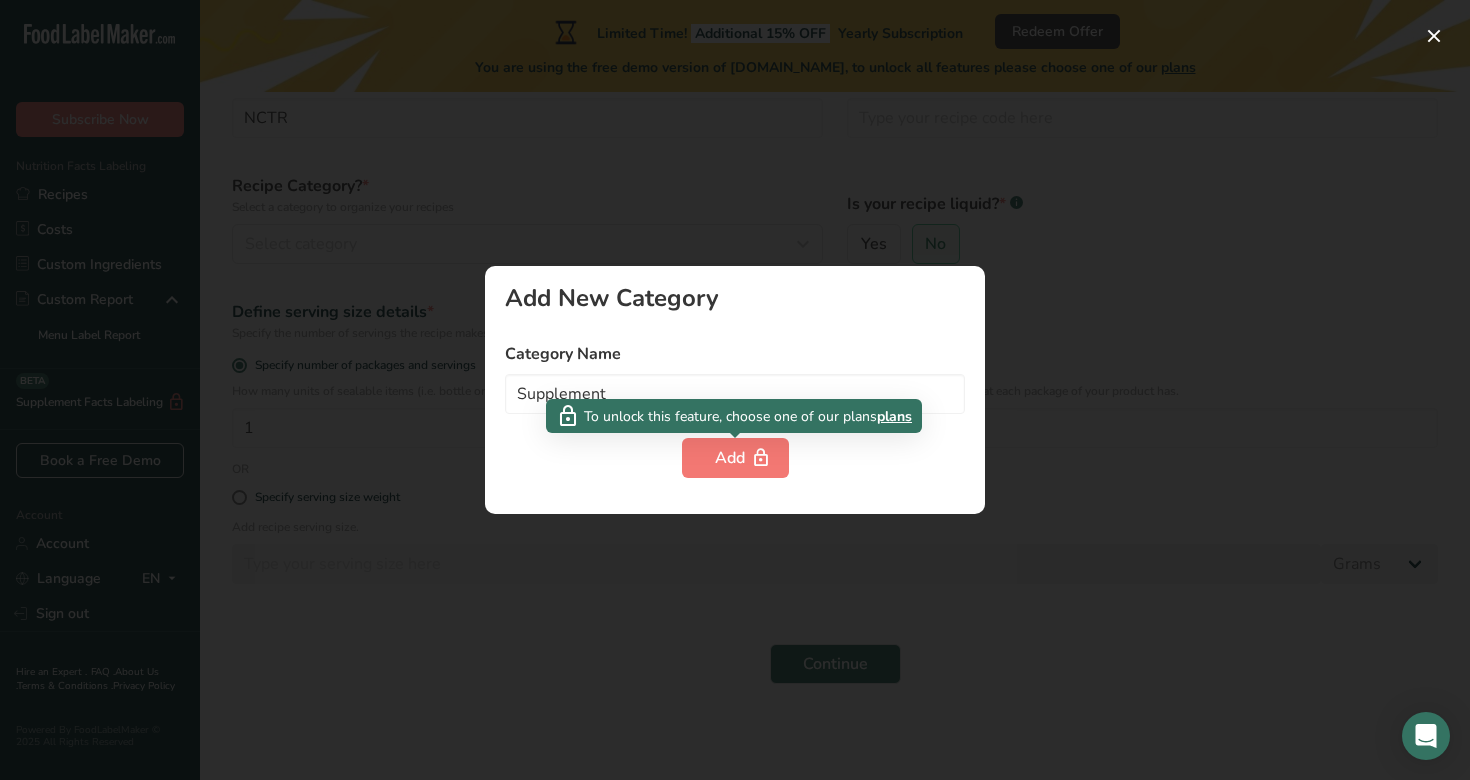 click at bounding box center [735, 390] 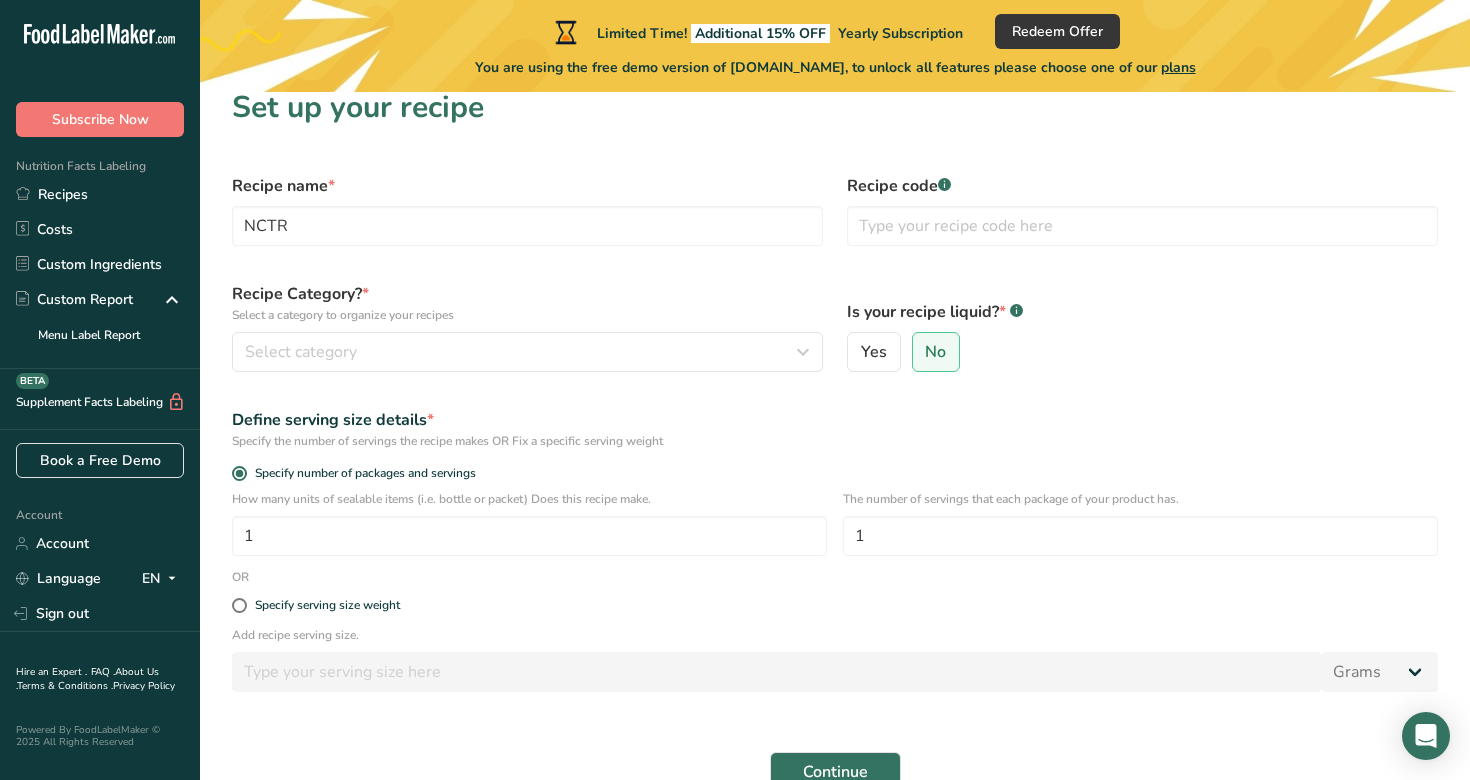 scroll, scrollTop: 0, scrollLeft: 0, axis: both 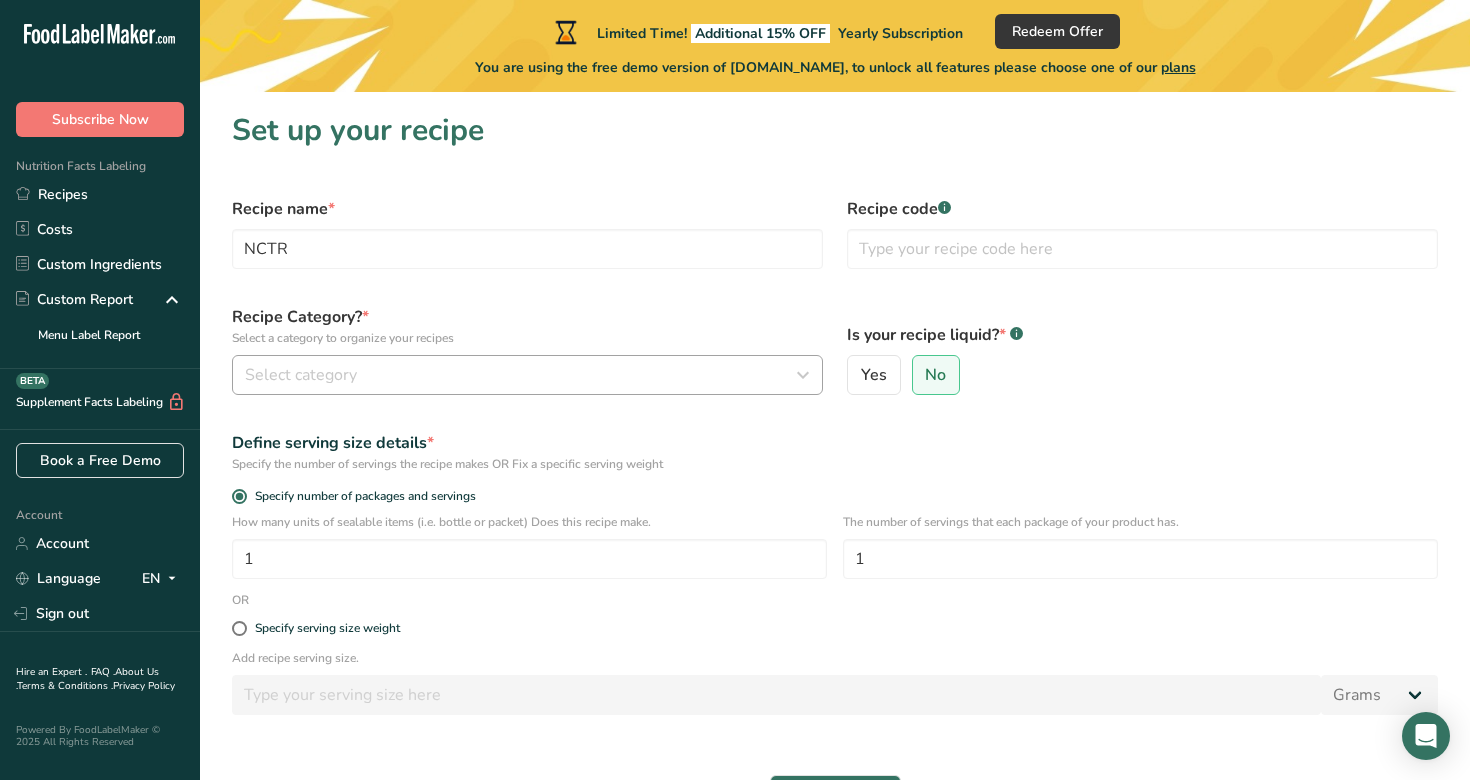 click on "Select category" at bounding box center (521, 375) 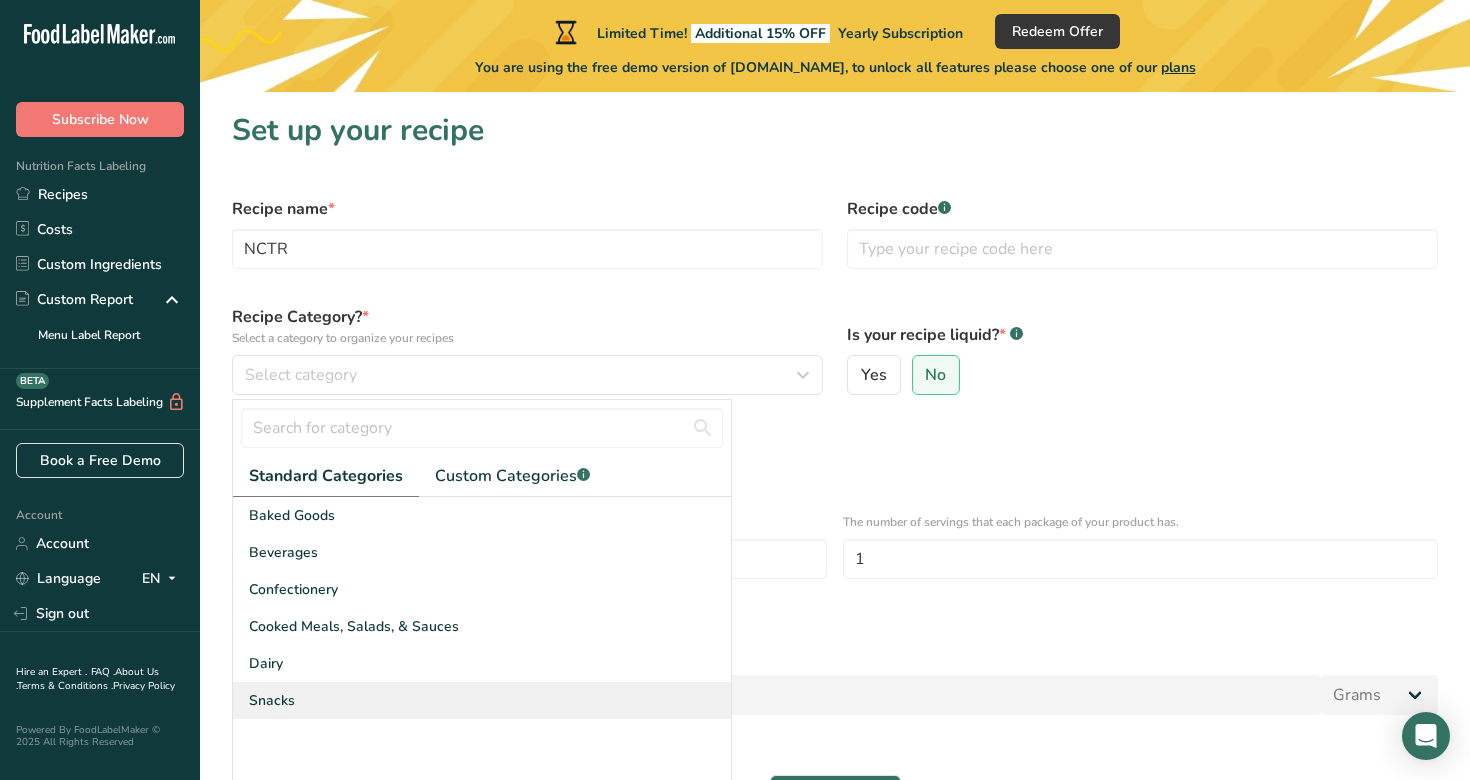 click on "Snacks" at bounding box center (482, 700) 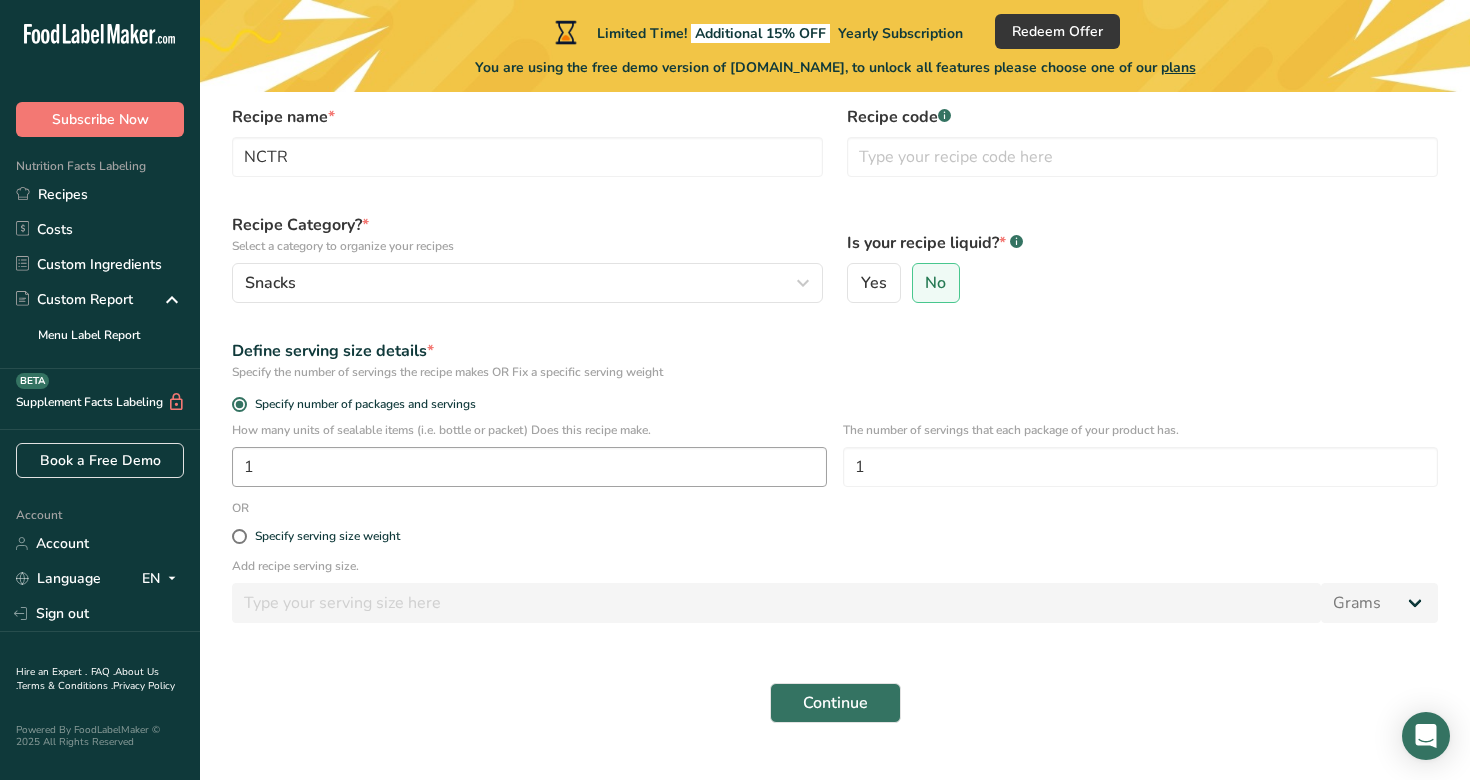 scroll, scrollTop: 118, scrollLeft: 0, axis: vertical 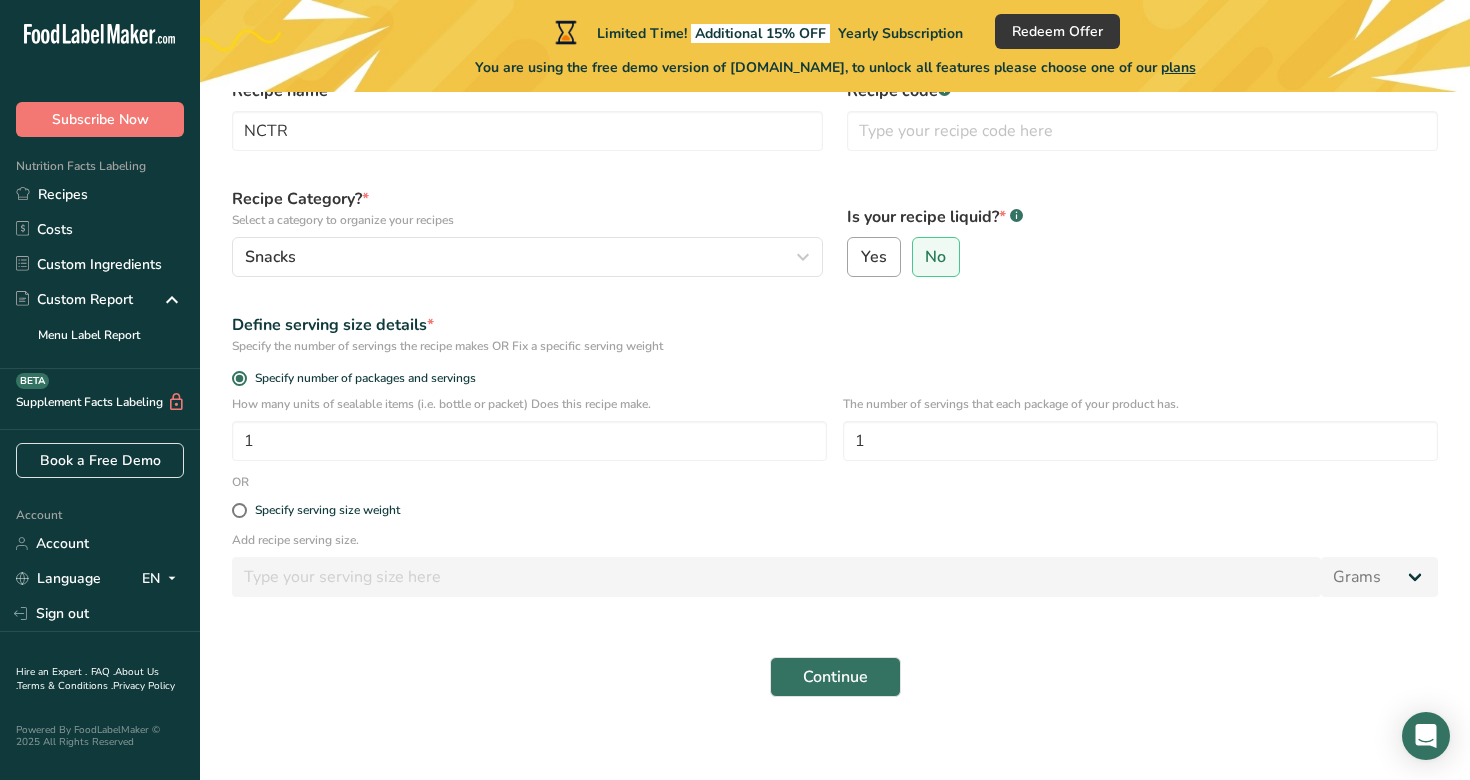 click on "Yes" at bounding box center (874, 257) 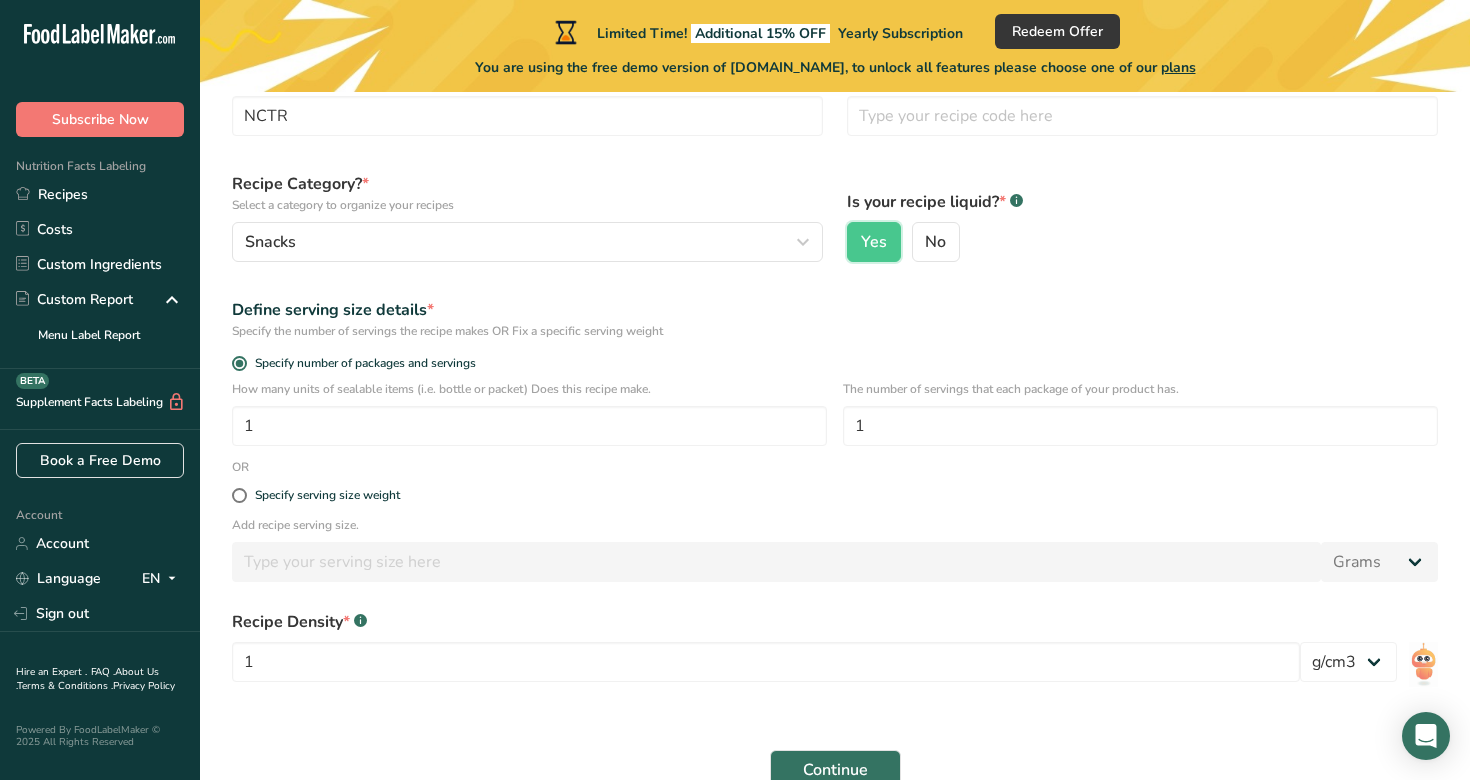 scroll, scrollTop: 130, scrollLeft: 0, axis: vertical 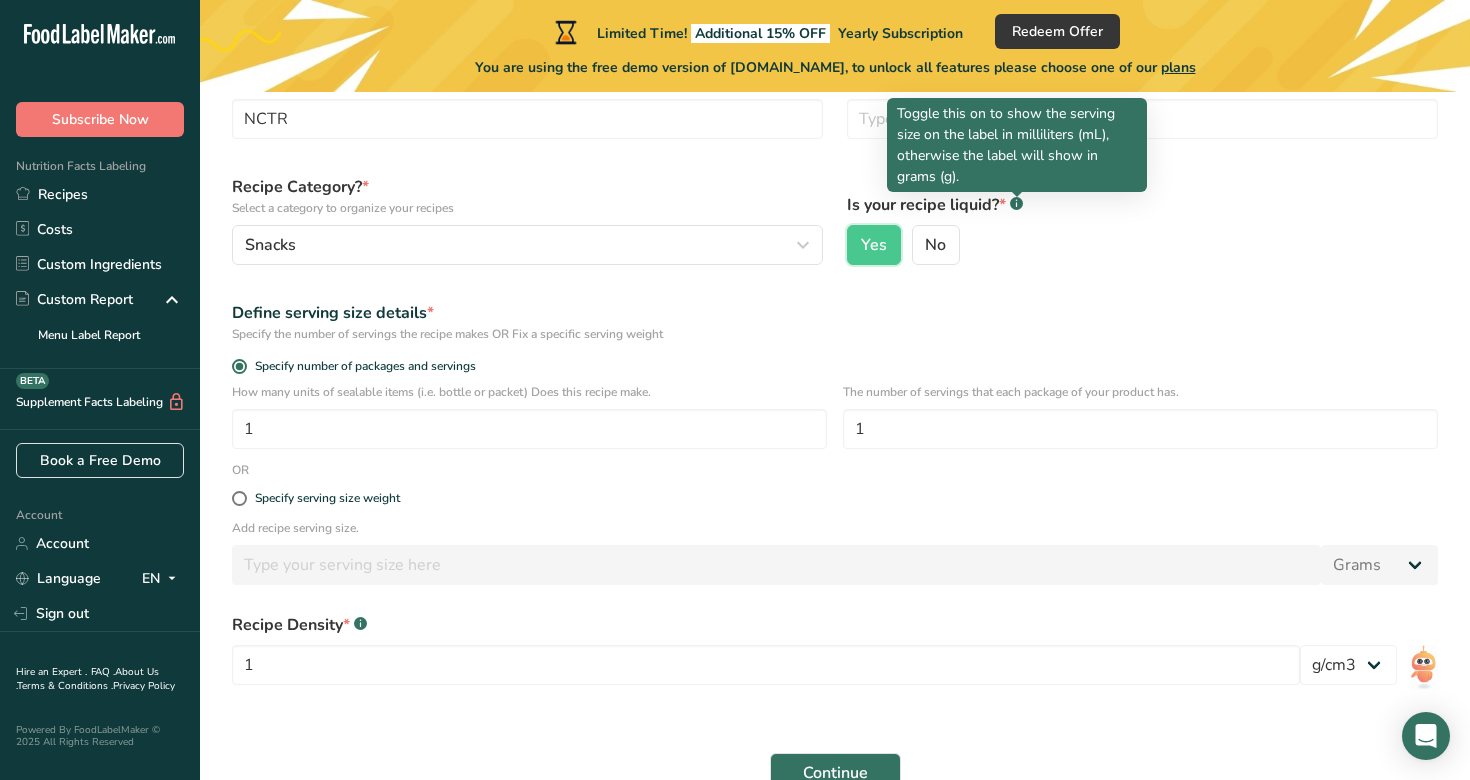 click 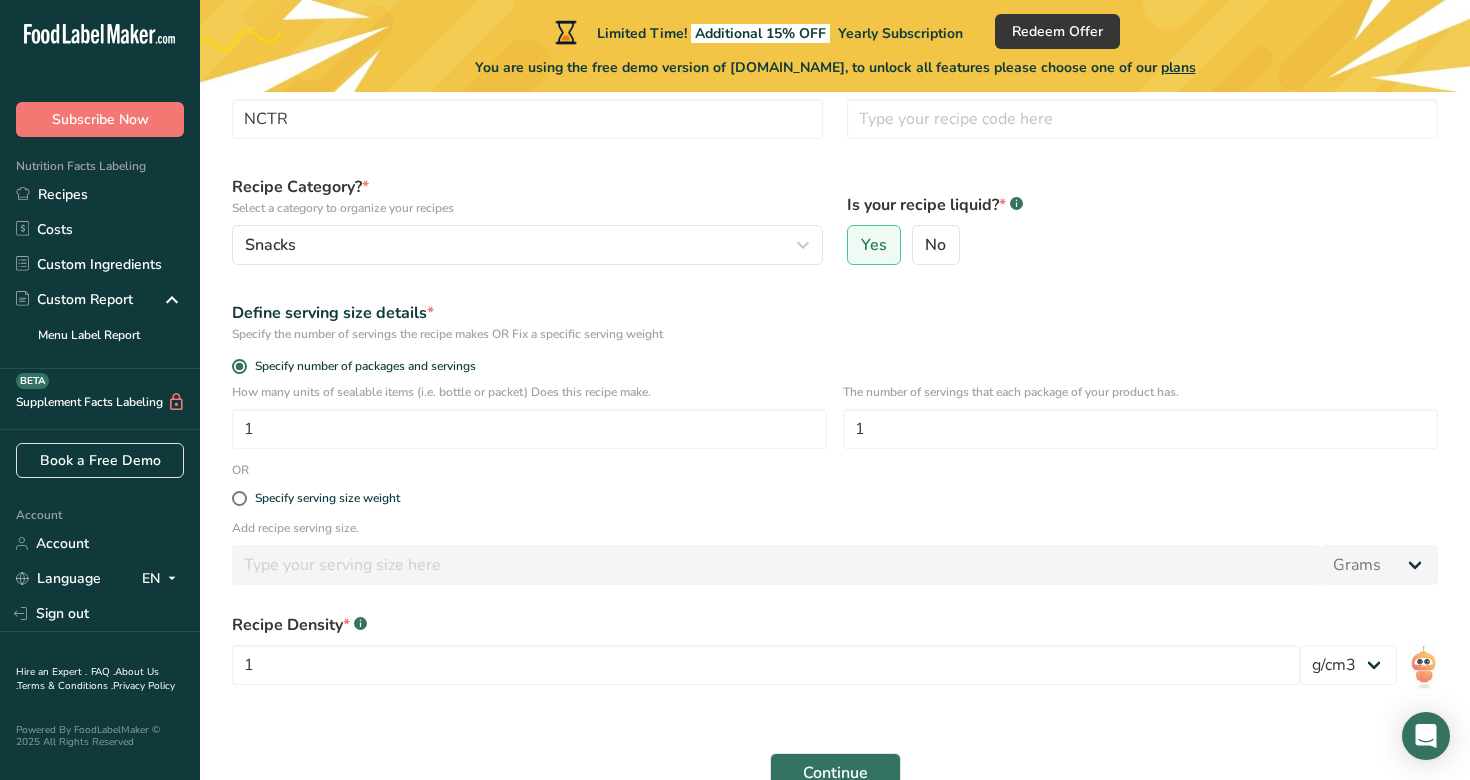 click 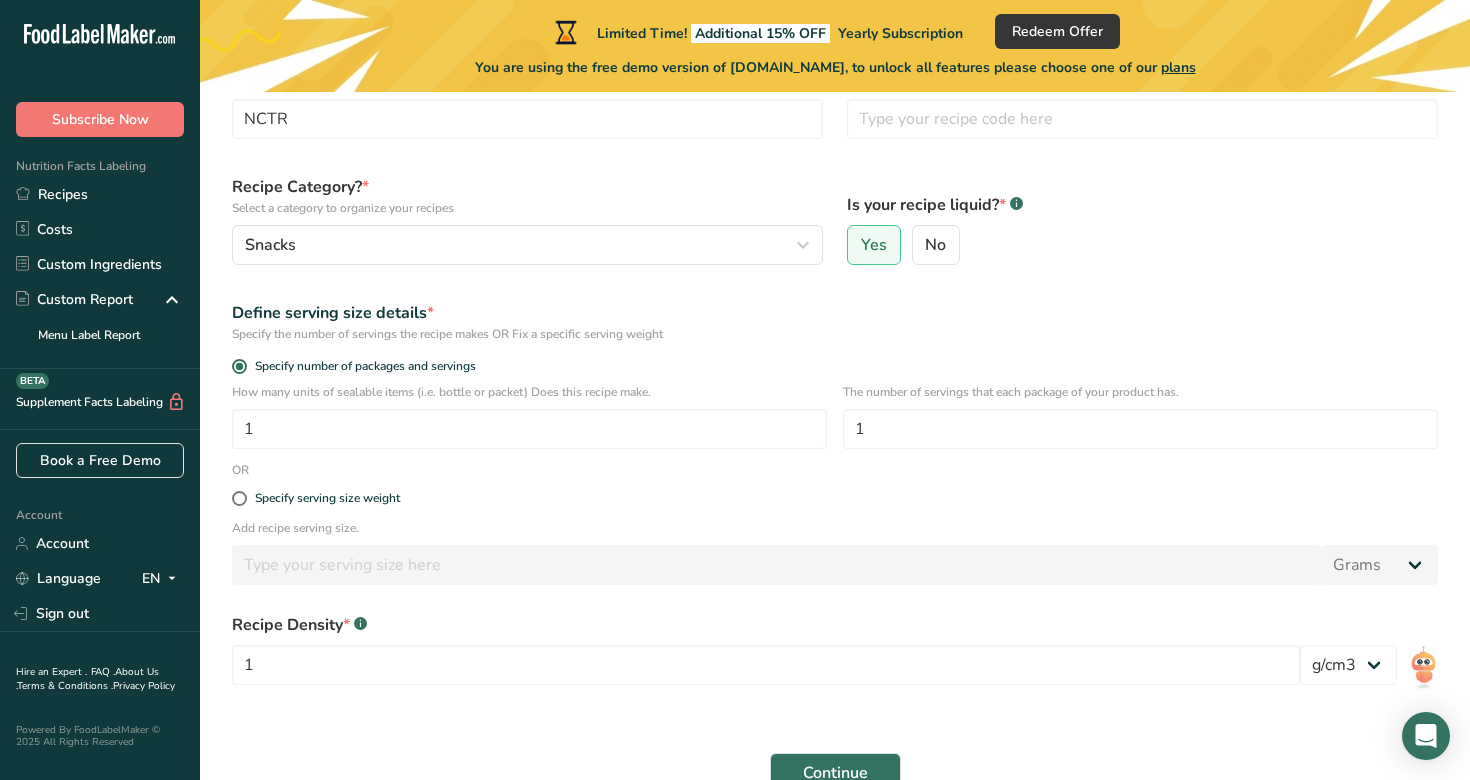 click on "Define serving size details *" at bounding box center (835, 313) 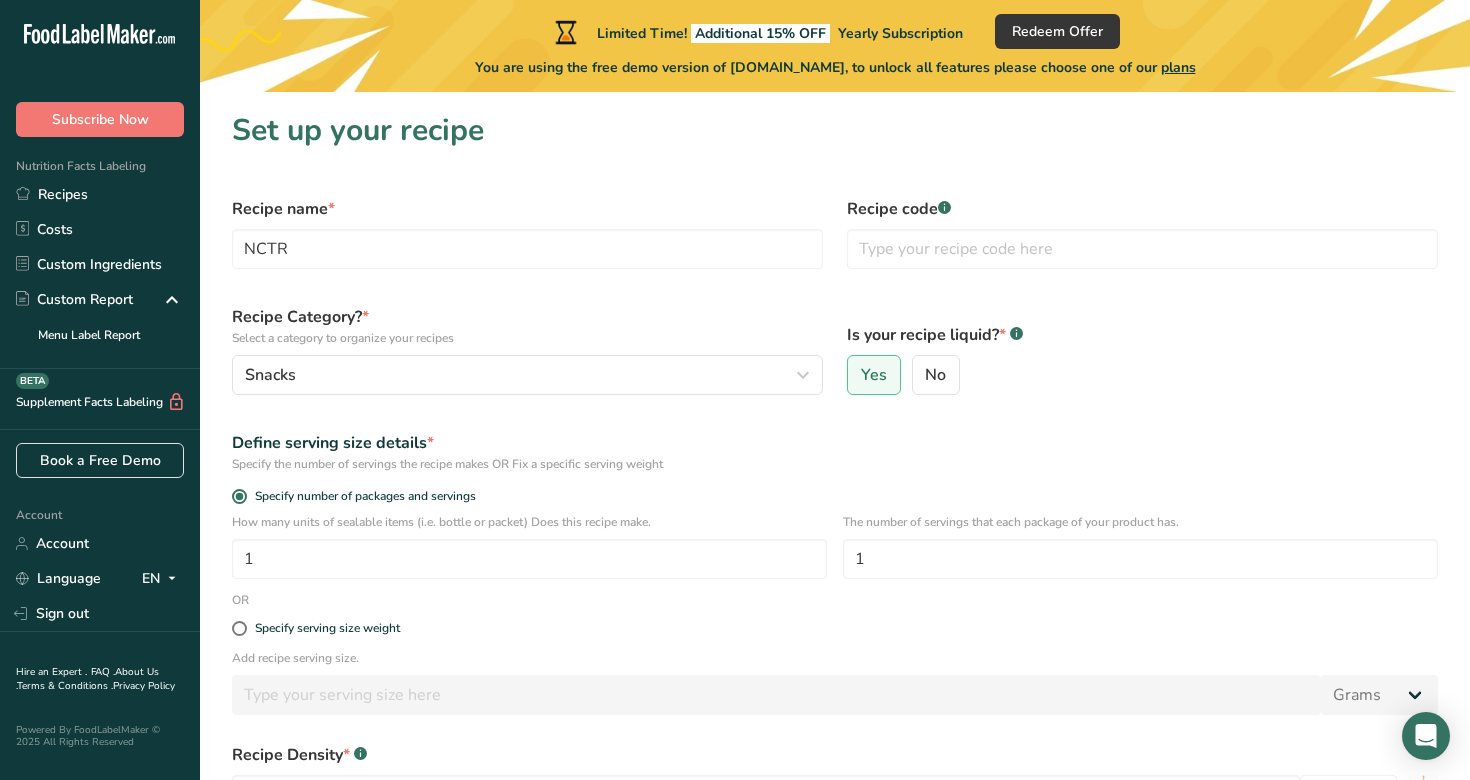 scroll, scrollTop: 0, scrollLeft: 0, axis: both 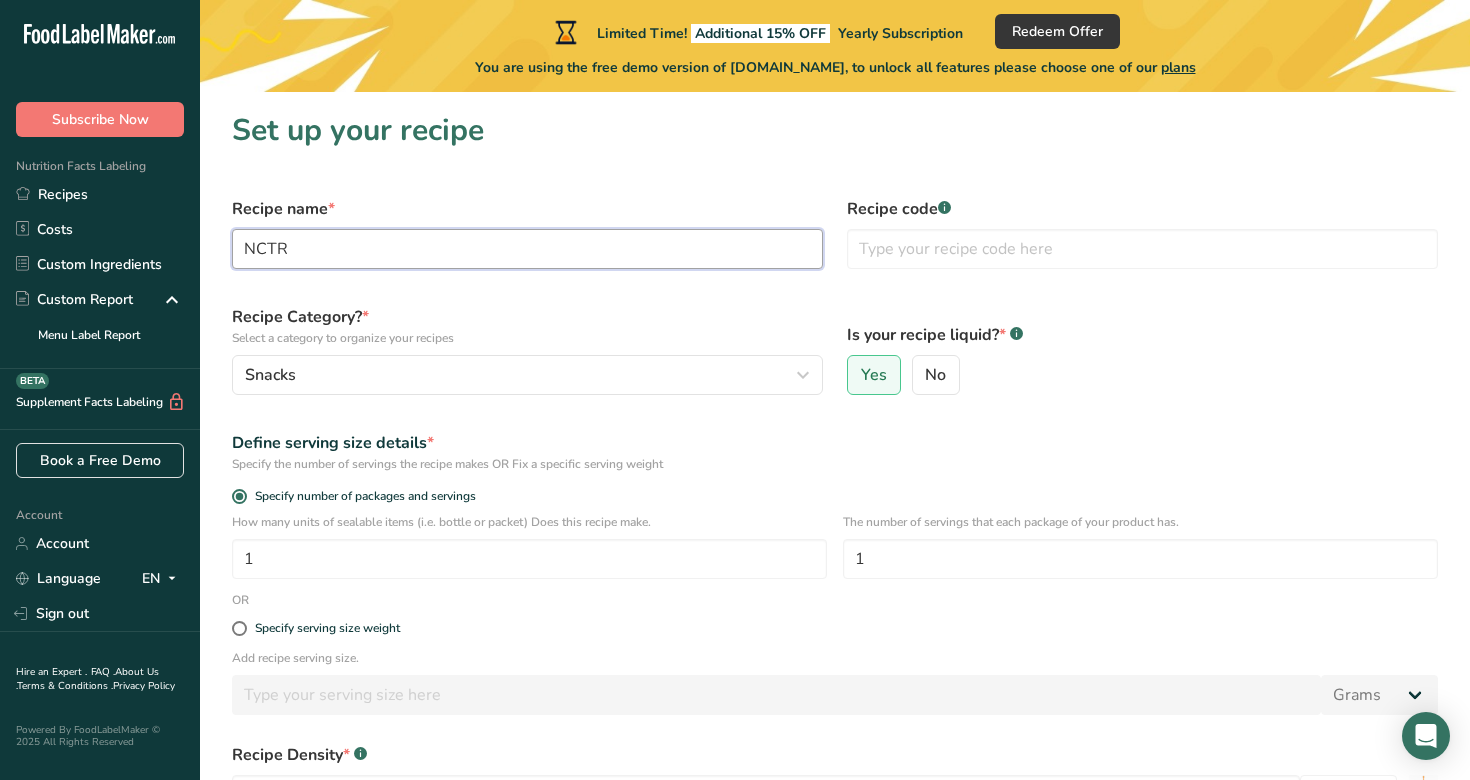 click on "NCTR" at bounding box center [527, 249] 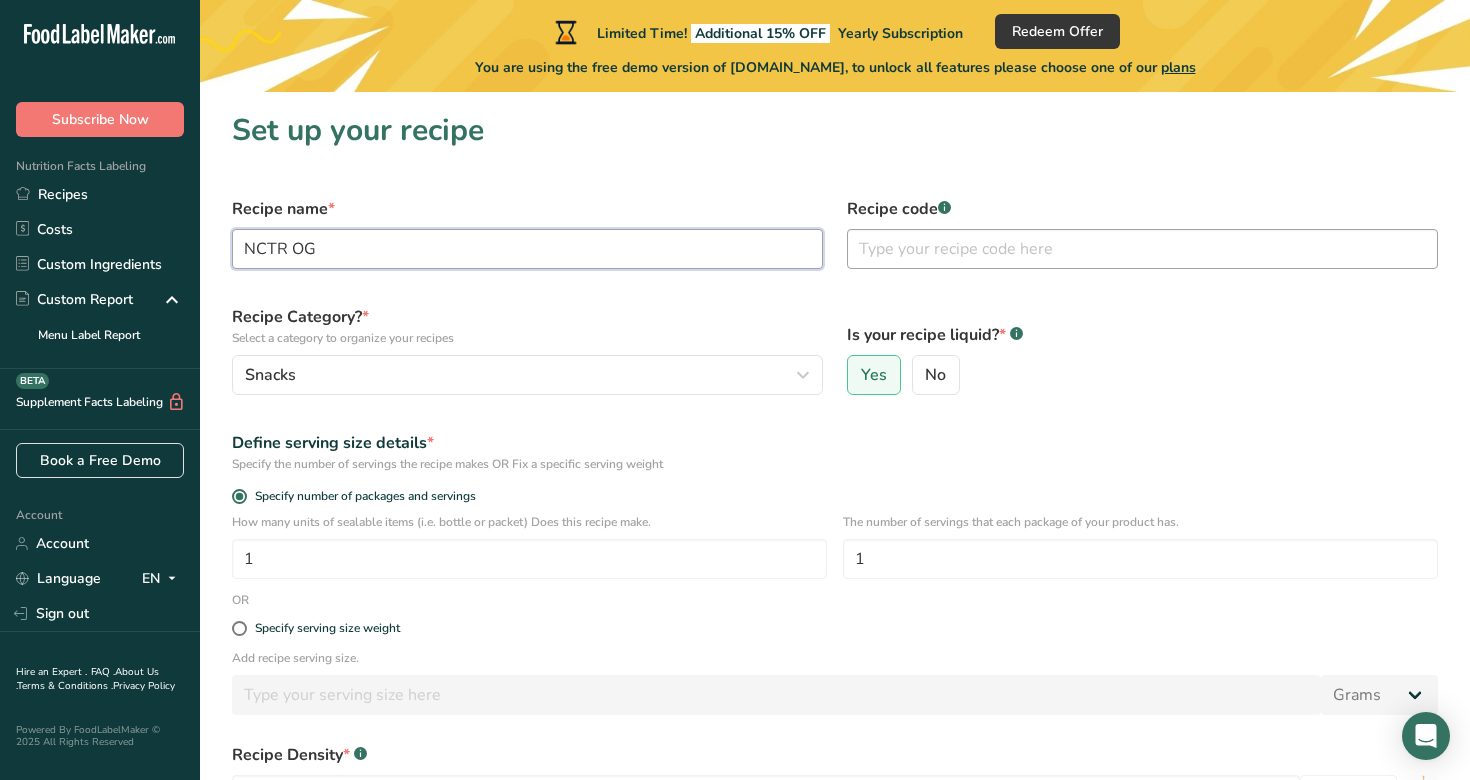 type on "NCTR OG" 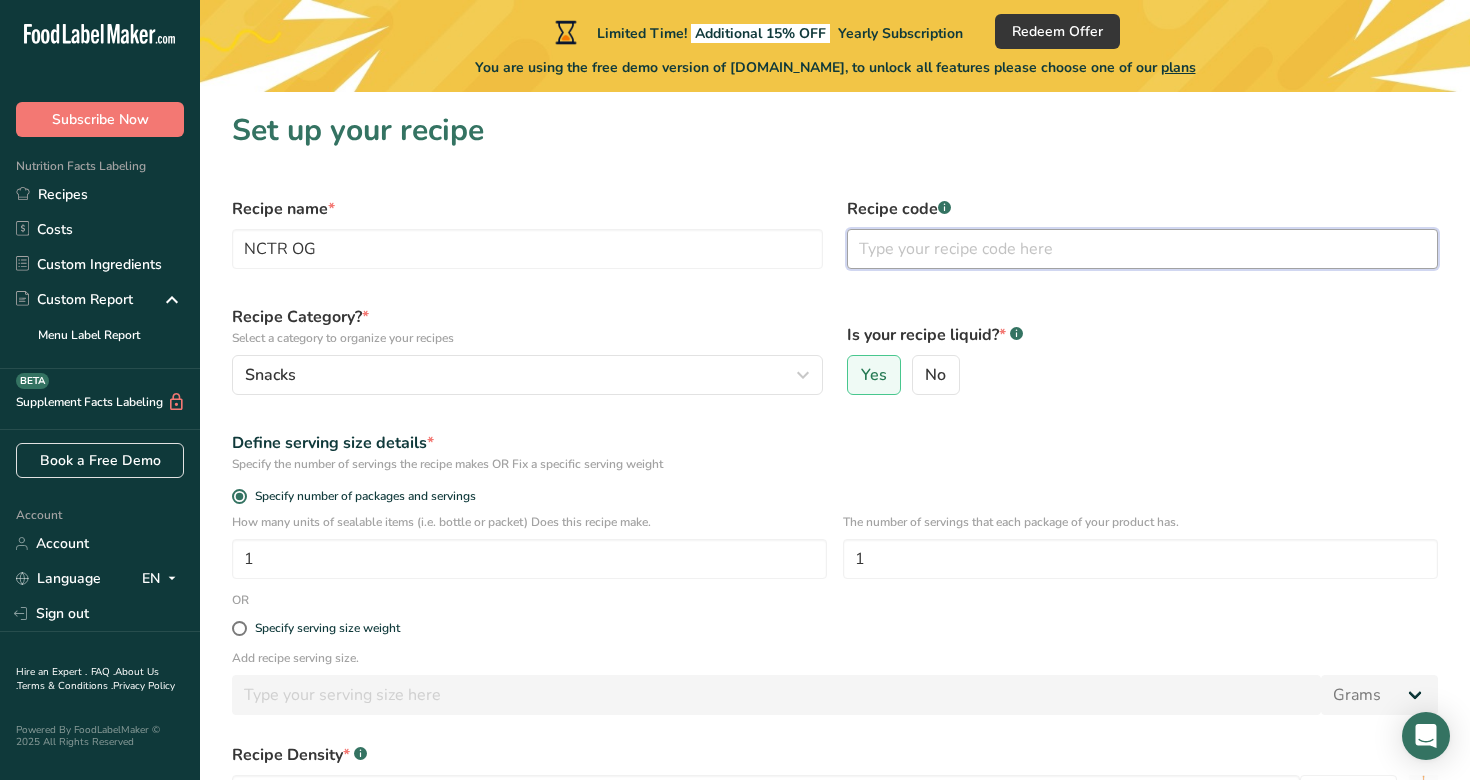 click at bounding box center [1142, 249] 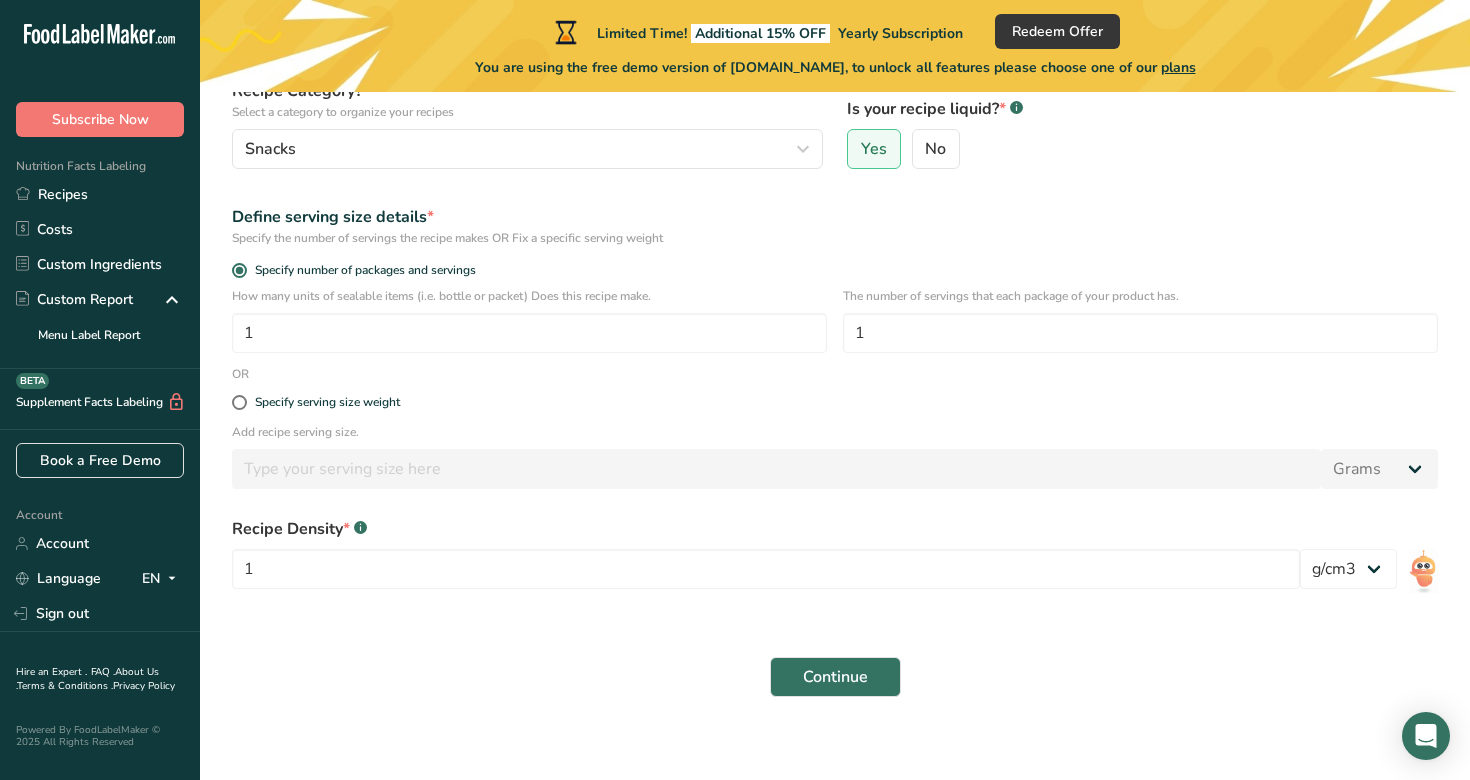 scroll, scrollTop: 227, scrollLeft: 0, axis: vertical 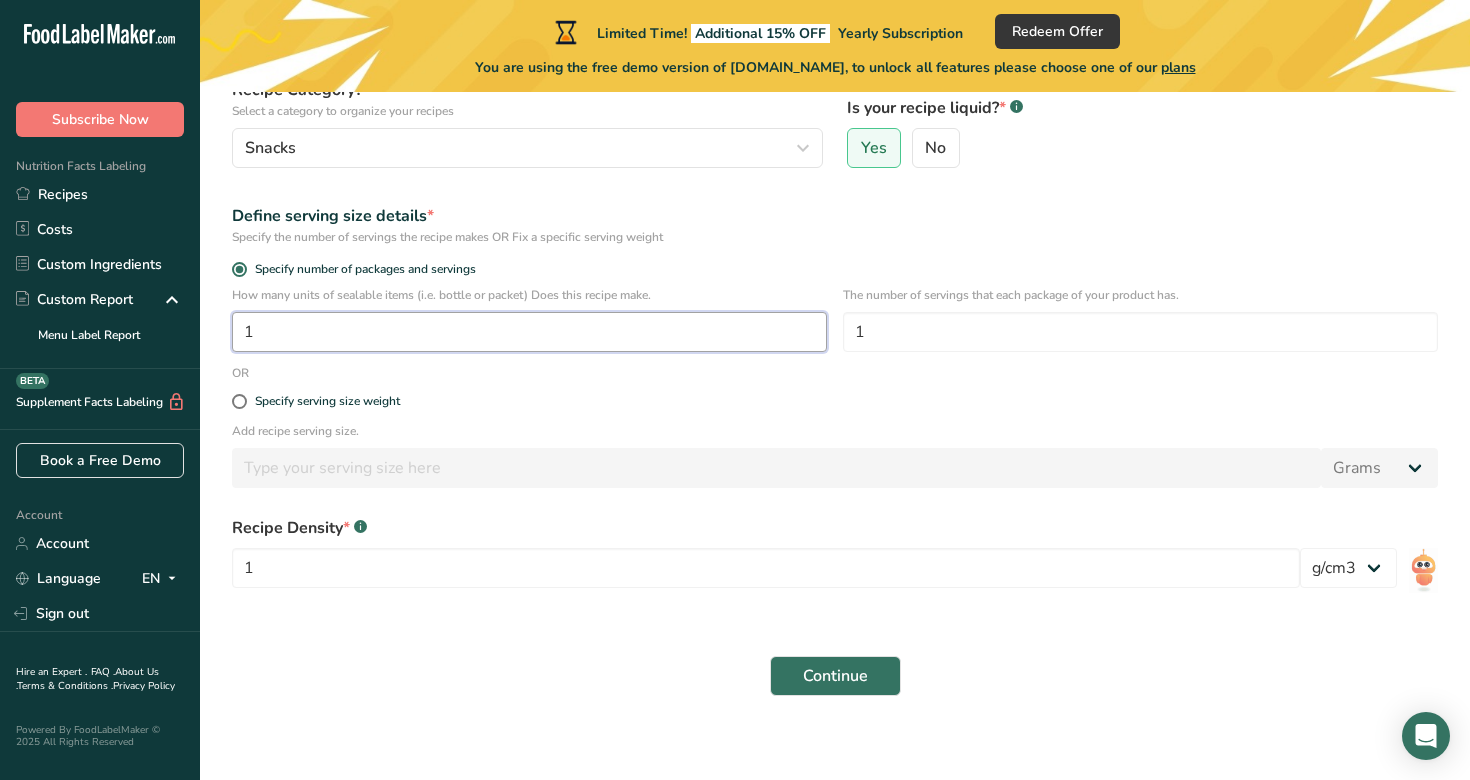 click on "1" at bounding box center (529, 332) 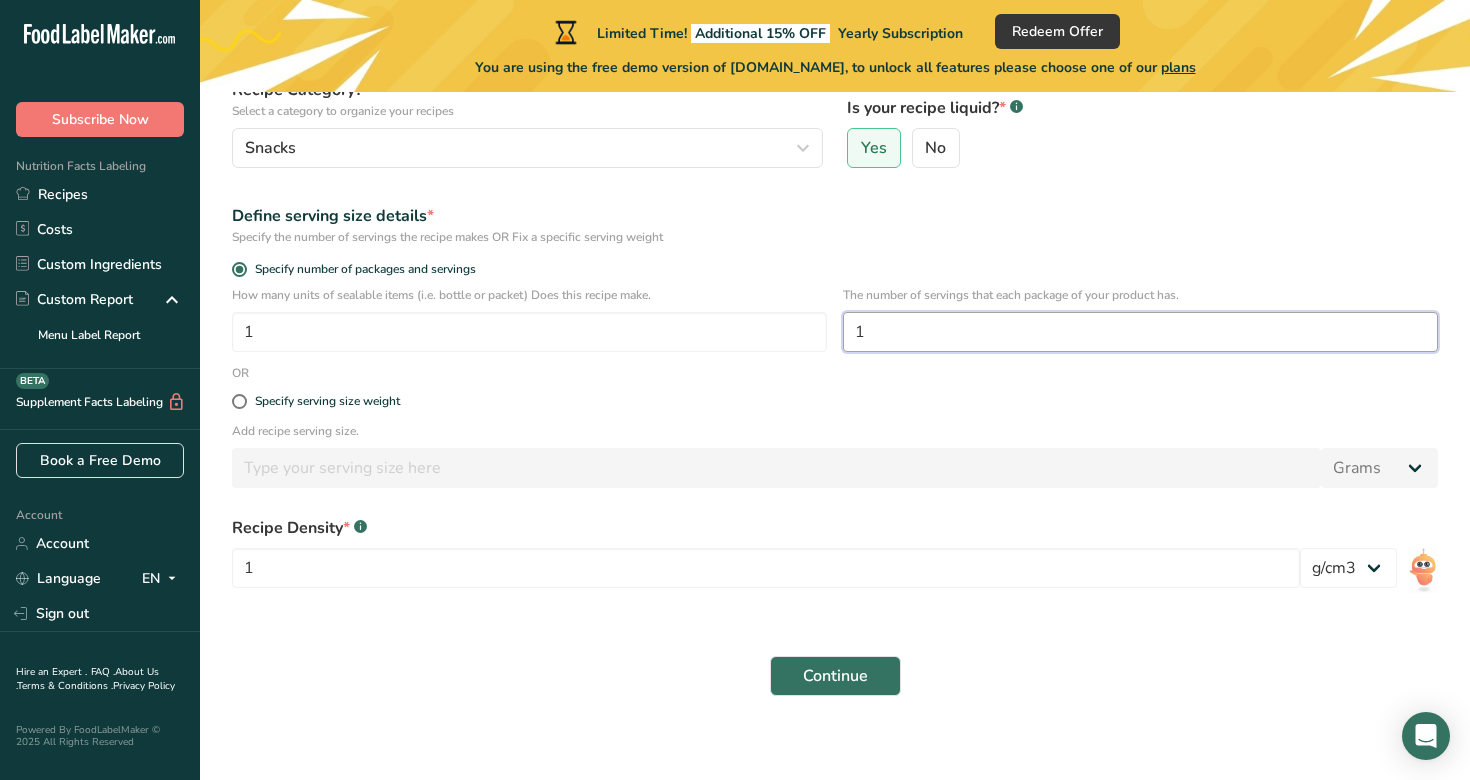 click on "1" at bounding box center [1140, 332] 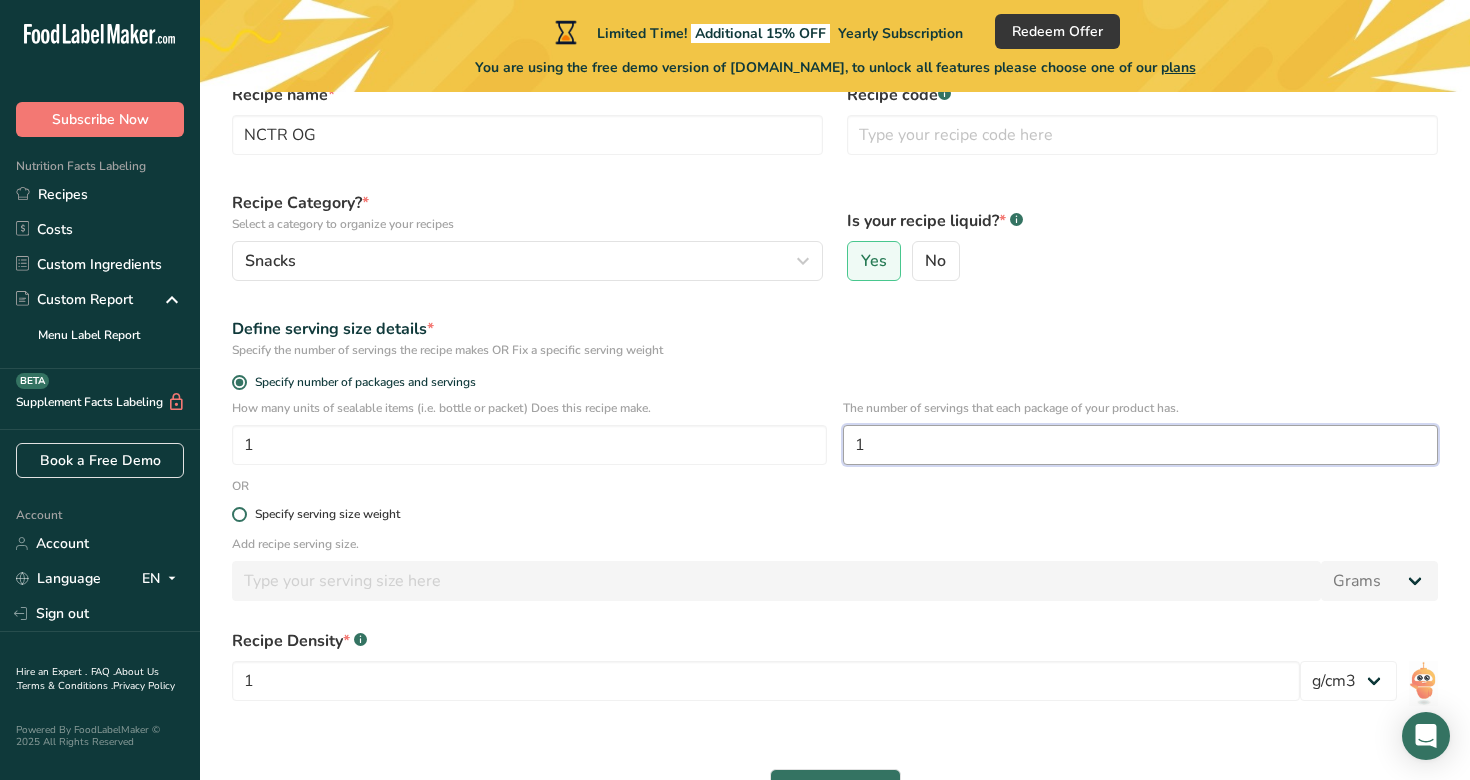 scroll, scrollTop: 66, scrollLeft: 0, axis: vertical 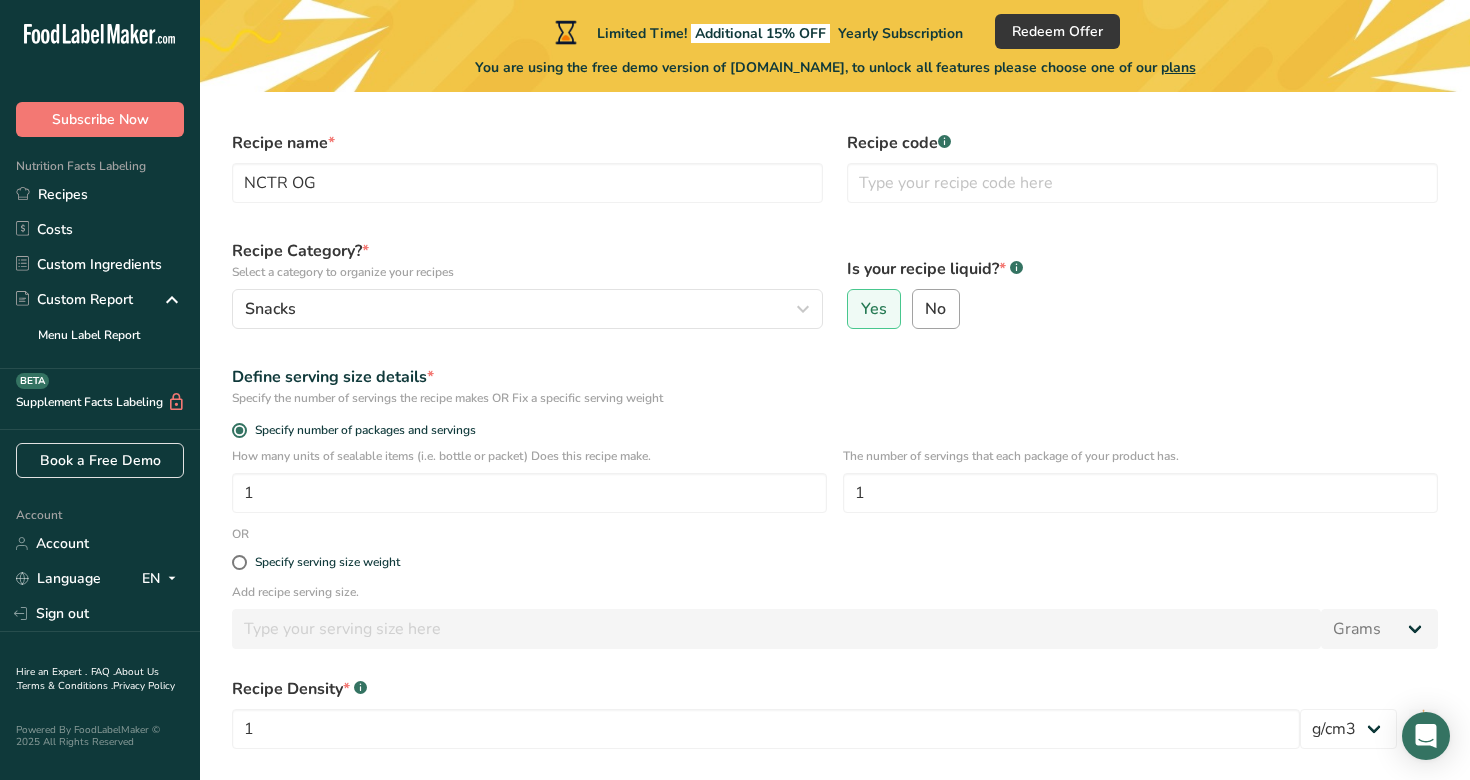 click on "No" at bounding box center [919, 309] 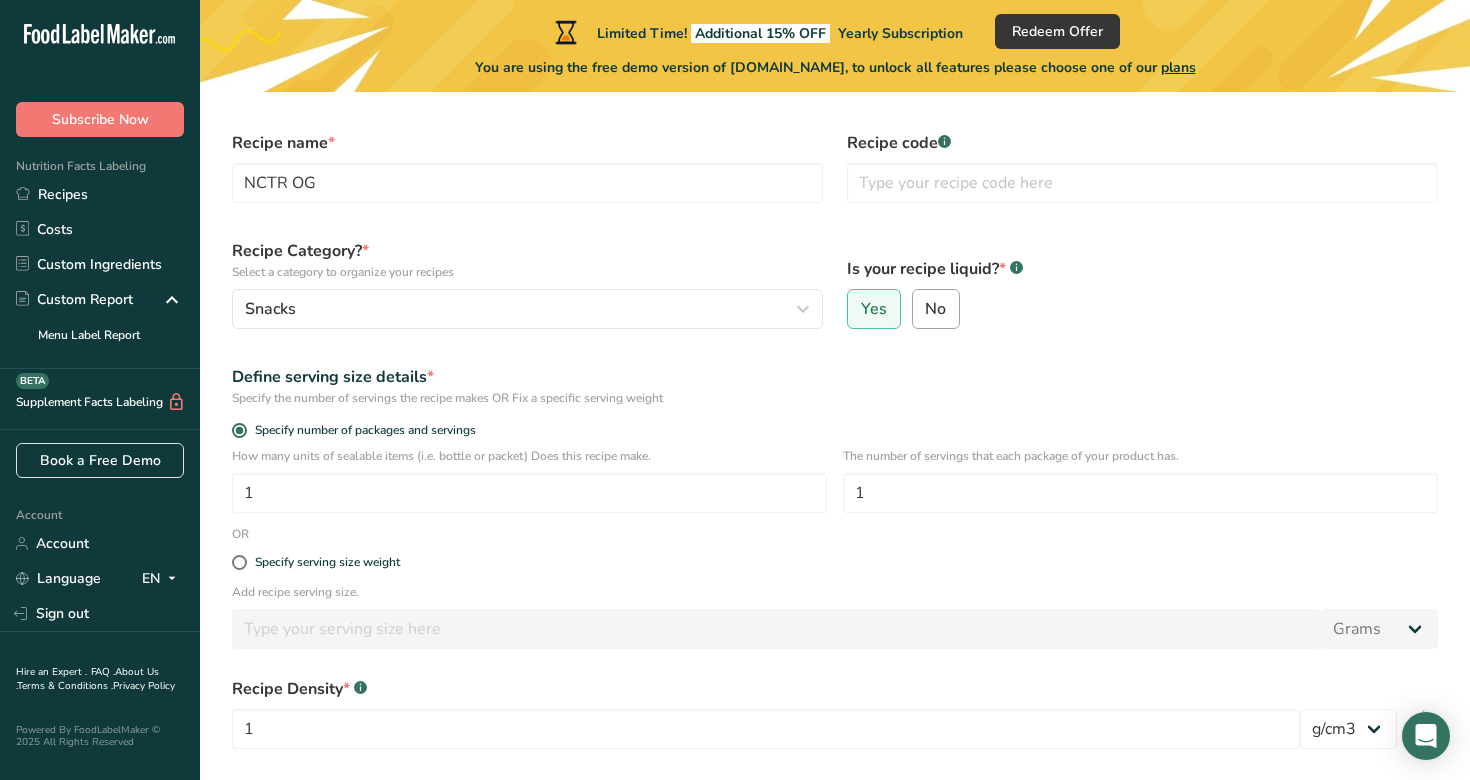 radio on "true" 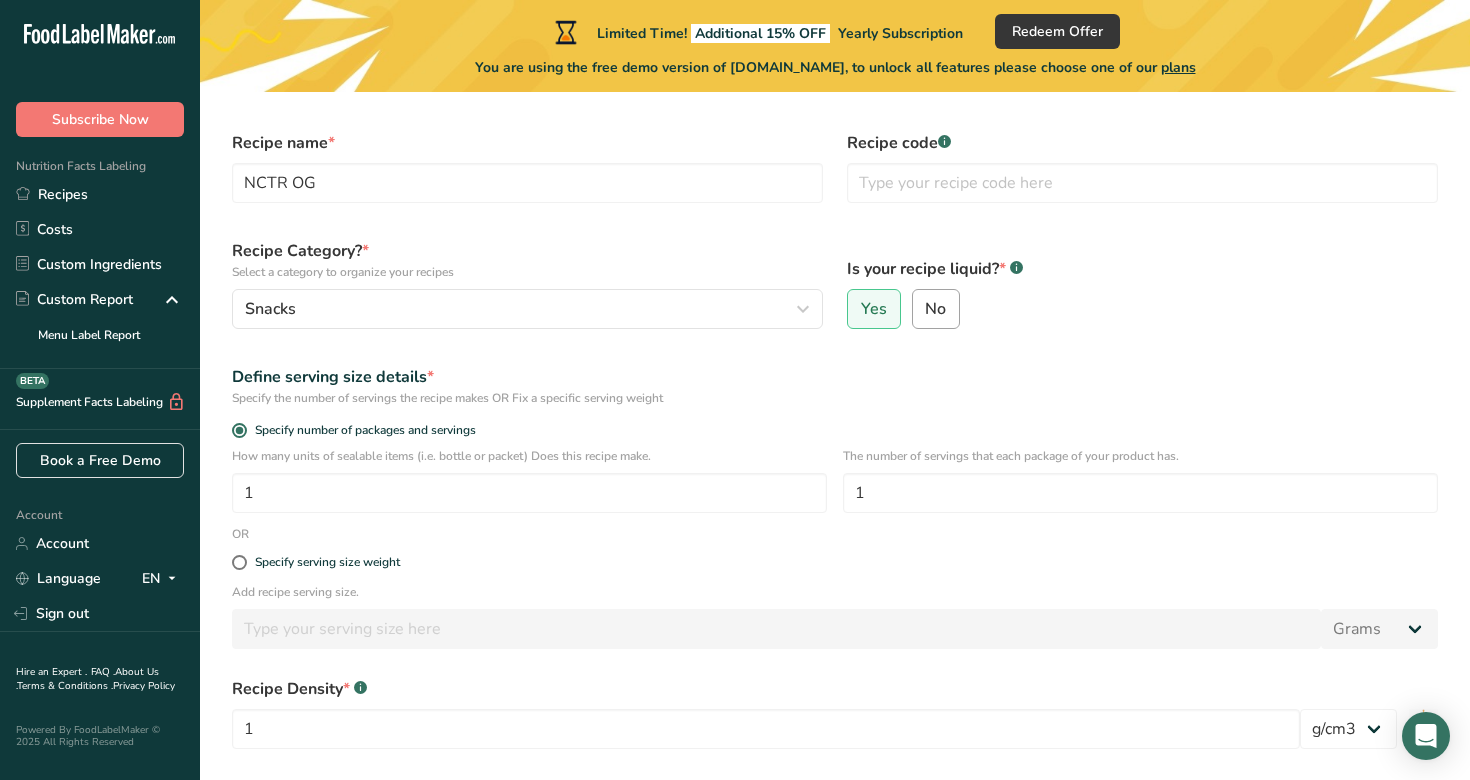 radio on "false" 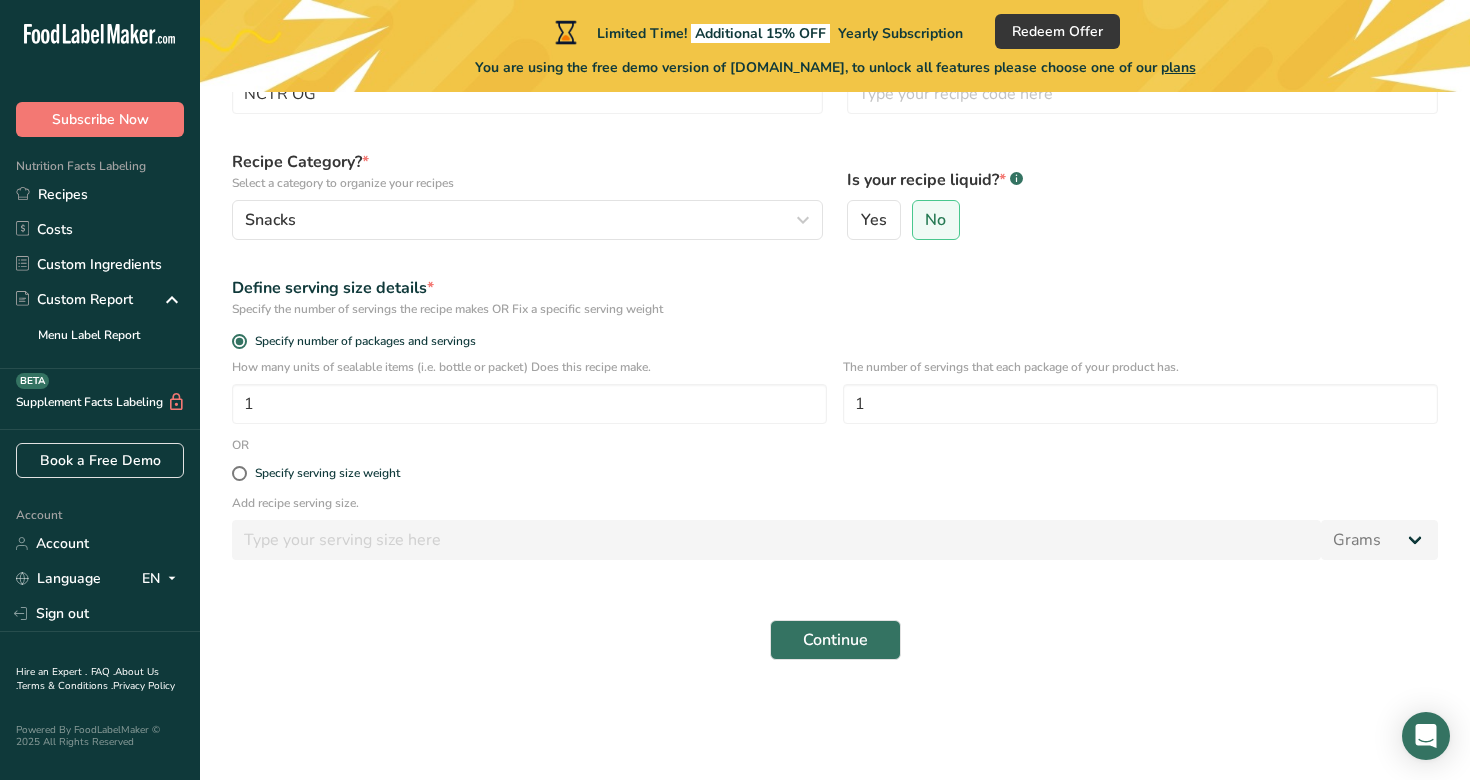 scroll, scrollTop: 155, scrollLeft: 0, axis: vertical 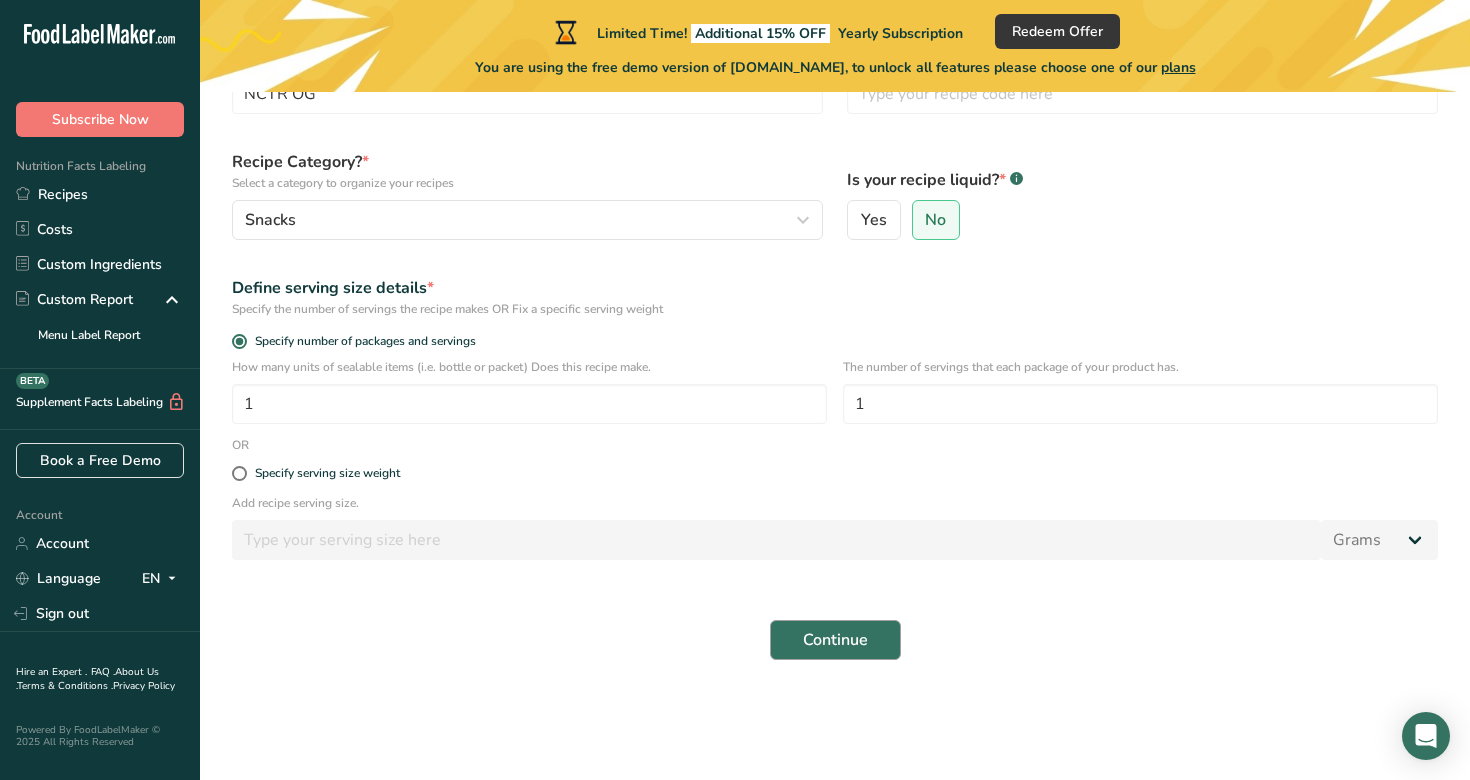 click on "Continue" at bounding box center [835, 640] 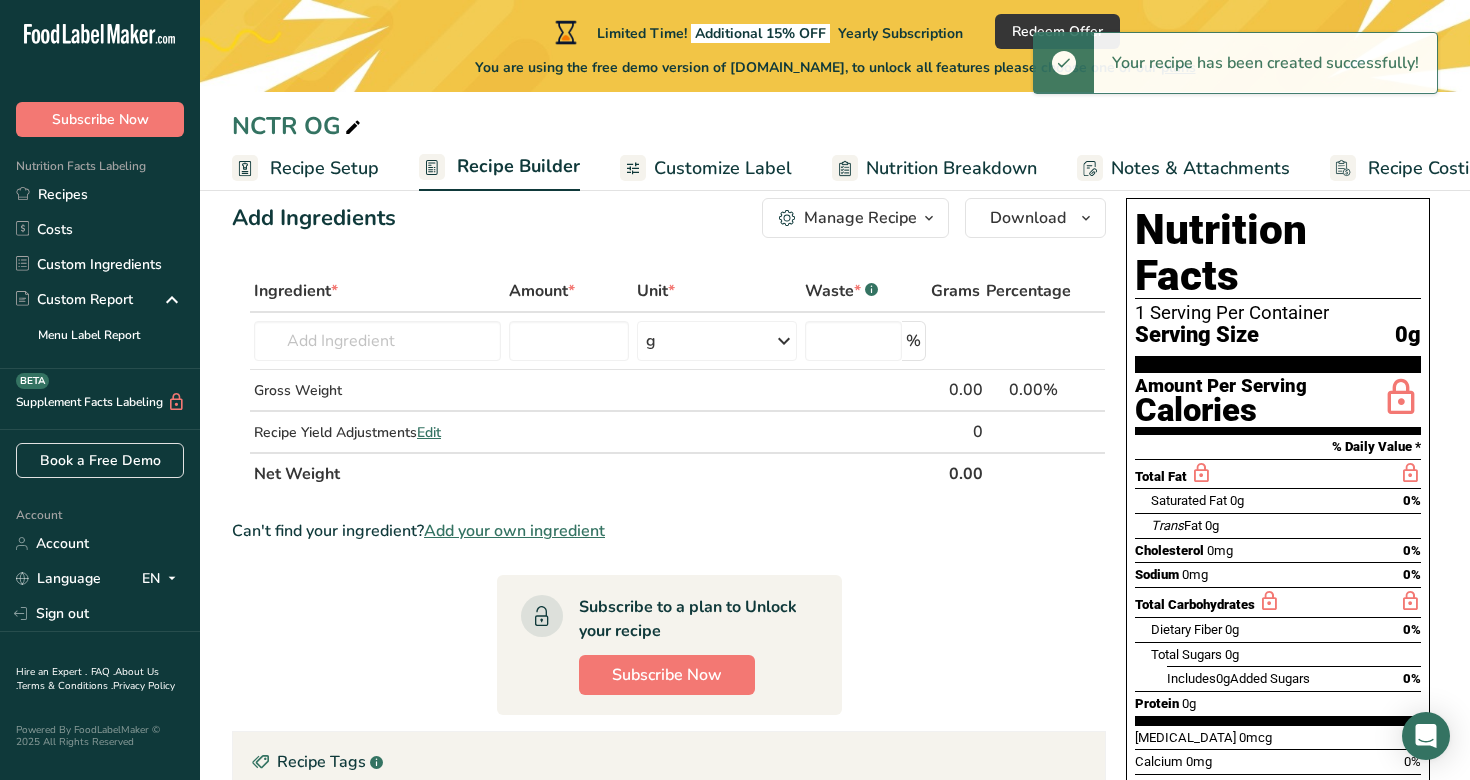 scroll, scrollTop: 53, scrollLeft: 0, axis: vertical 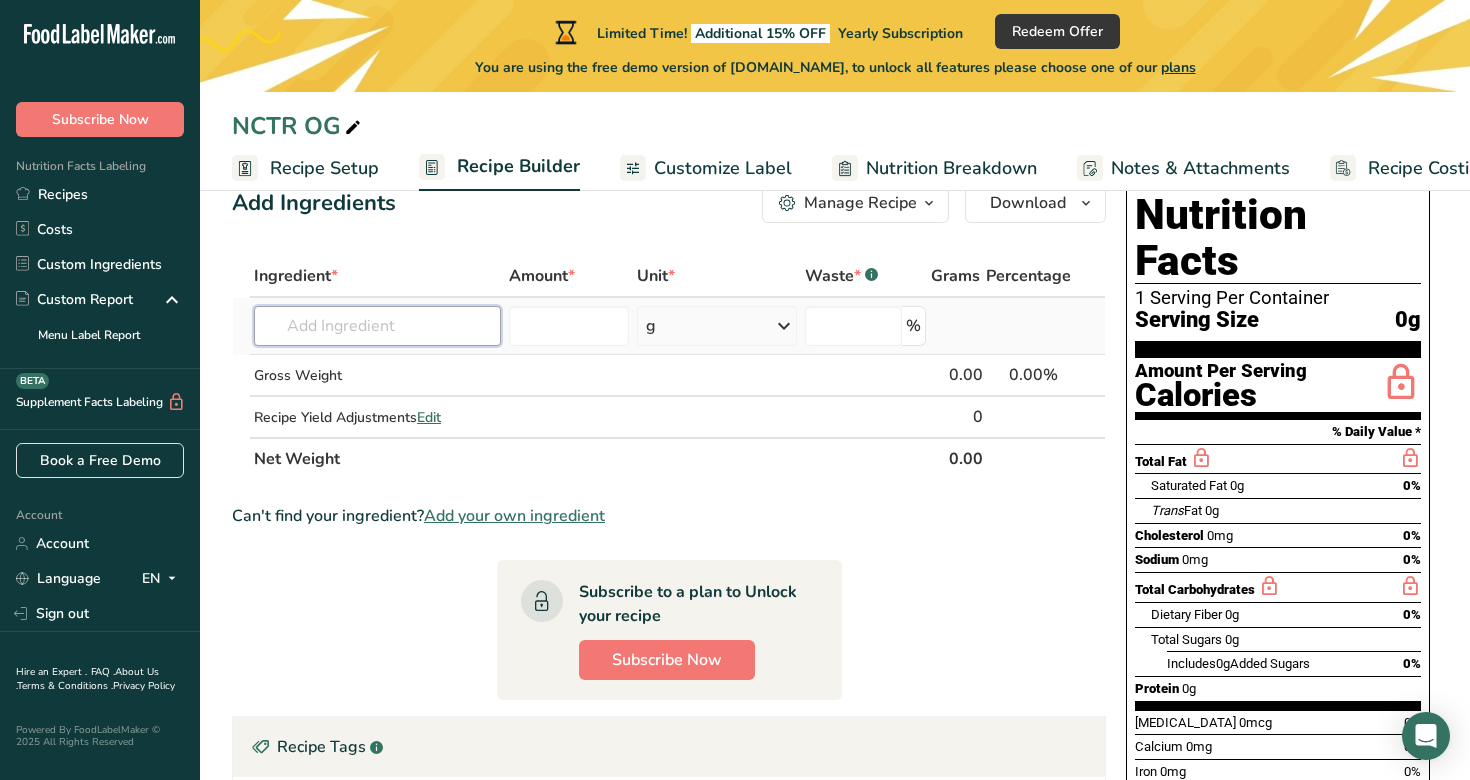 click at bounding box center [377, 326] 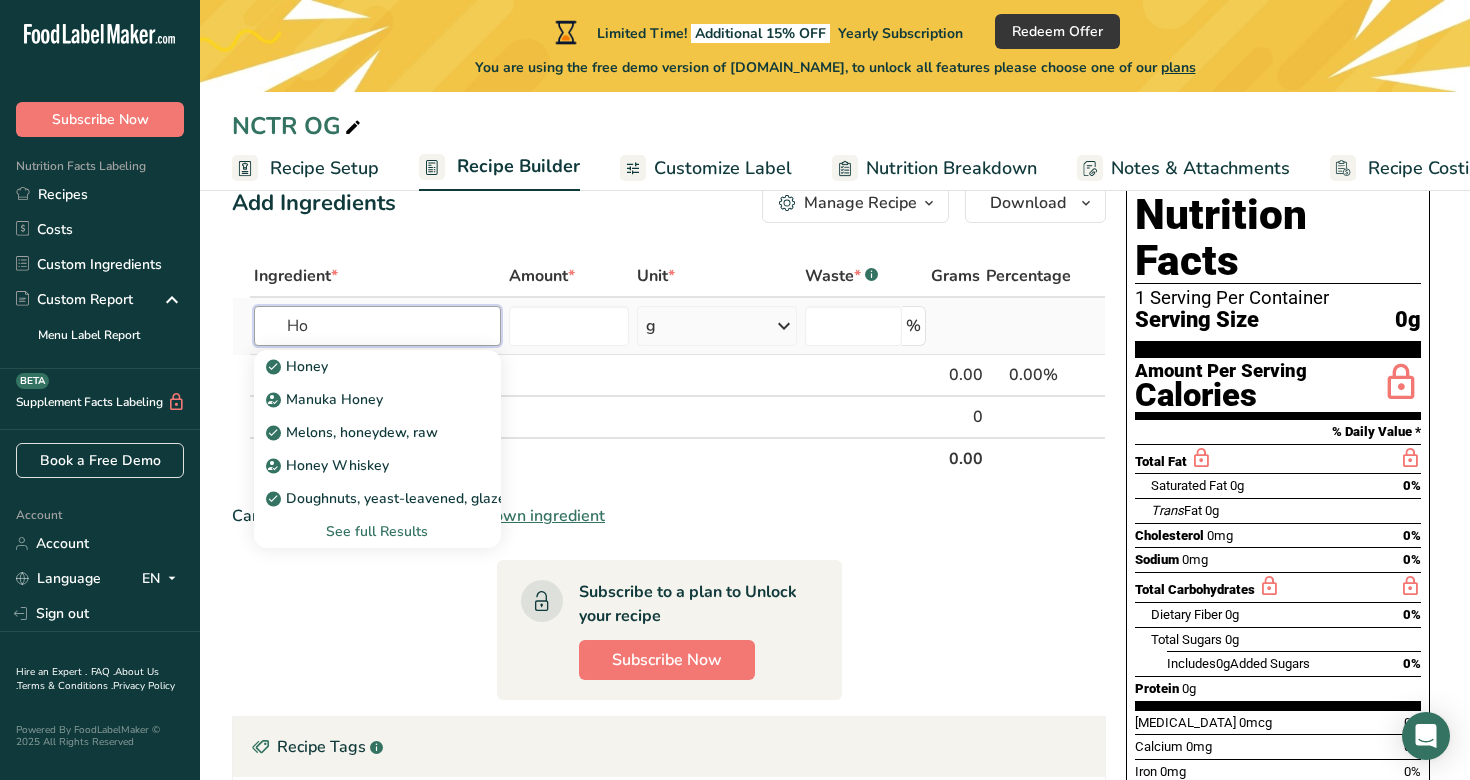 type on "H" 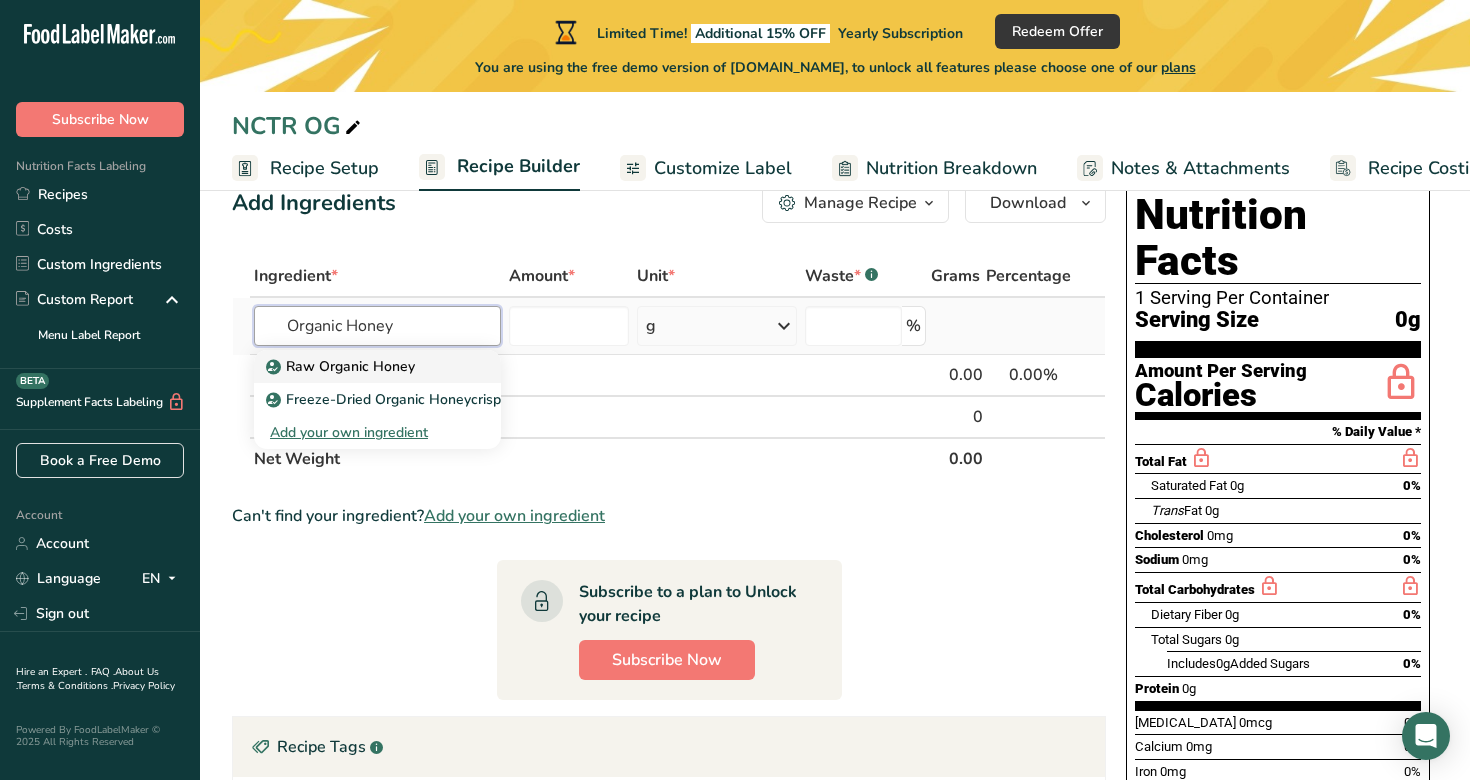 type on "Organic Honey" 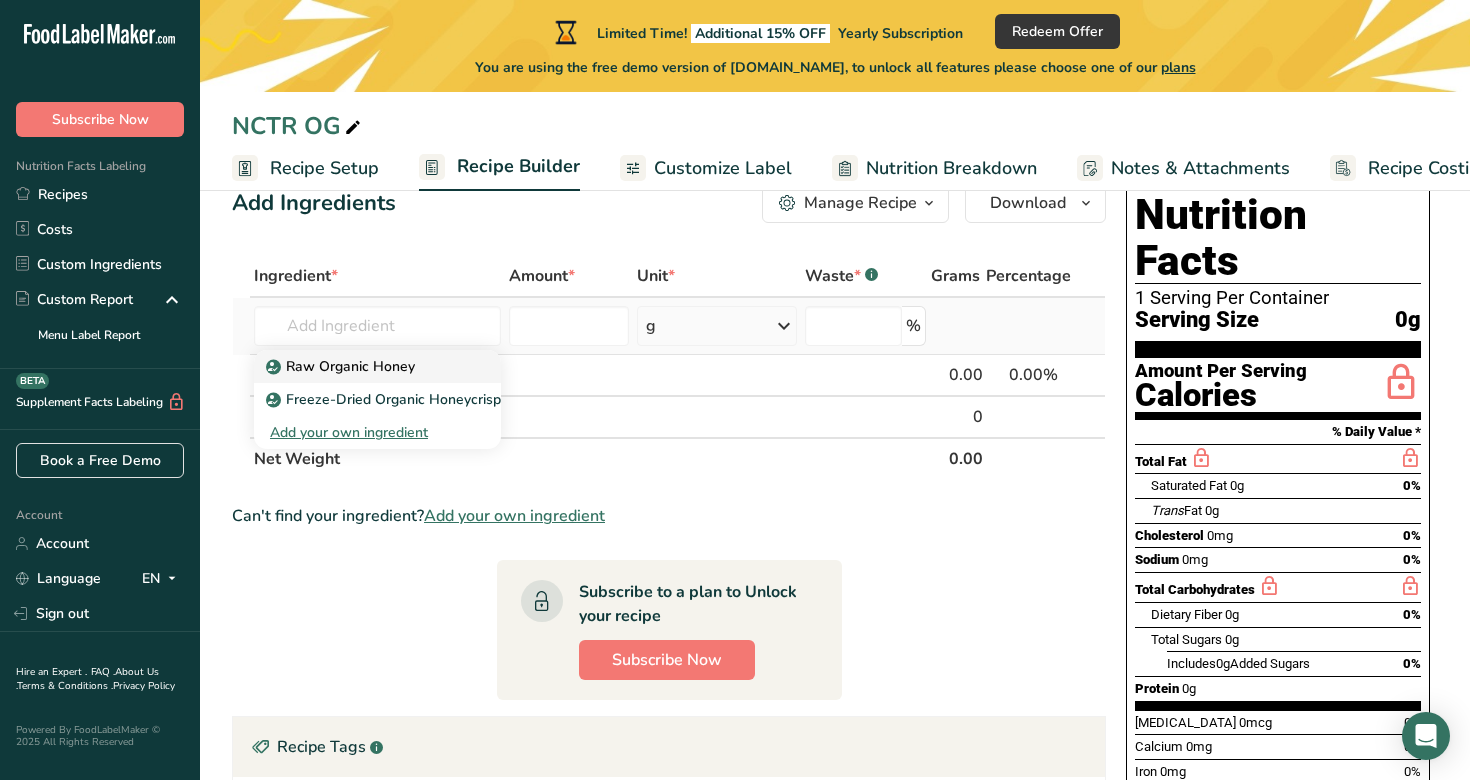 click on "Raw Organic Honey" at bounding box center [342, 366] 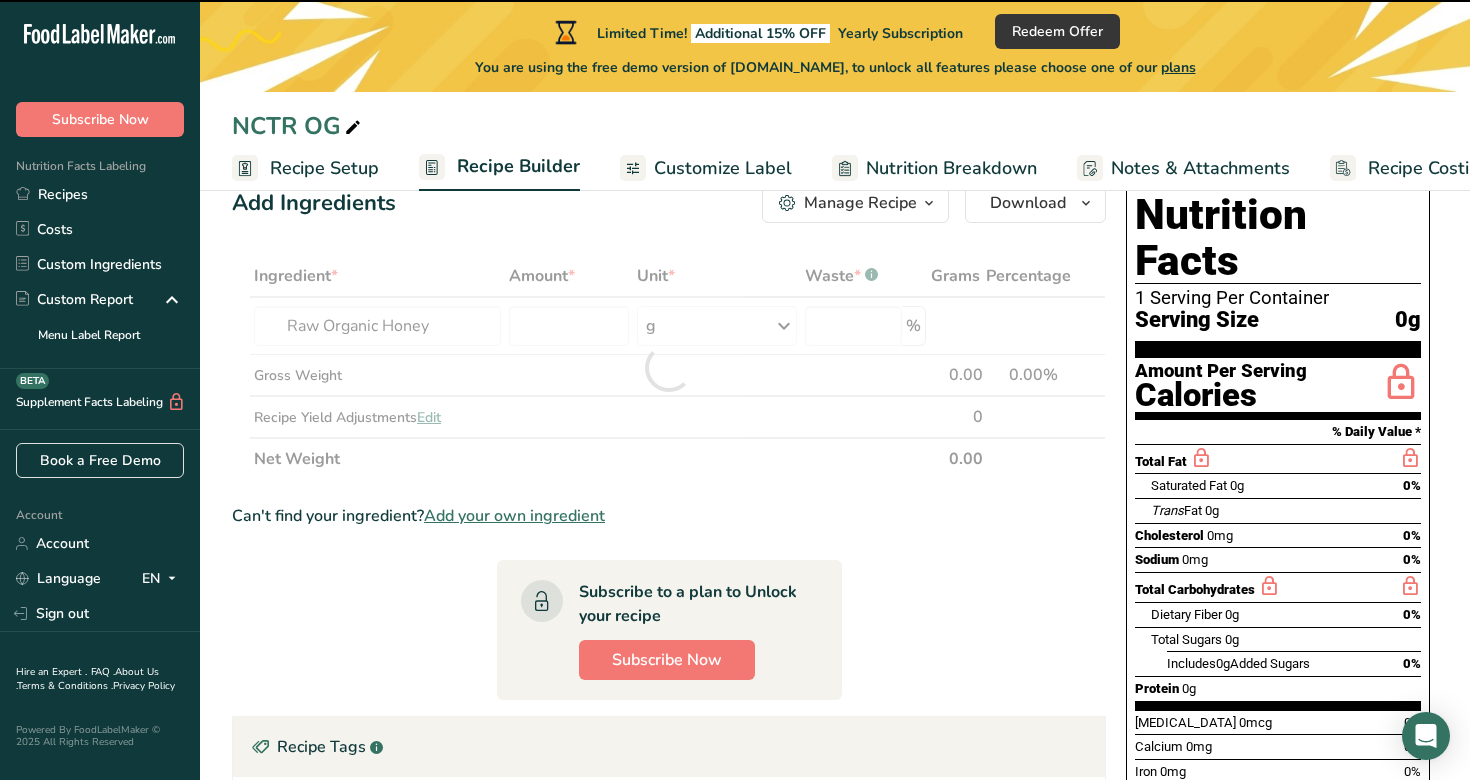type on "0" 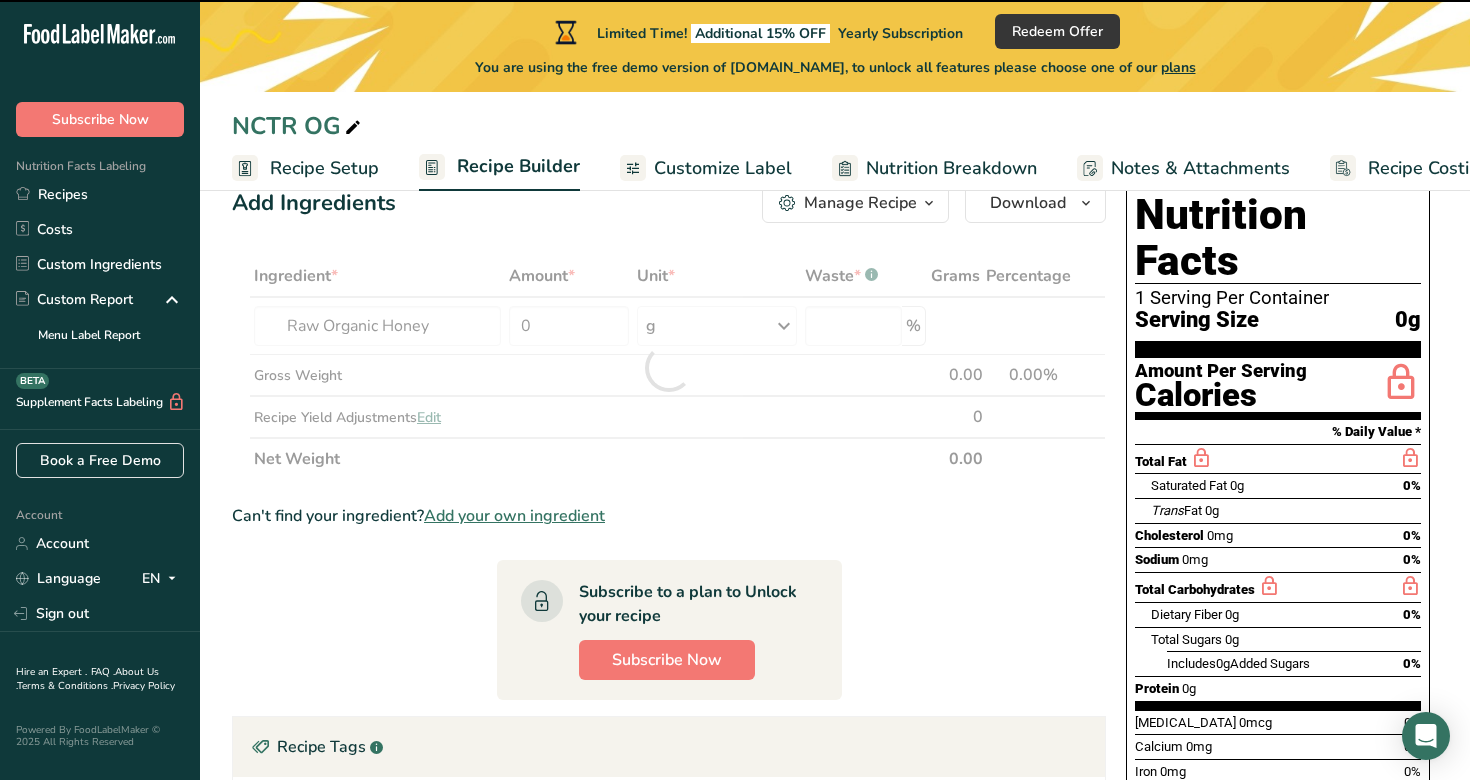 type on "0" 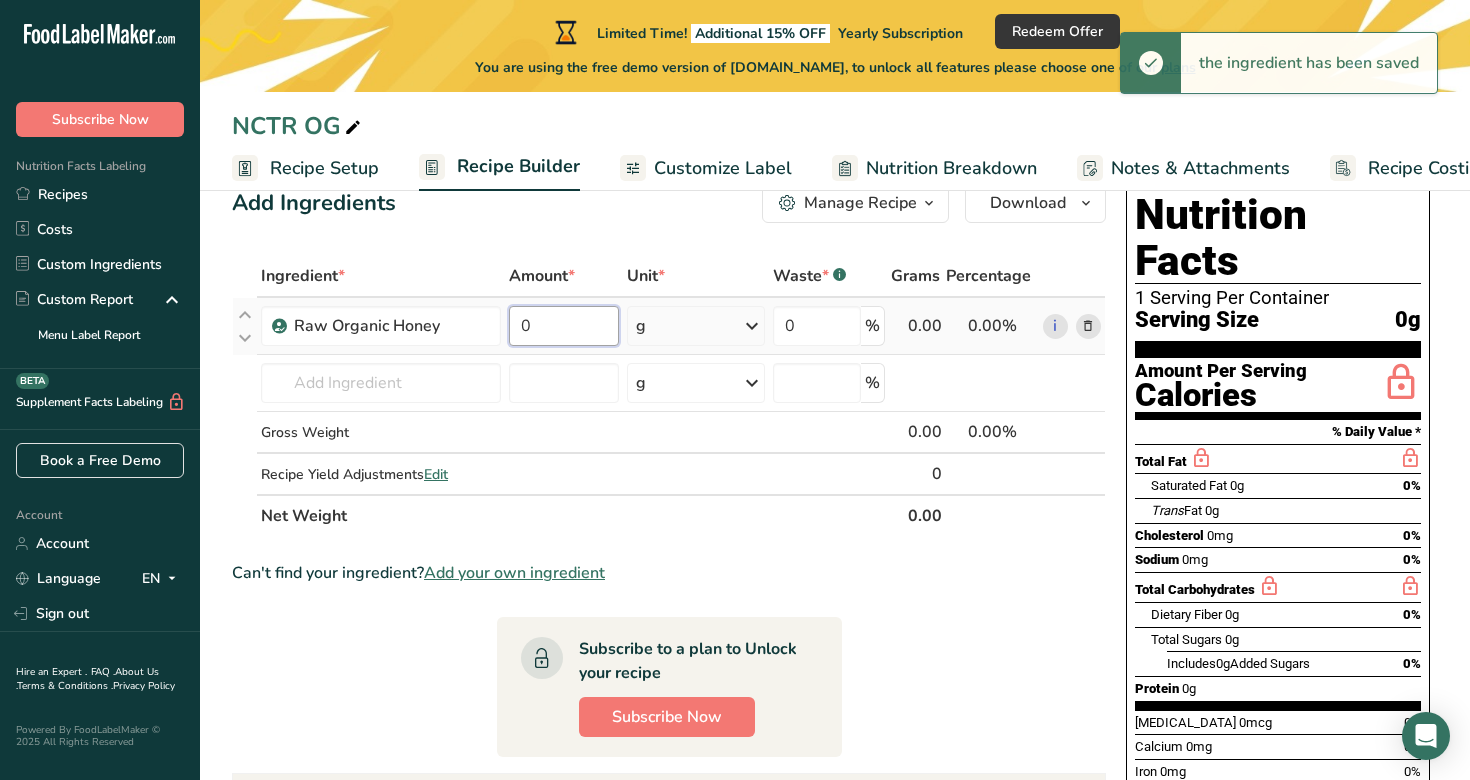 click on "0" at bounding box center (564, 326) 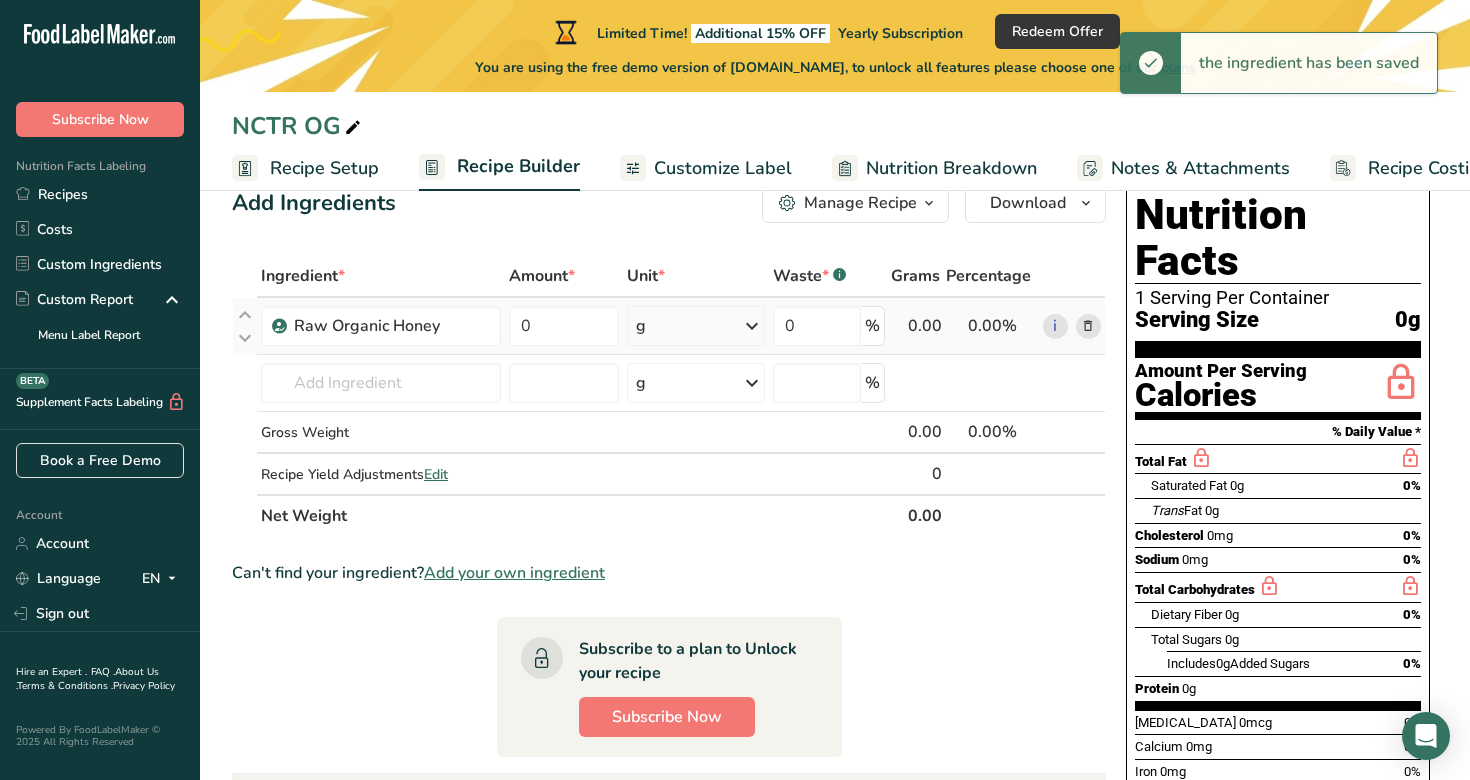 click on "Ingredient *
Amount *
Unit *
Waste *   .a-a{fill:#347362;}.b-a{fill:#fff;}          Grams
Percentage
Raw Organic Honey
0
g
Weight Units
g
kg
mg
See more
Volume Units
l
Volume units require a density conversion. If you know your ingredient's density enter it below. Otherwise, click on "RIA" our AI Regulatory bot - she will be able to help you
lb/ft3
g/cm3
Confirm
mL
Volume units require a density conversion. If you know your ingredient's density enter it below. Otherwise, click on "RIA" our AI Regulatory bot - she will be able to help you
lb/ft3" at bounding box center (669, 396) 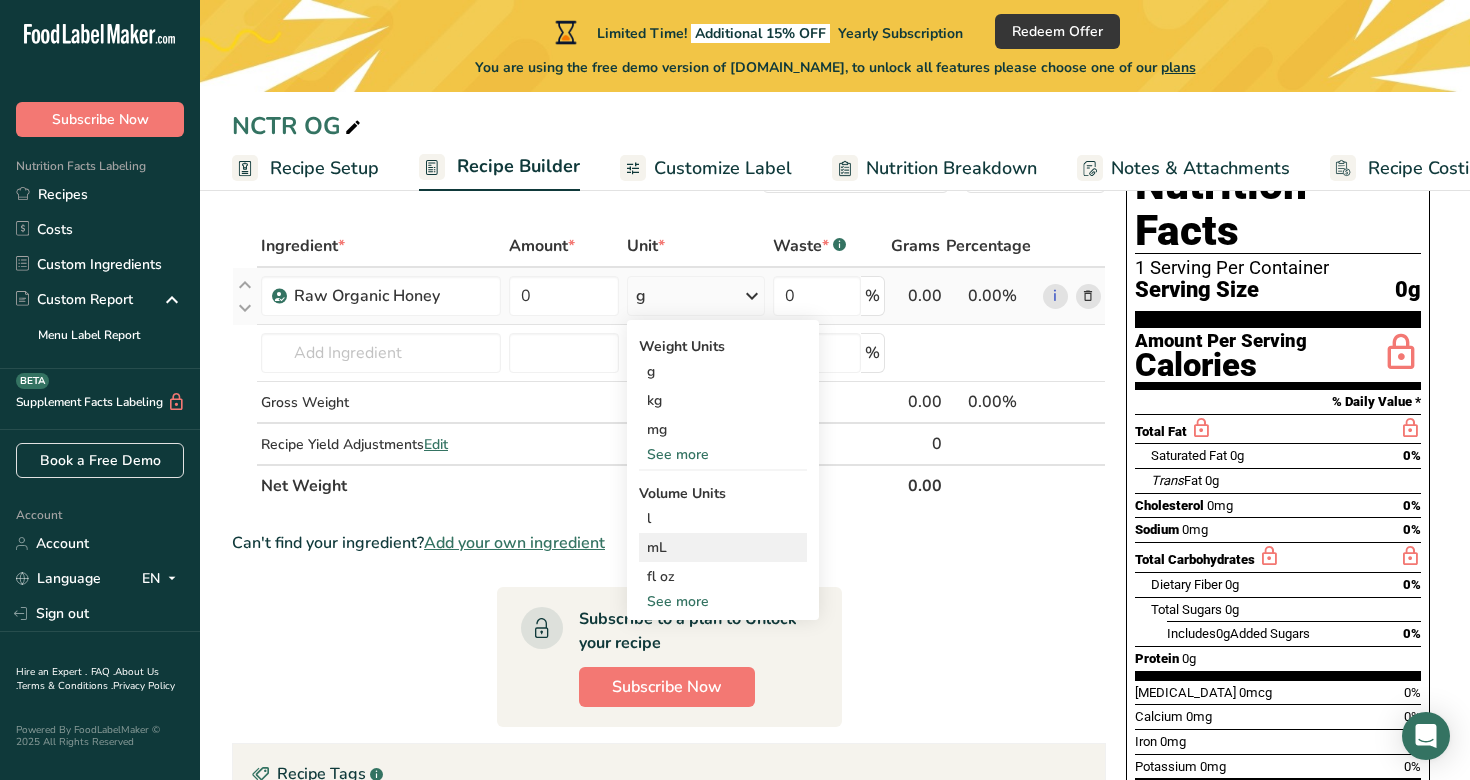 scroll, scrollTop: 64, scrollLeft: 0, axis: vertical 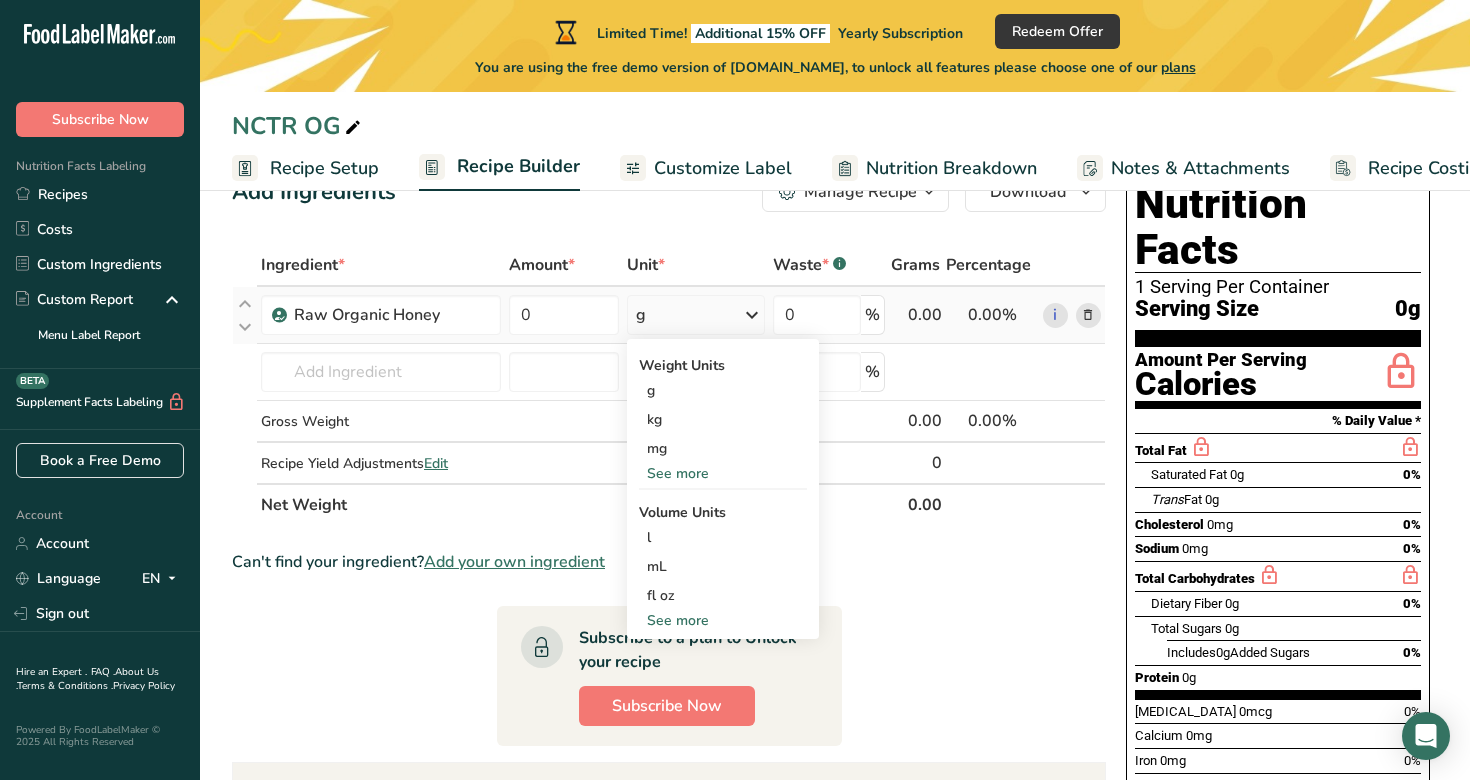 click on "See more" at bounding box center [723, 620] 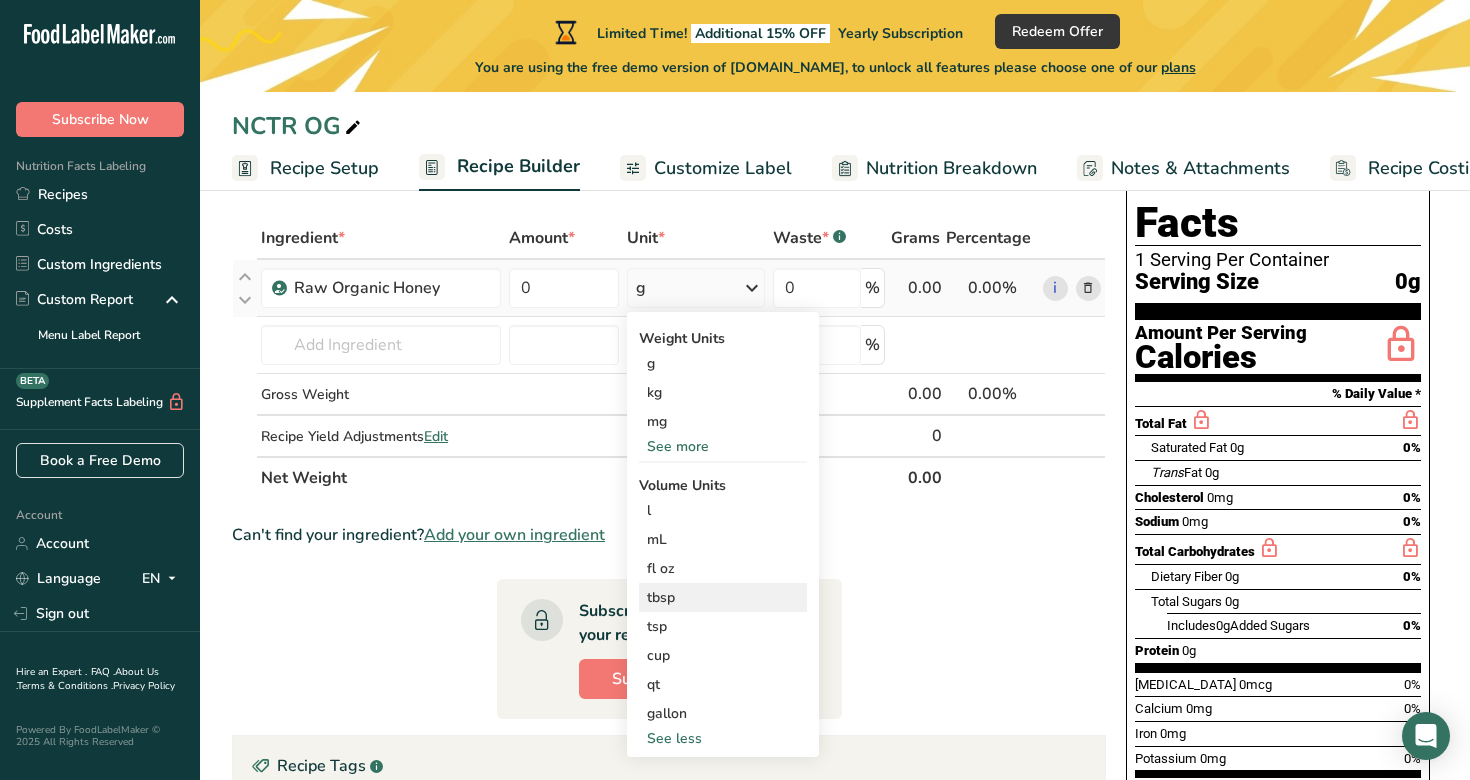 scroll, scrollTop: 99, scrollLeft: 0, axis: vertical 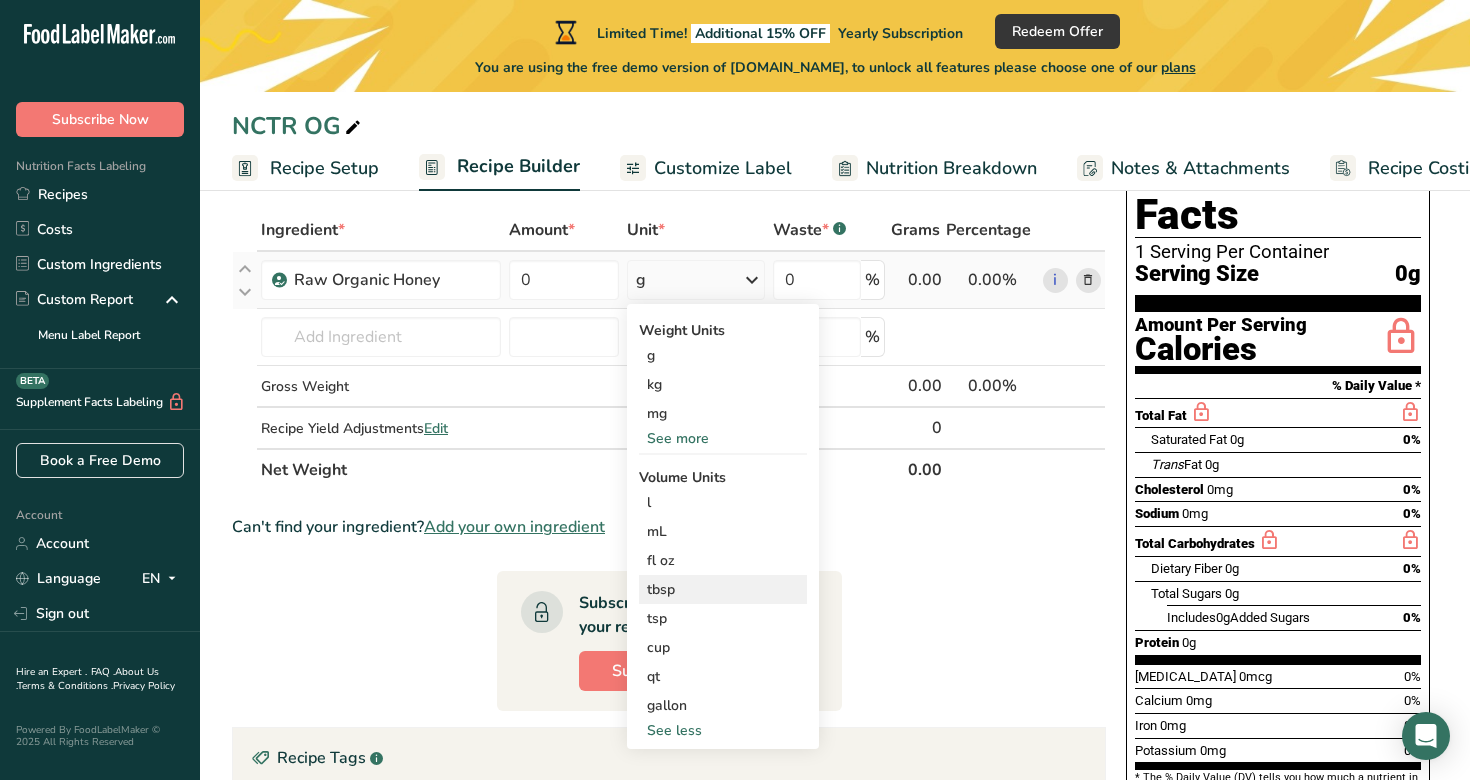 click on "tbsp" at bounding box center [723, 589] 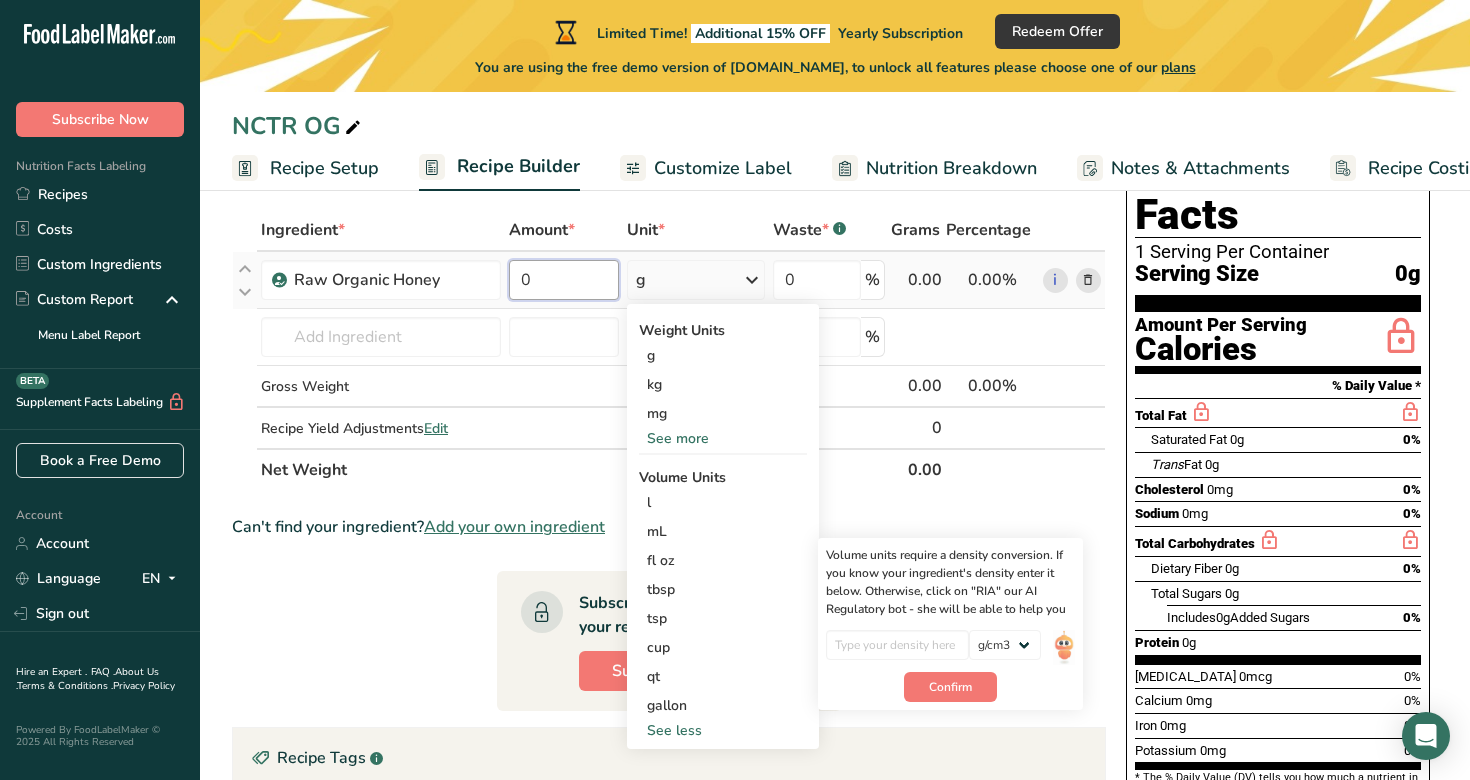 click on "0" at bounding box center [564, 280] 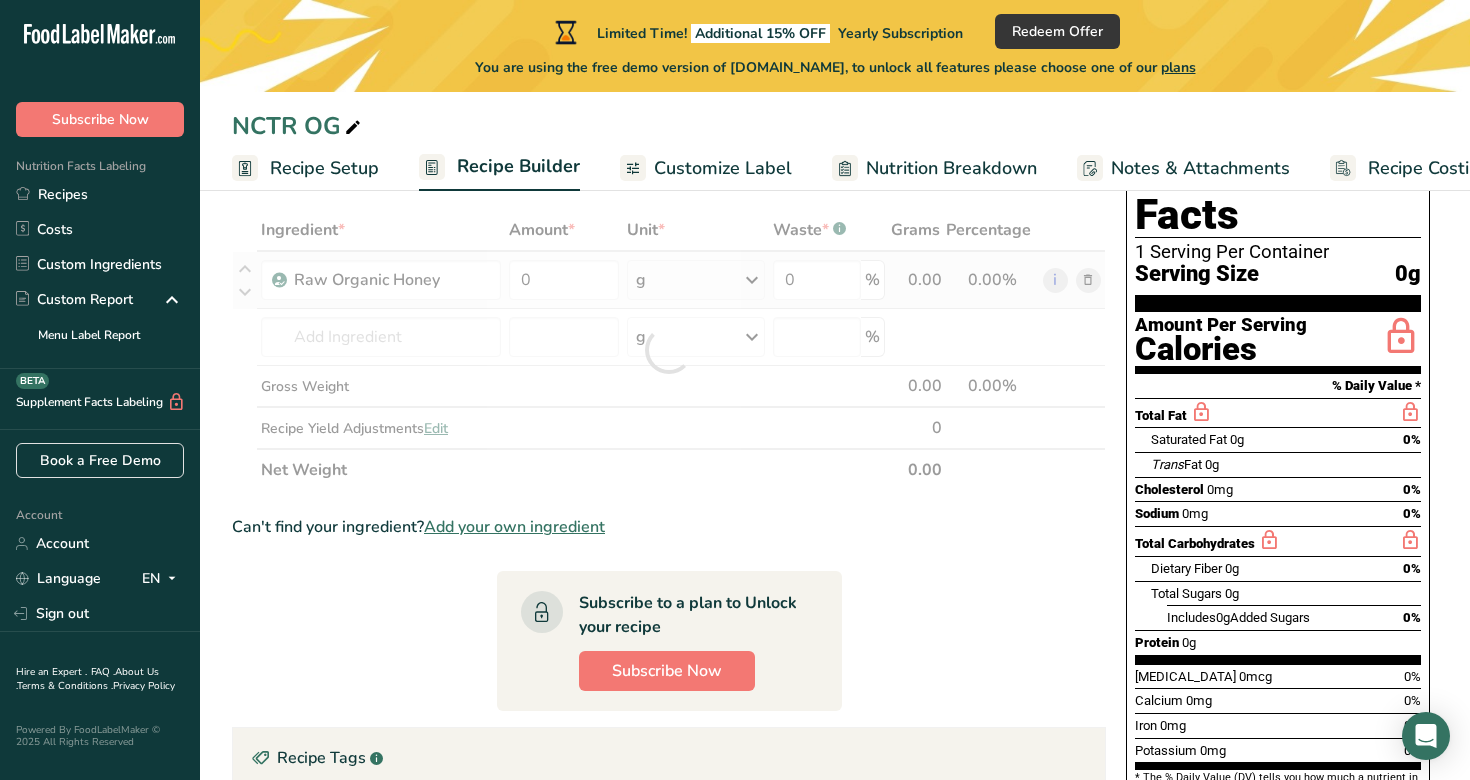 click on "Ingredient *
Amount *
Unit *
Waste *   .a-a{fill:#347362;}.b-a{fill:#fff;}          Grams
Percentage
Raw Organic Honey
0
g
Weight Units
g
kg
mg
See more
Volume Units
l
Volume units require a density conversion. If you know your ingredient's density enter it below. Otherwise, click on "RIA" our AI Regulatory bot - she will be able to help you
lb/ft3
g/cm3
Confirm
mL
Volume units require a density conversion. If you know your ingredient's density enter it below. Otherwise, click on "RIA" our AI Regulatory bot - she will be able to help you
lb/ft3" at bounding box center (669, 350) 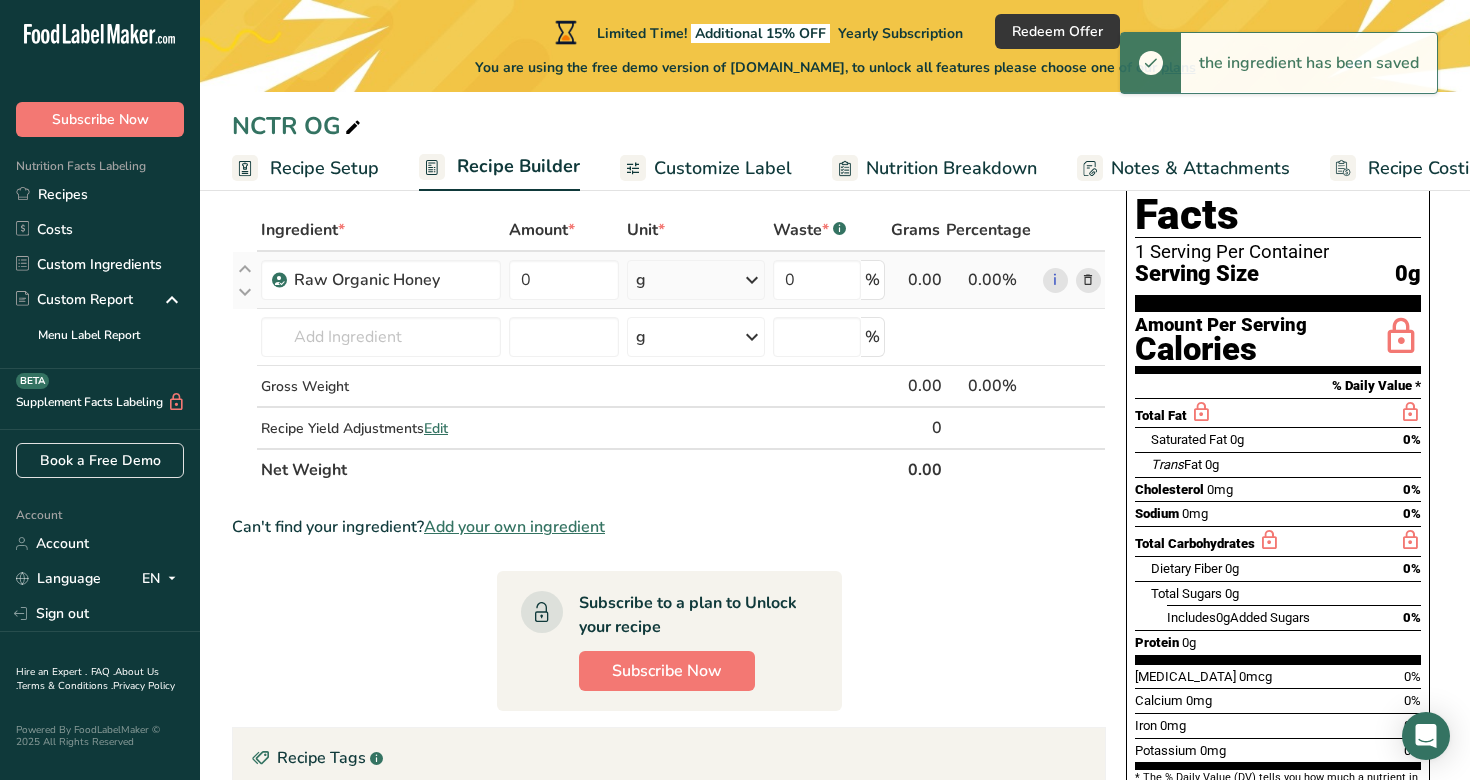 click at bounding box center [752, 280] 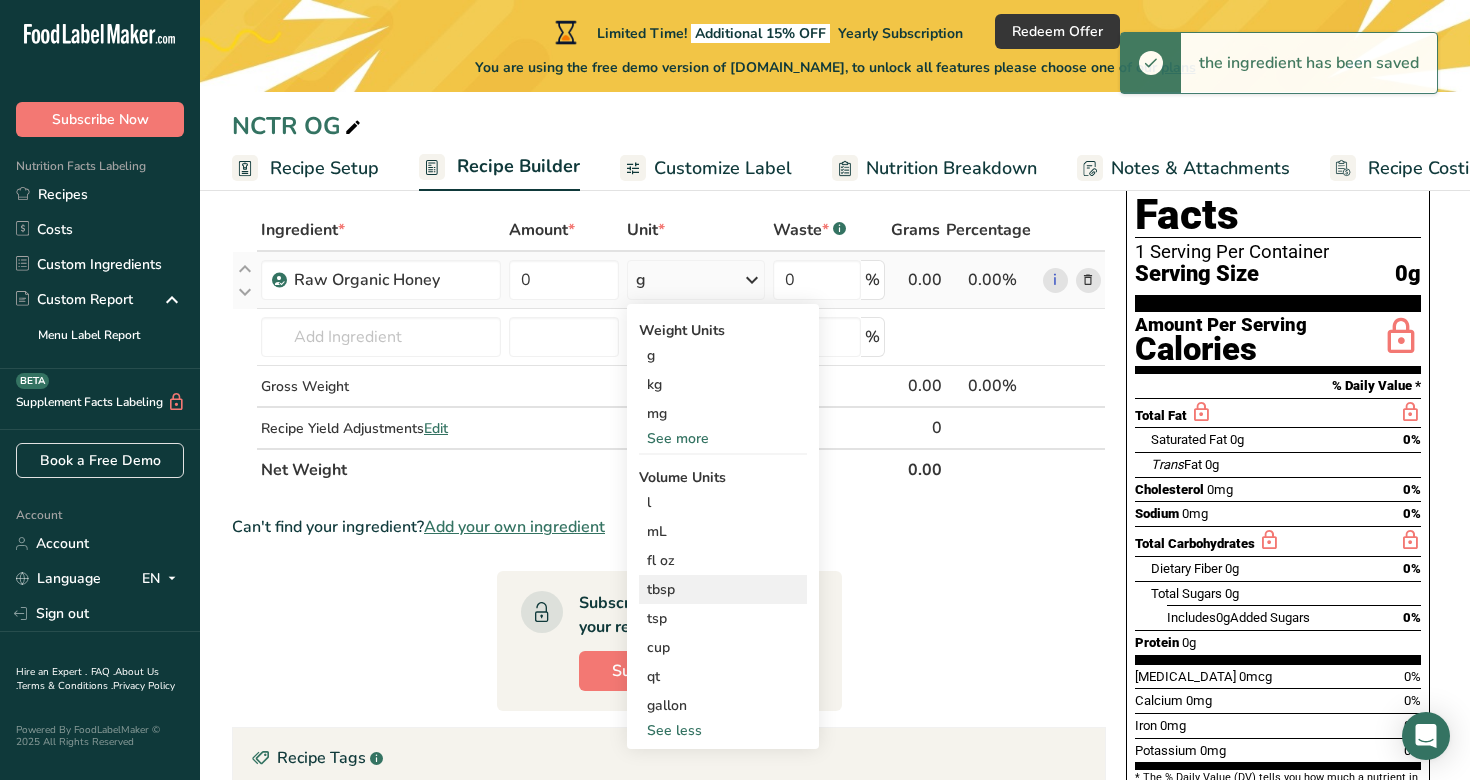 click on "tbsp" at bounding box center (723, 589) 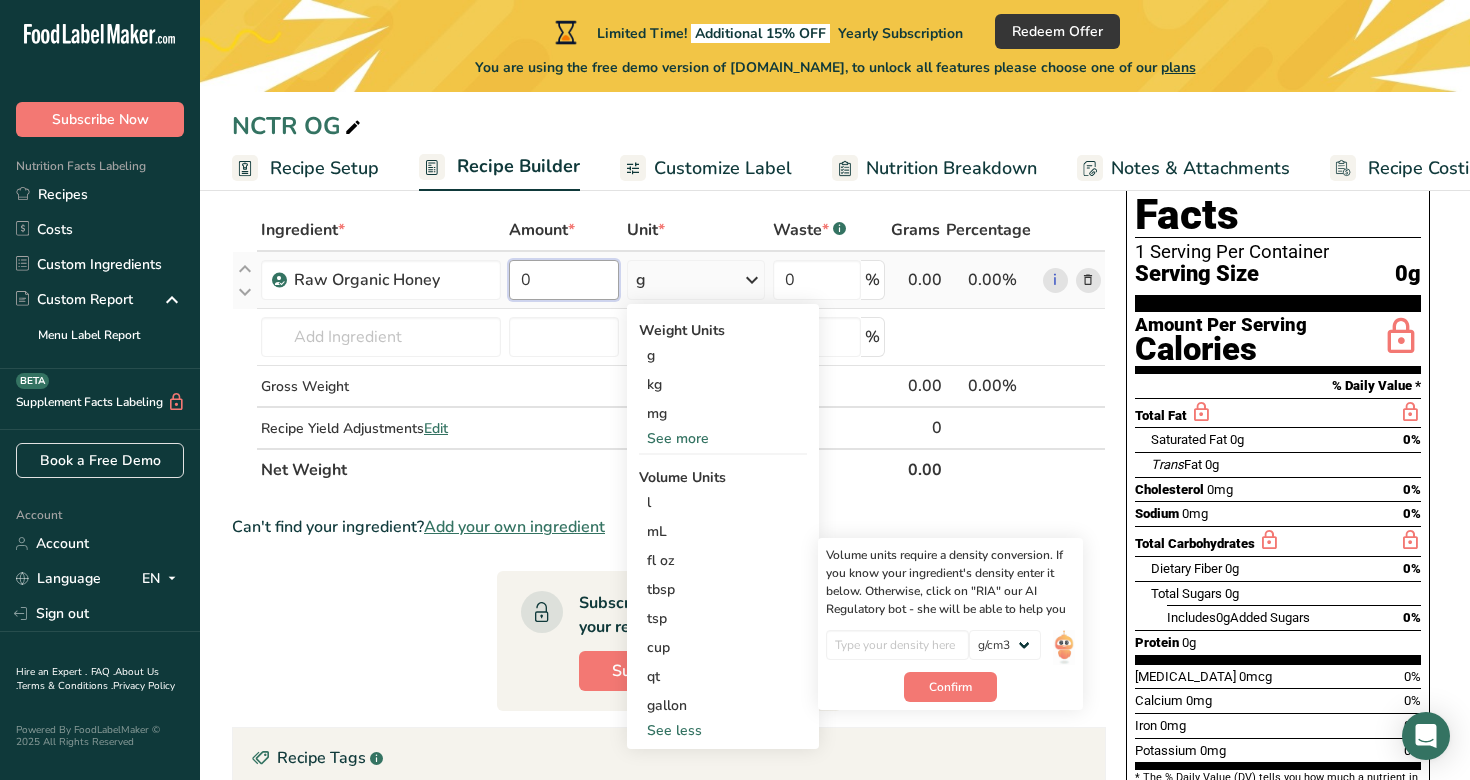 click on "0" at bounding box center [564, 280] 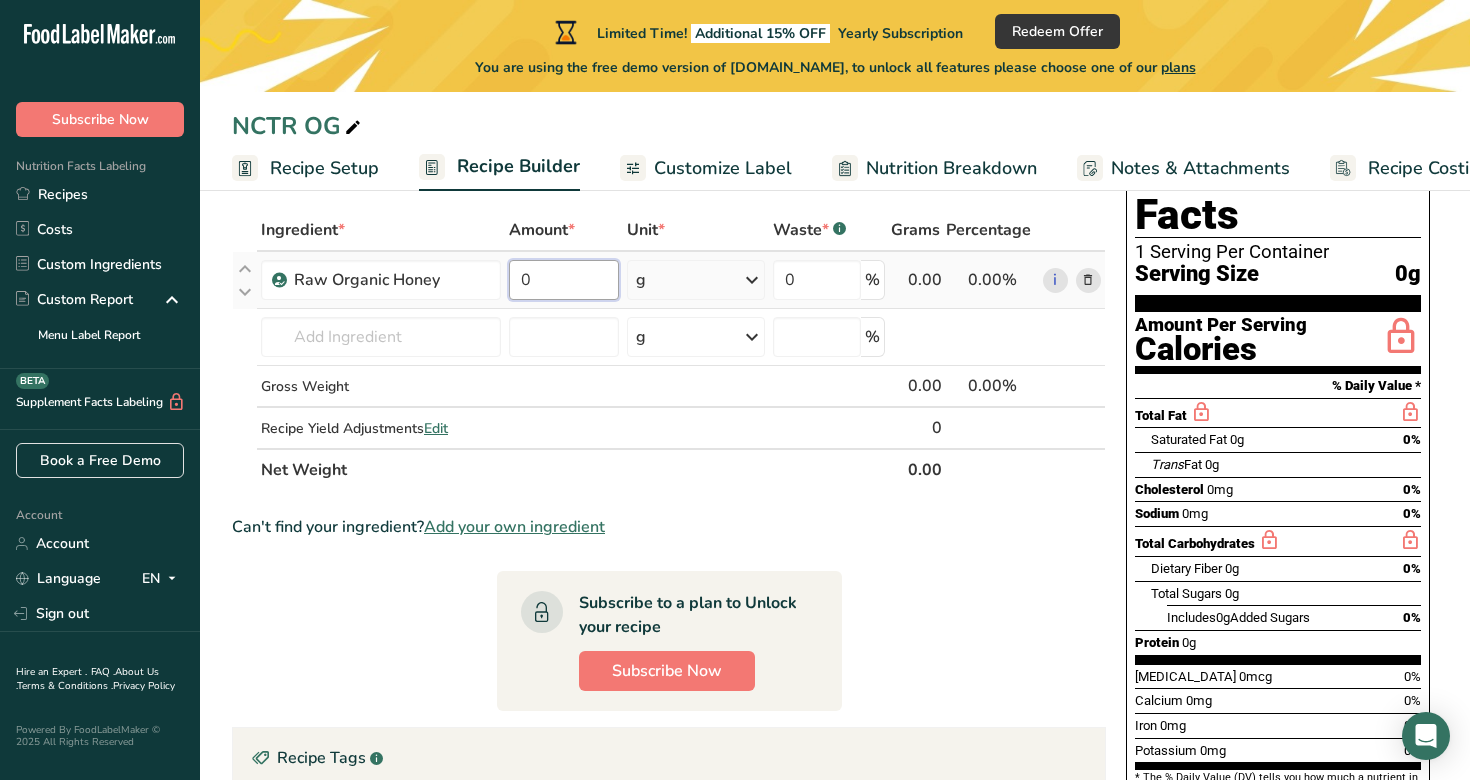 click on "0" at bounding box center (564, 280) 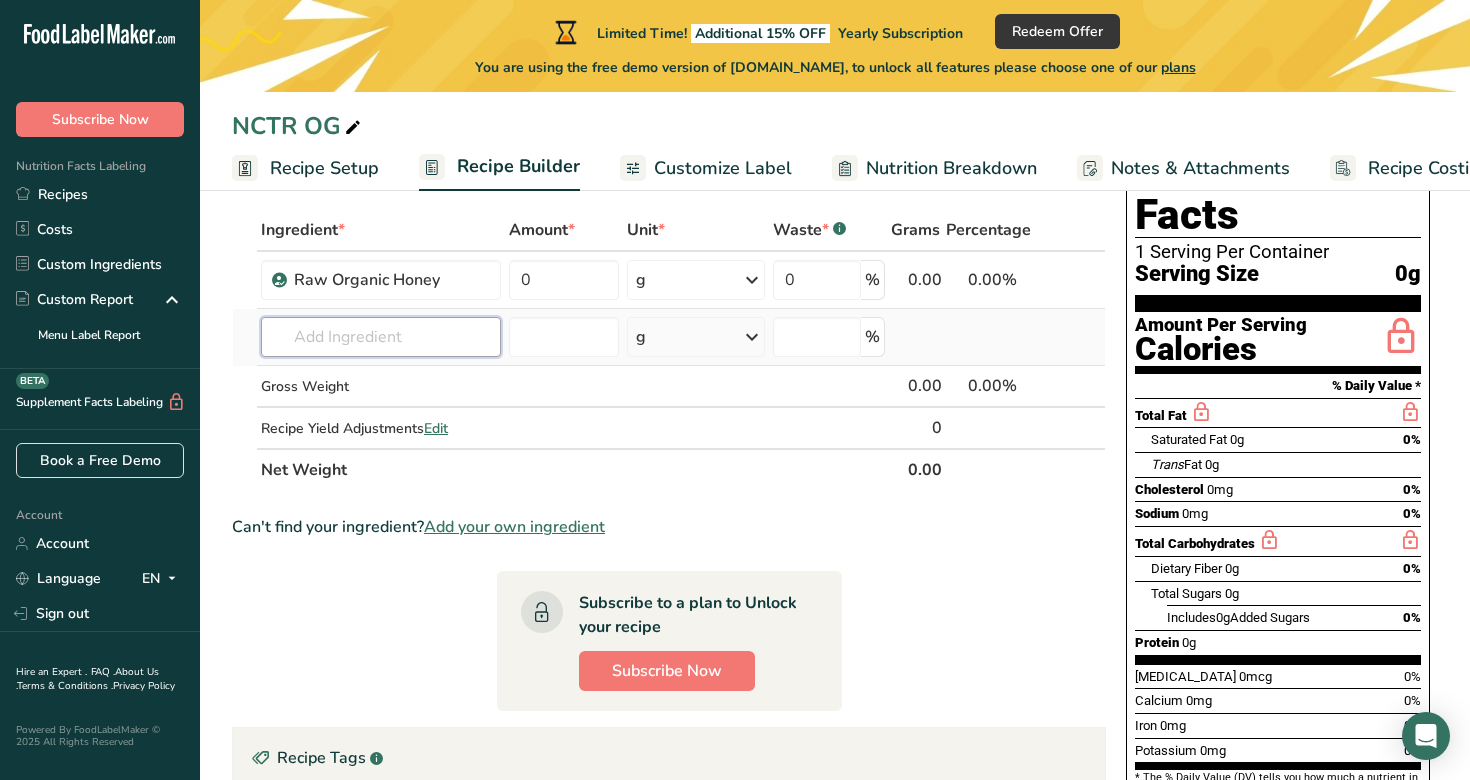 click on "Ingredient *
Amount *
Unit *
Waste *   .a-a{fill:#347362;}.b-a{fill:#fff;}          Grams
Percentage
Raw Organic Honey
0
g
Weight Units
g
kg
mg
See more
Volume Units
l
Volume units require a density conversion. If you know your ingredient's density enter it below. Otherwise, click on "RIA" our AI Regulatory bot - she will be able to help you
lb/ft3
g/cm3
Confirm
mL
Volume units require a density conversion. If you know your ingredient's density enter it below. Otherwise, click on "RIA" our AI Regulatory bot - she will be able to help you
lb/ft3" at bounding box center (669, 350) 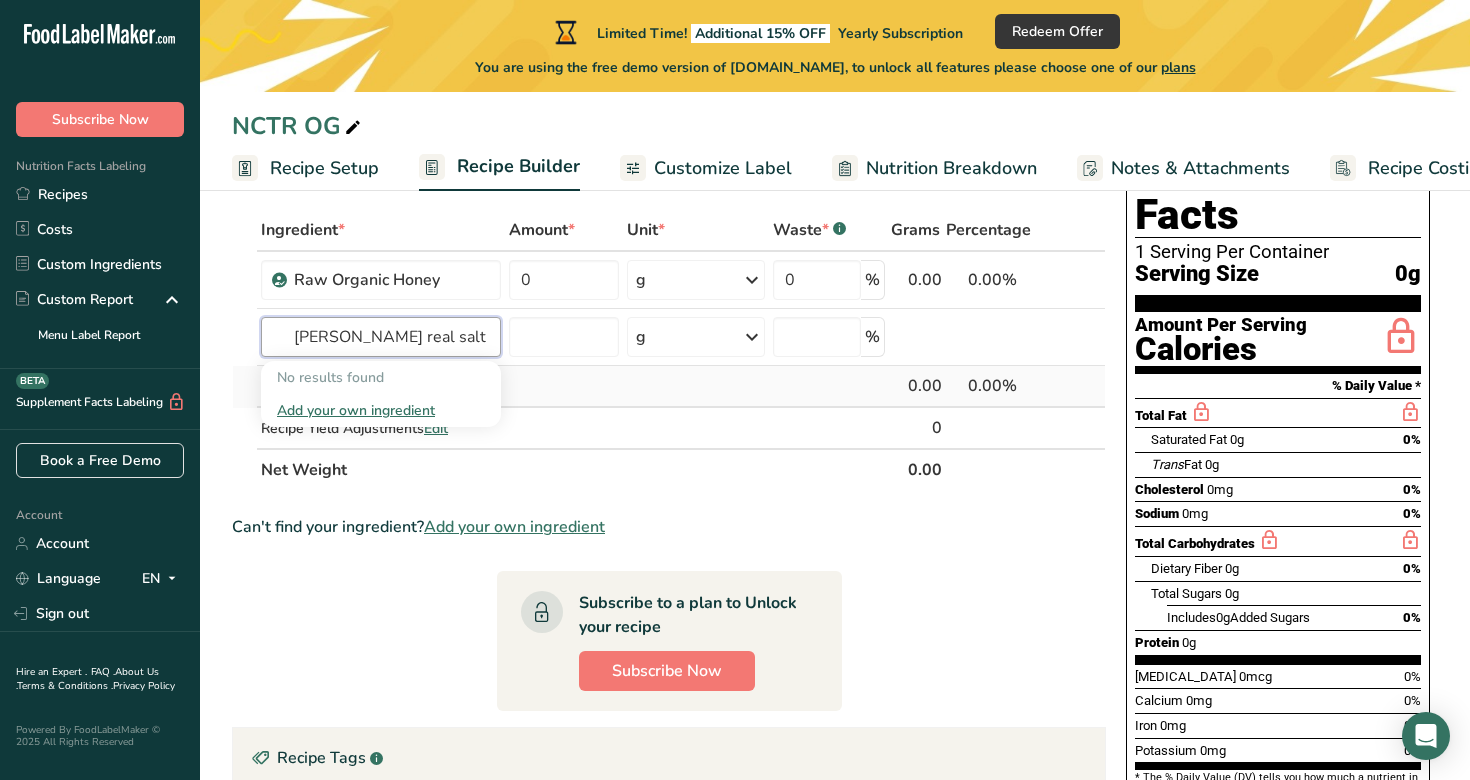 type on "Redmond's real salt" 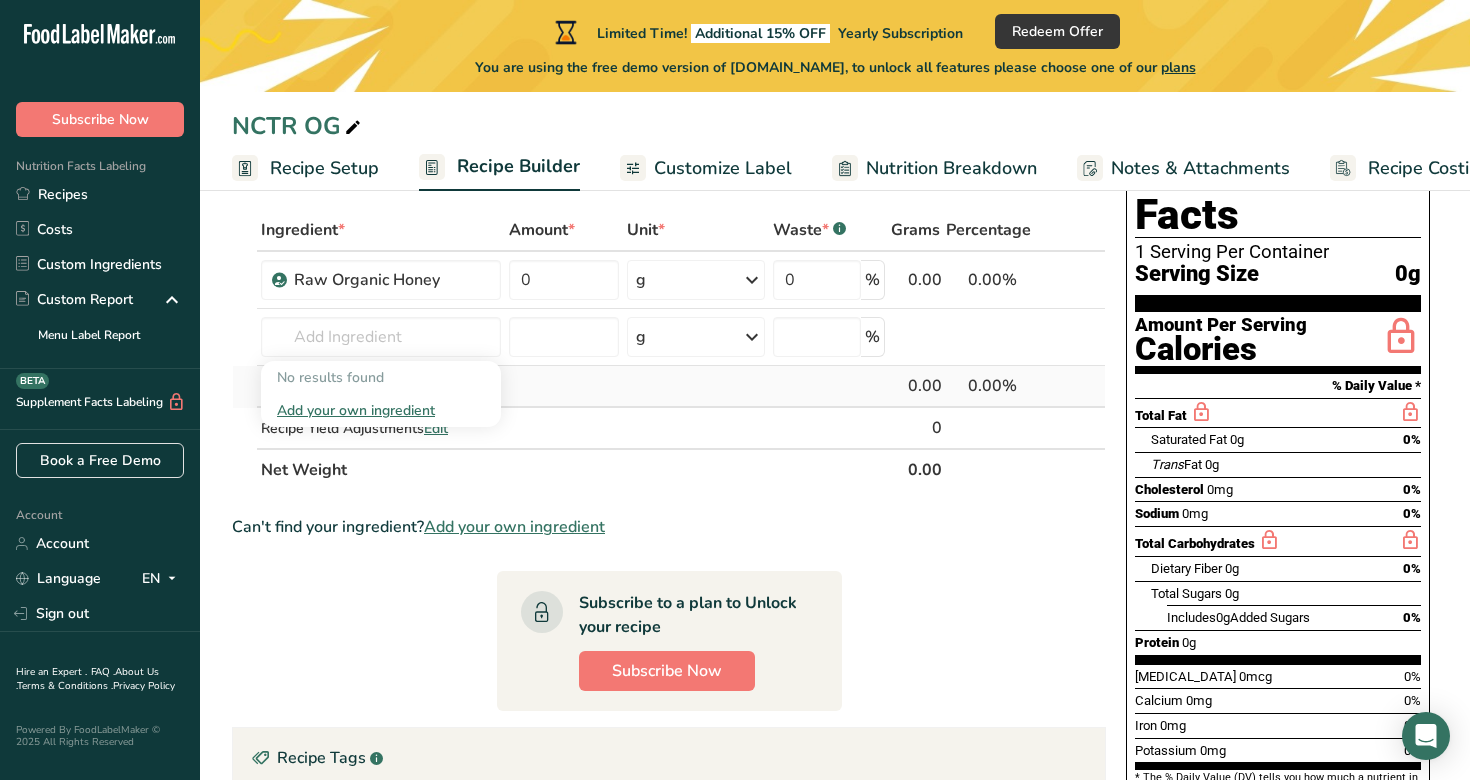 click at bounding box center (564, 387) 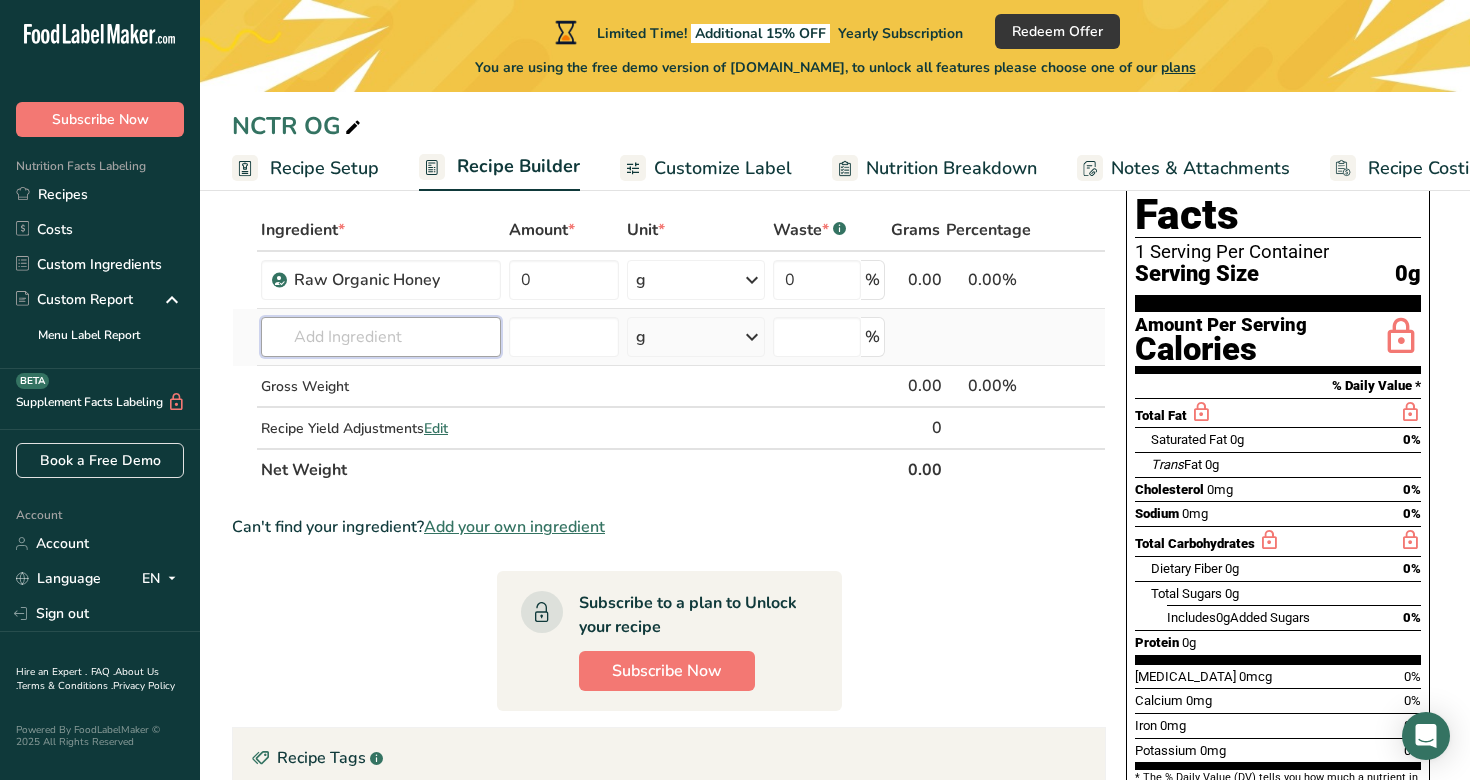 click at bounding box center [381, 337] 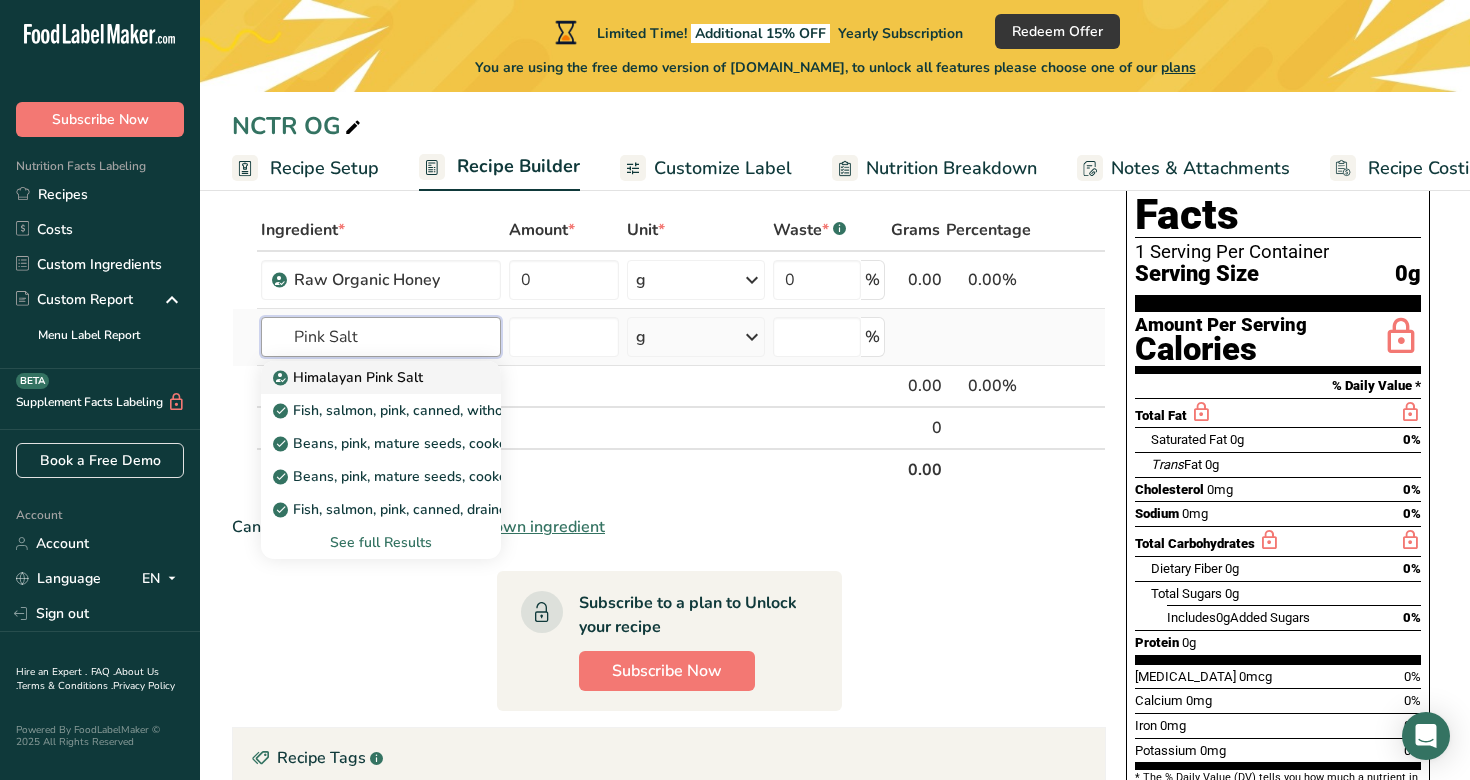 type on "Pink Salt" 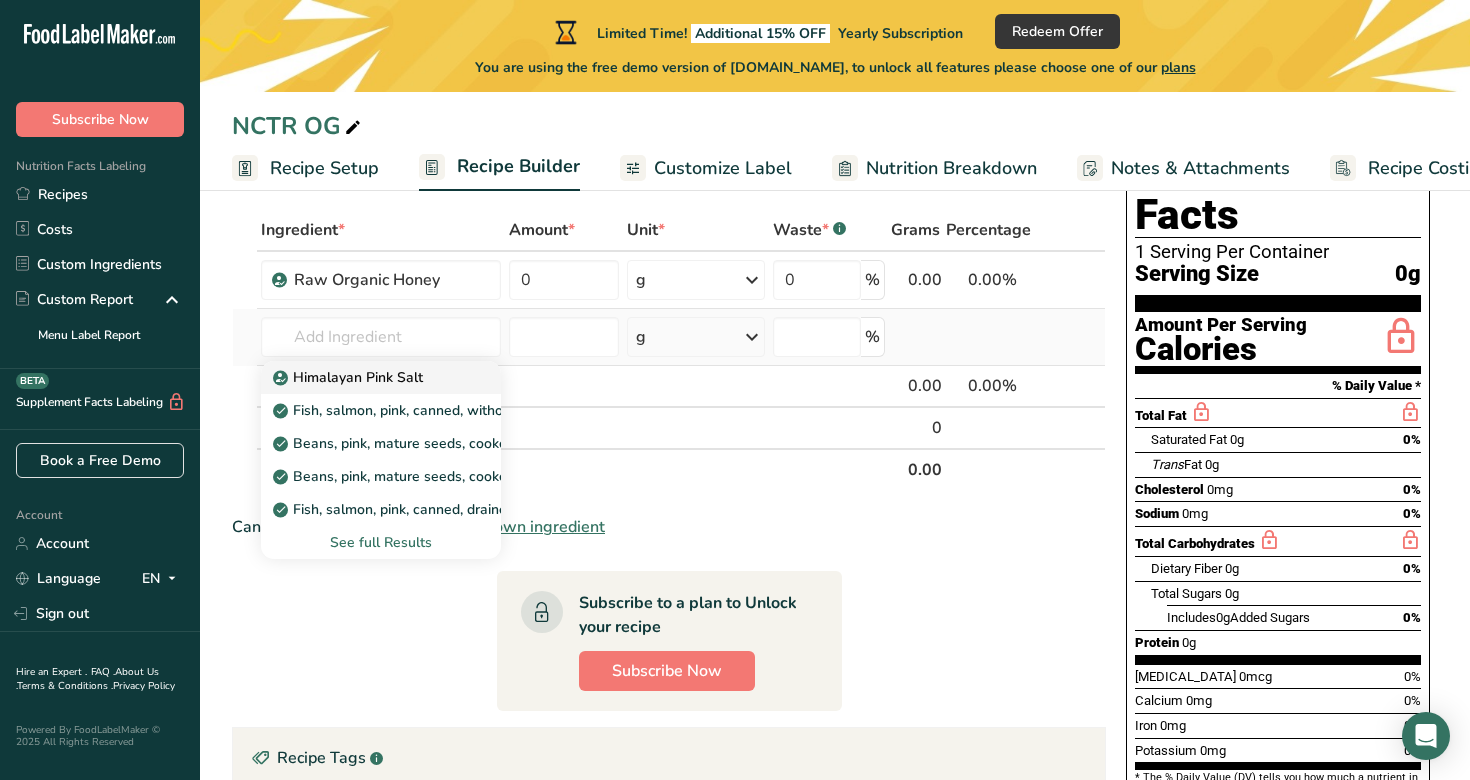 click on "Himalayan Pink Salt" at bounding box center [350, 377] 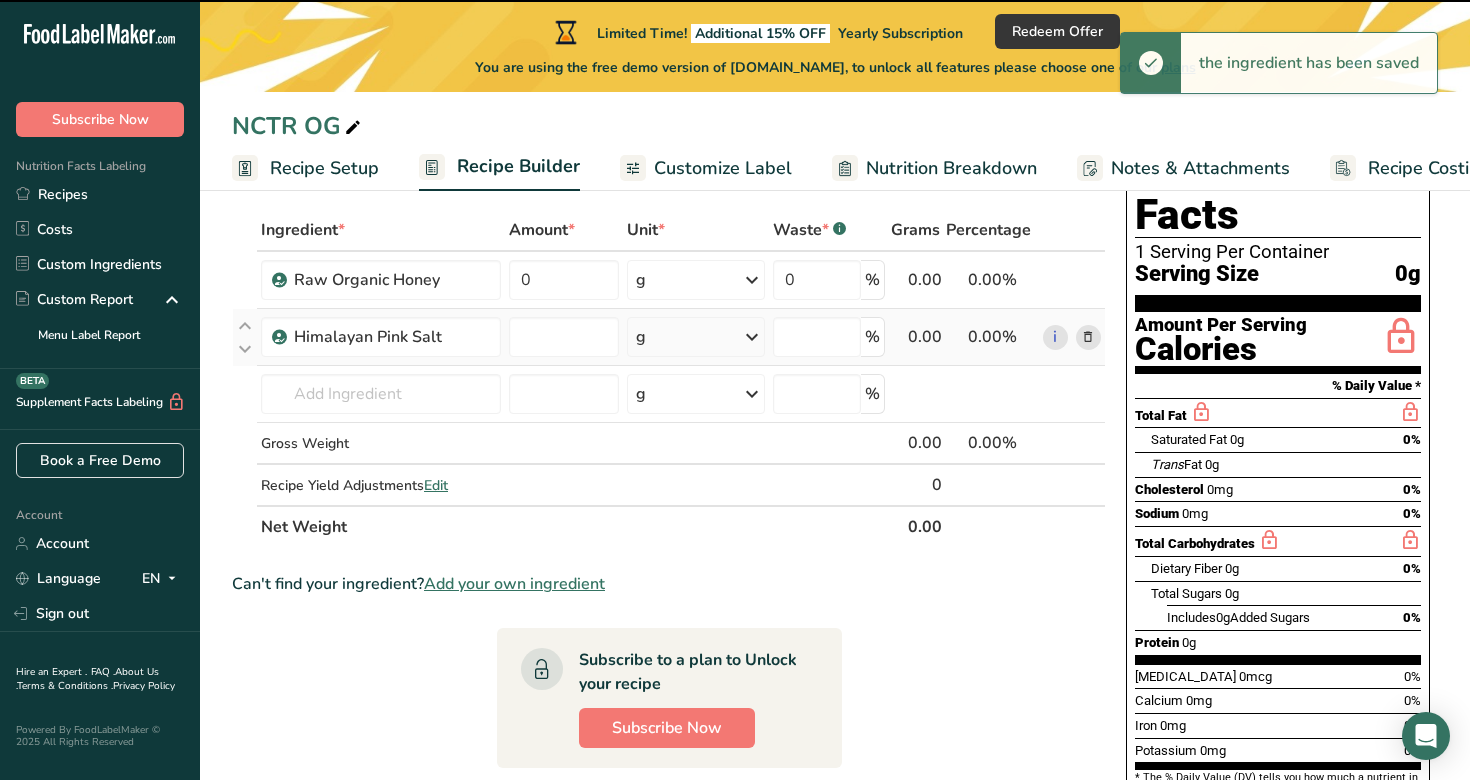type on "0" 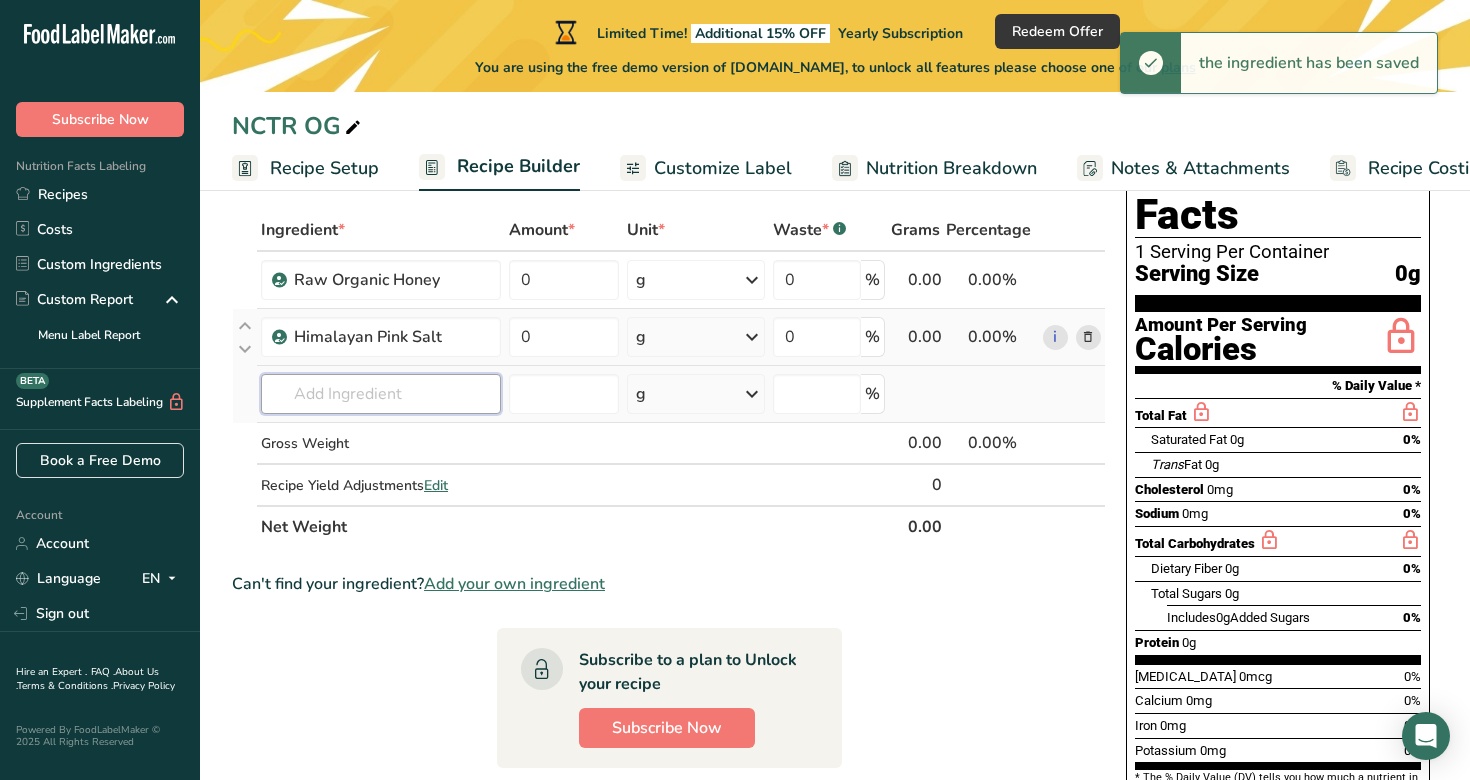 click at bounding box center (381, 394) 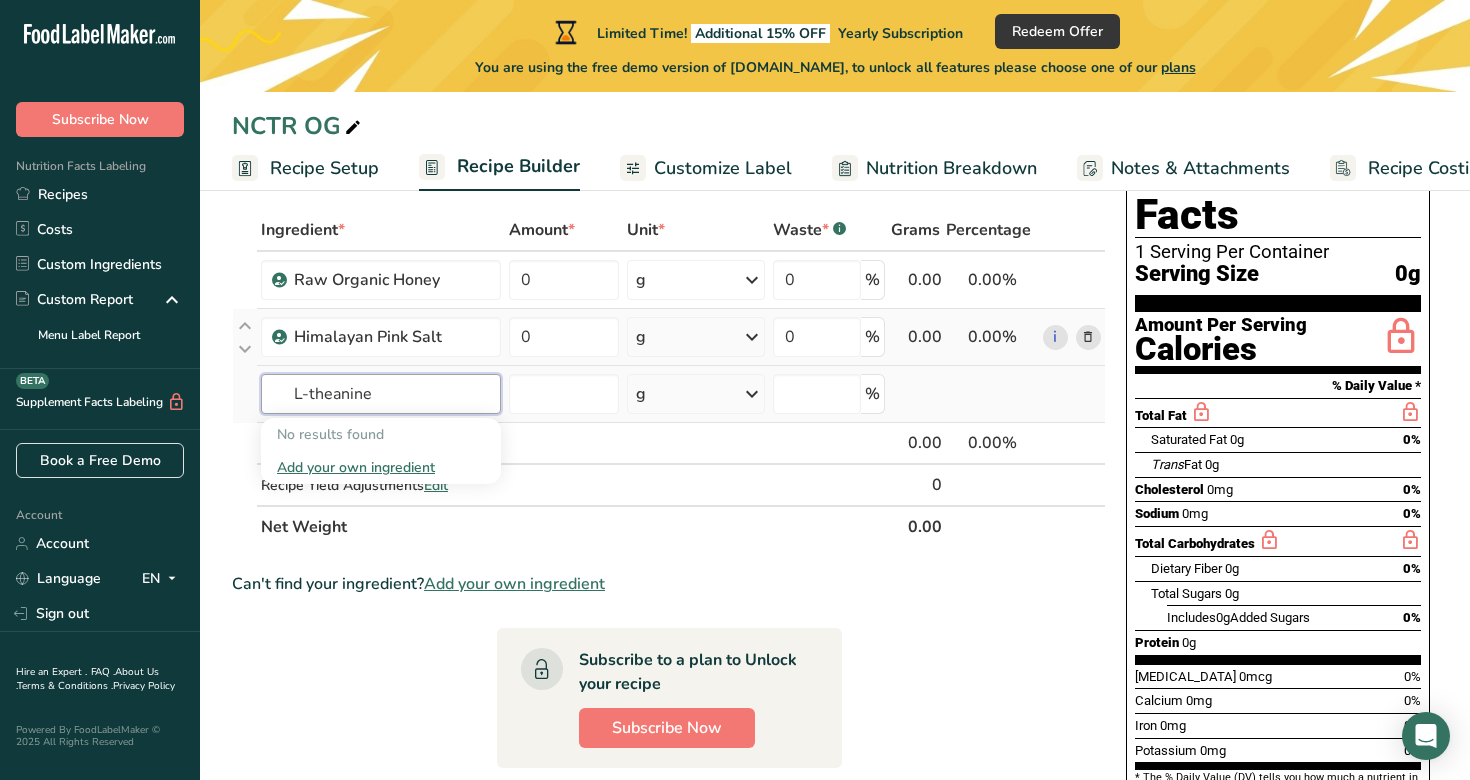 type on "L-theanine" 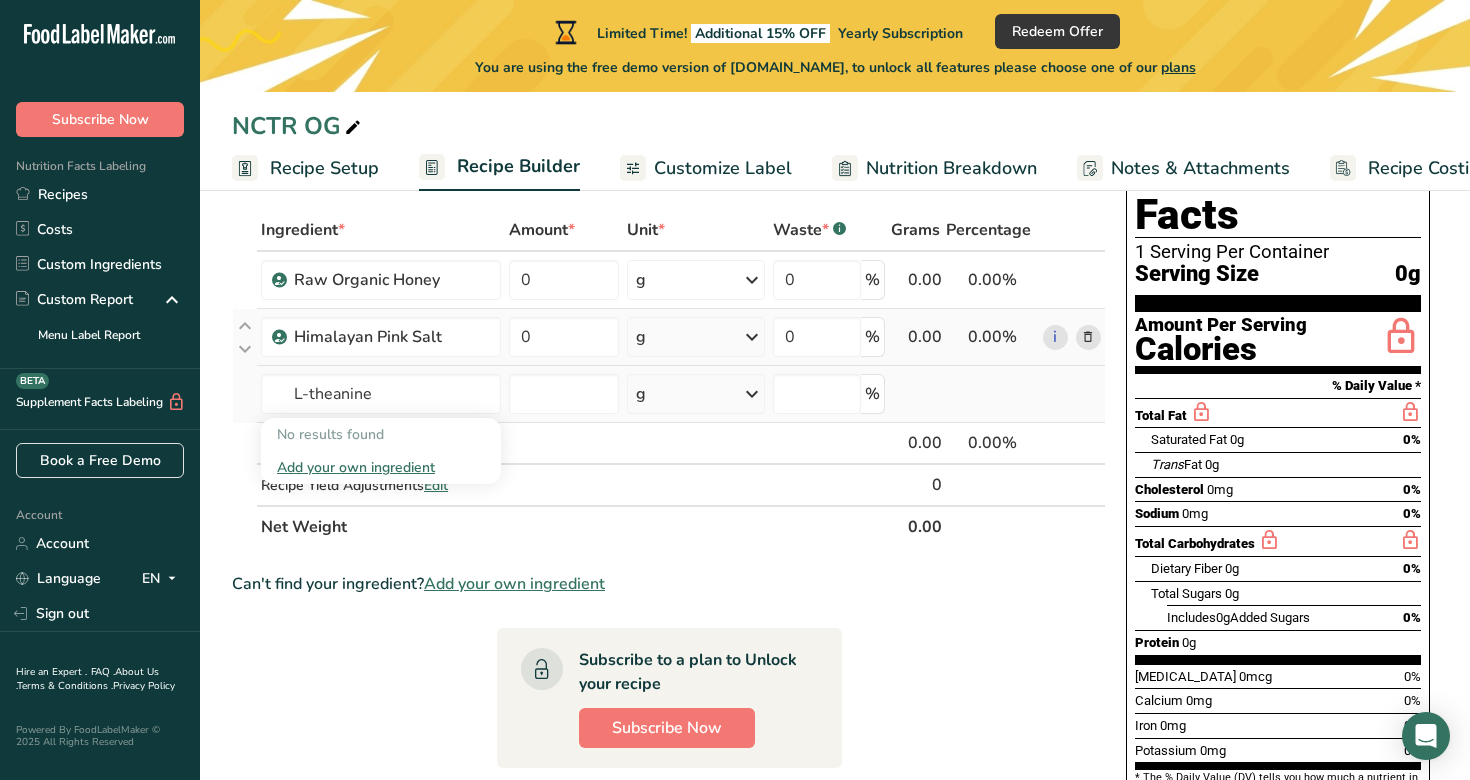 type 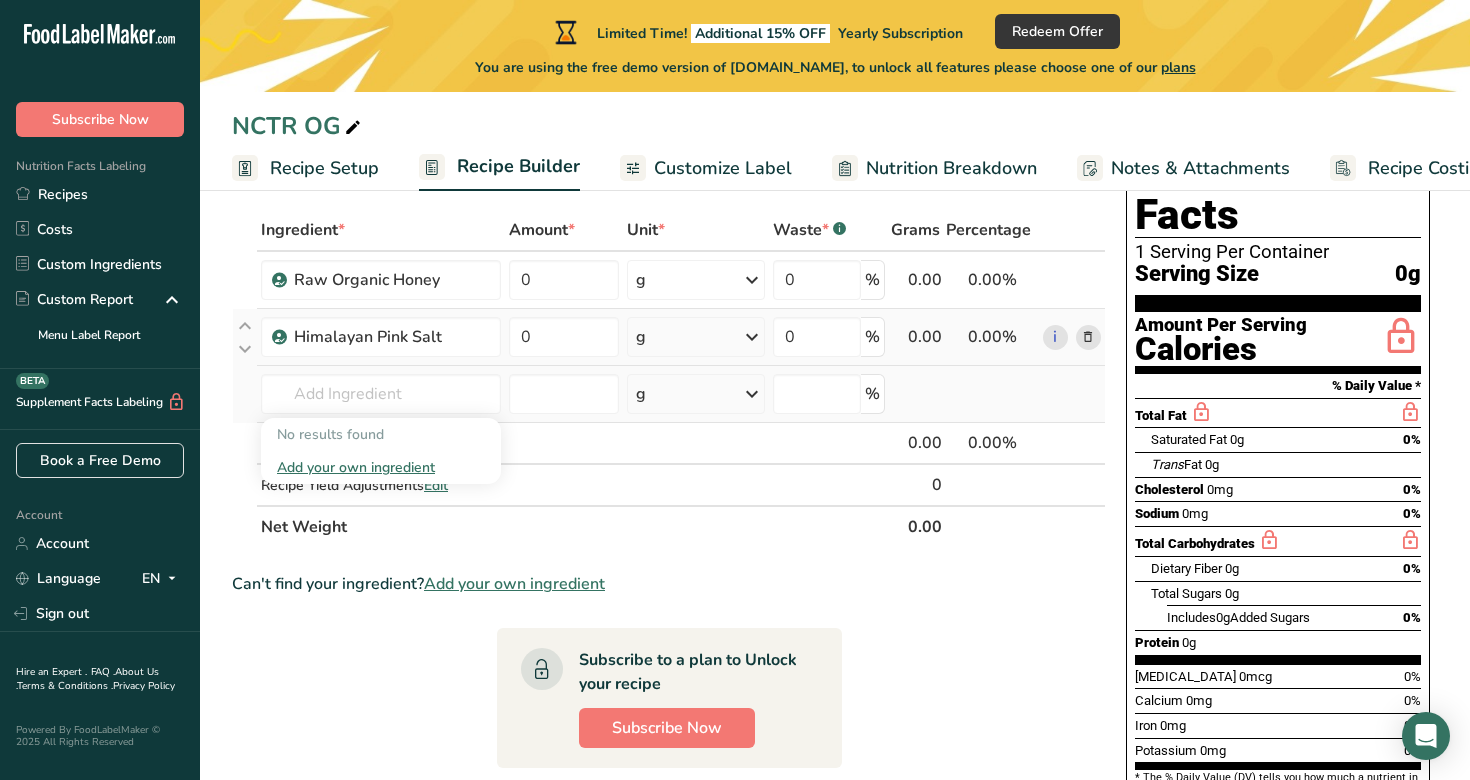 click on "Add your own ingredient" at bounding box center (381, 467) 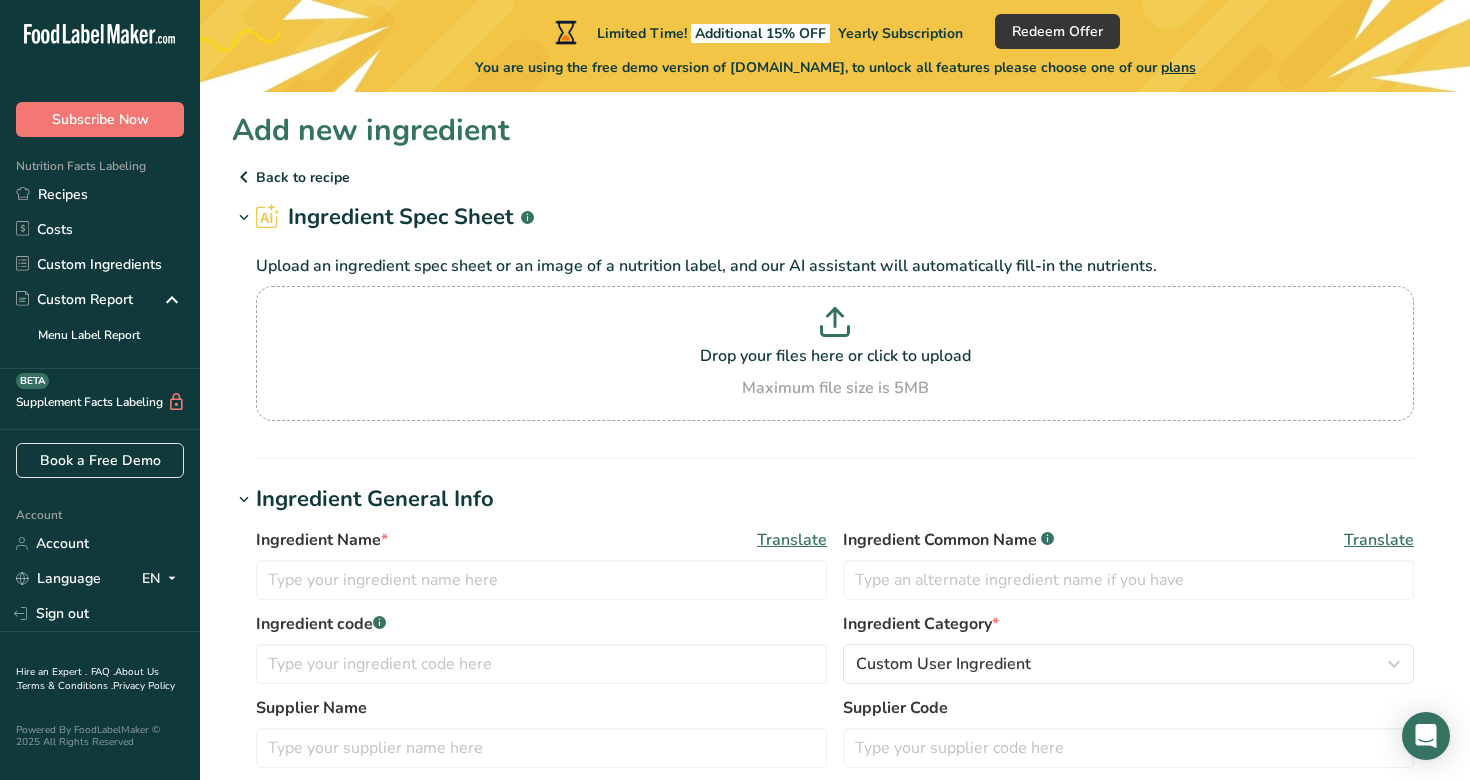 scroll, scrollTop: 0, scrollLeft: 0, axis: both 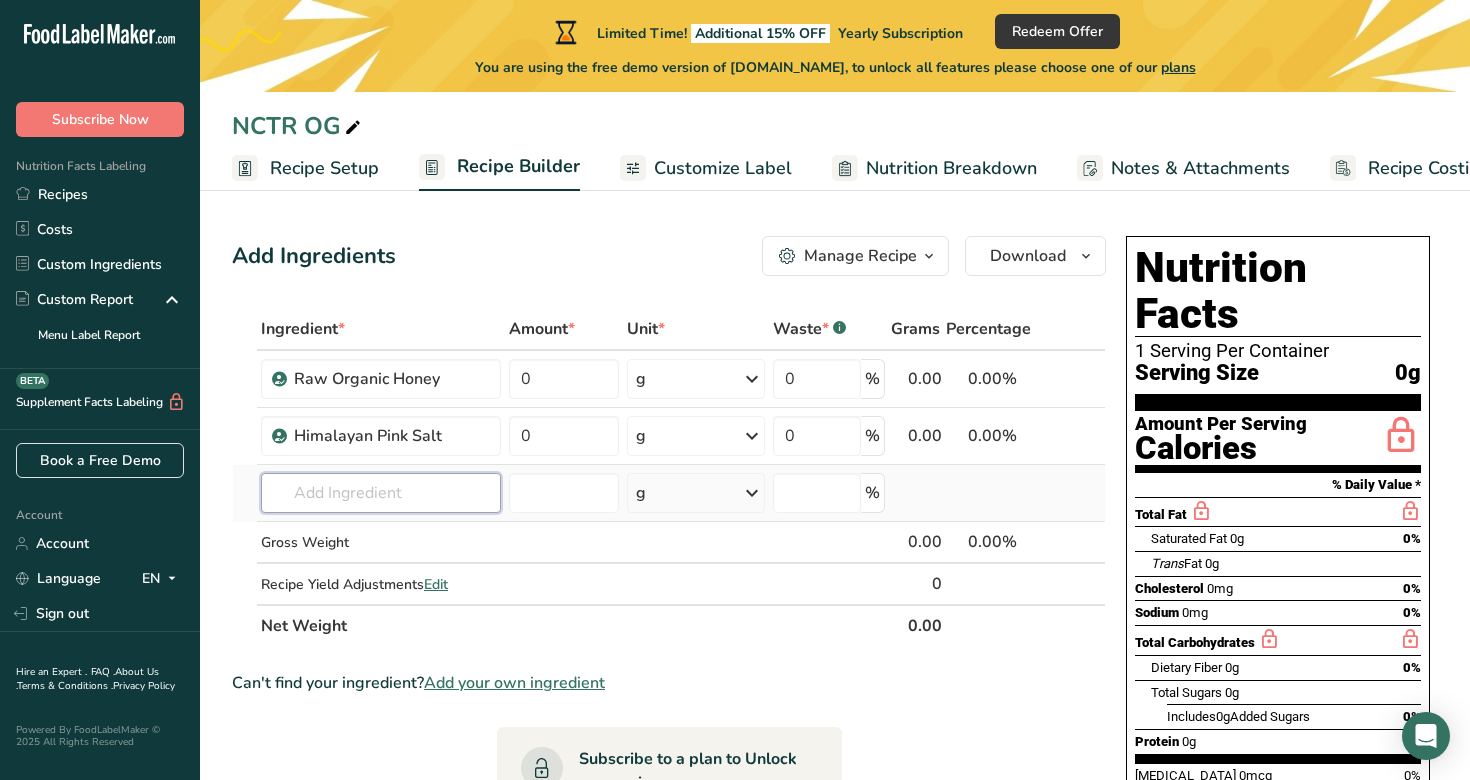 click at bounding box center [381, 493] 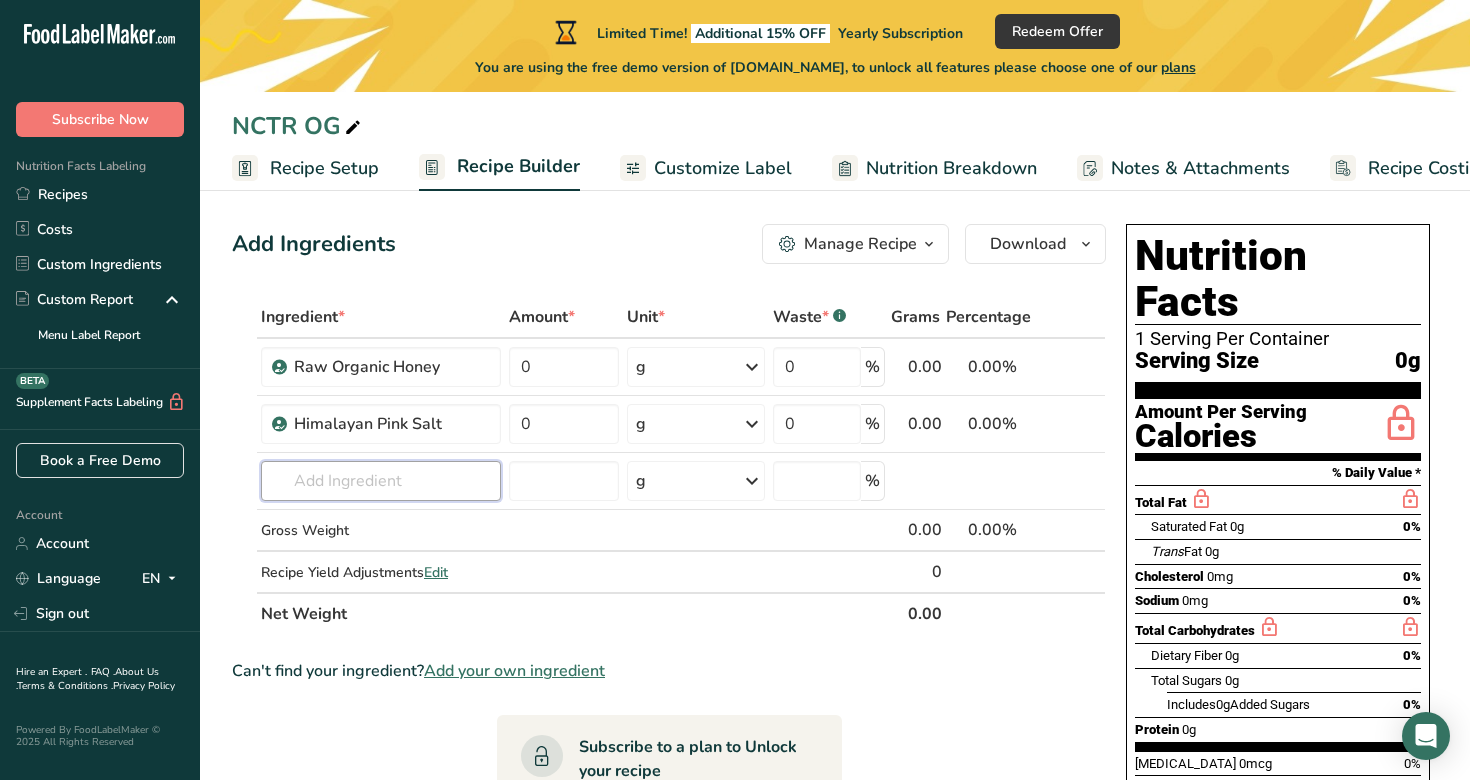 scroll, scrollTop: 0, scrollLeft: 0, axis: both 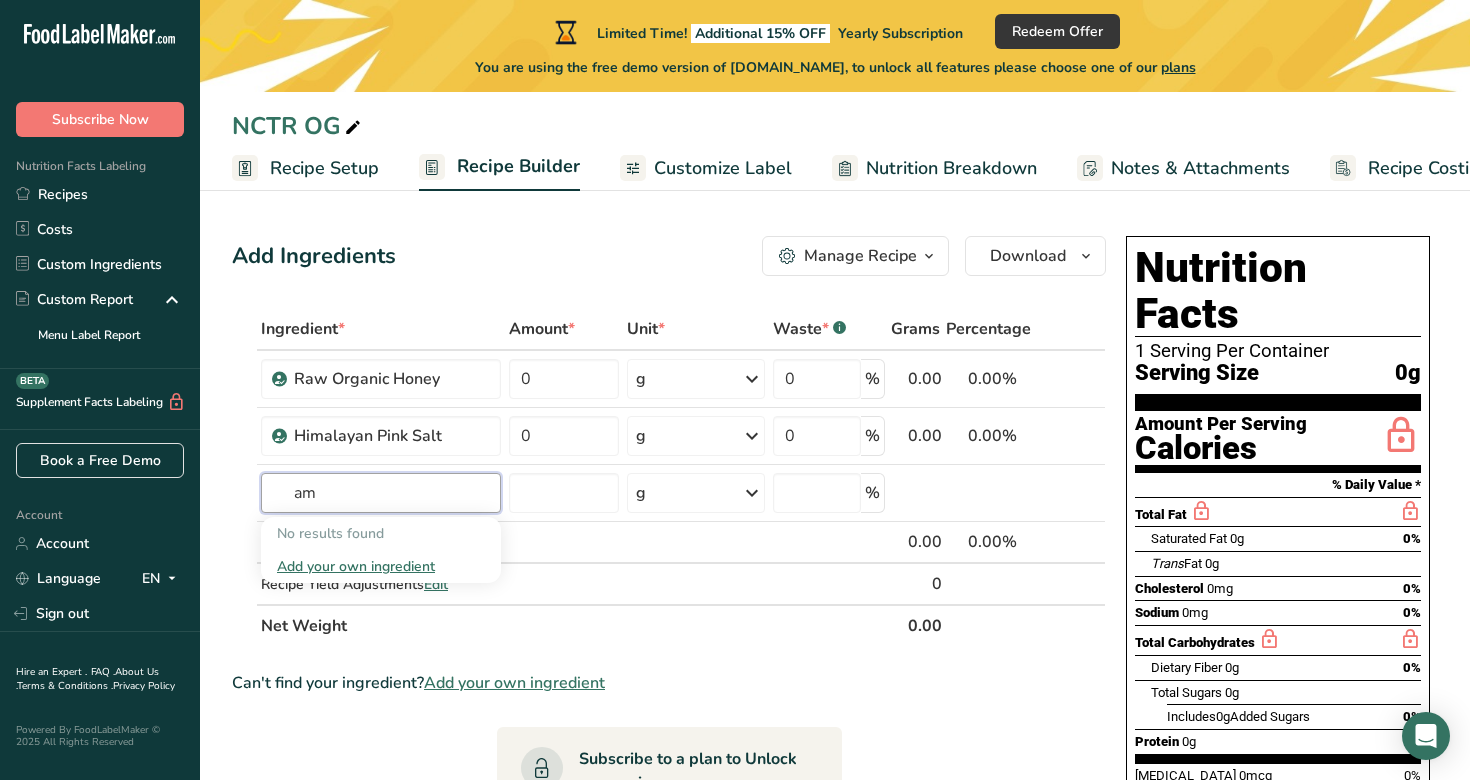 type on "a" 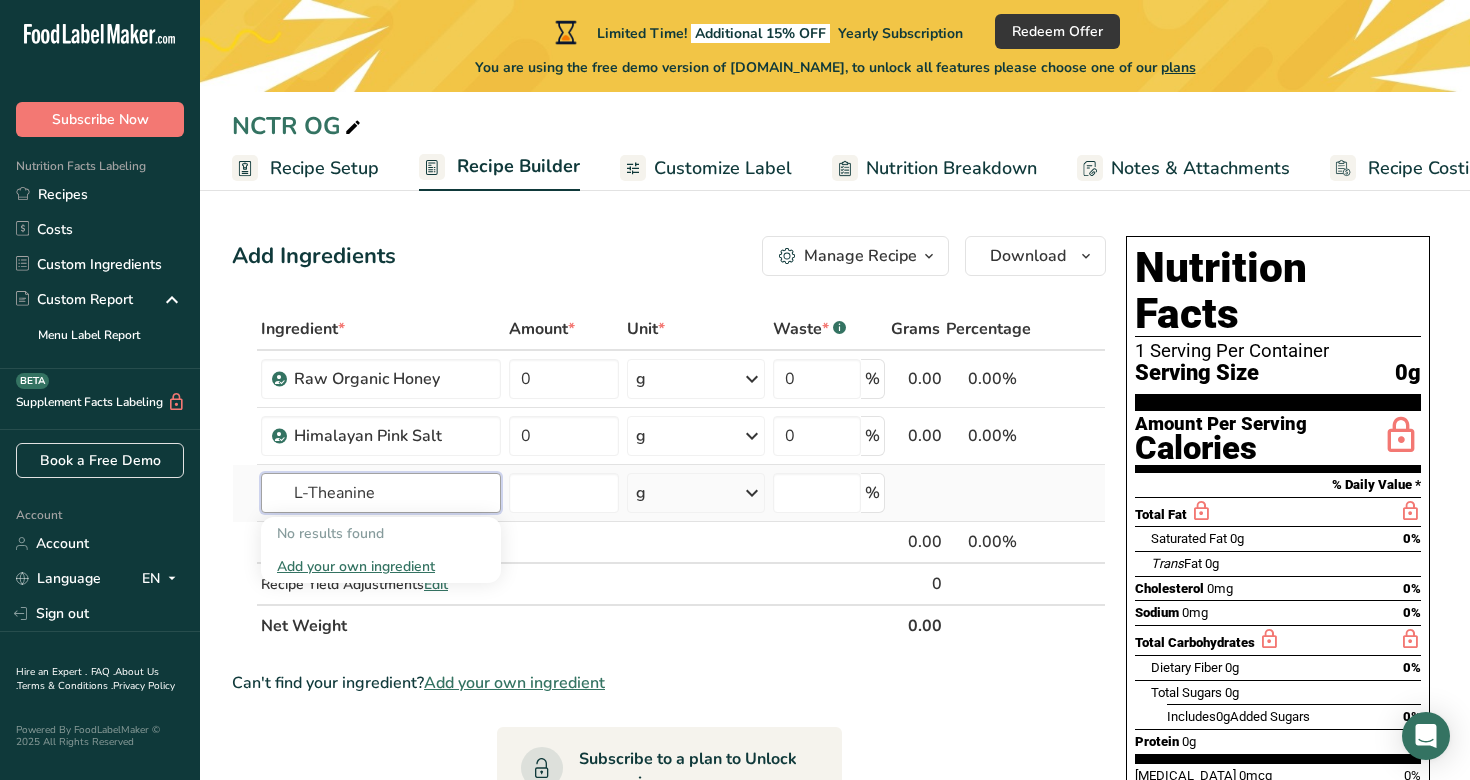 type on "L-Theanine" 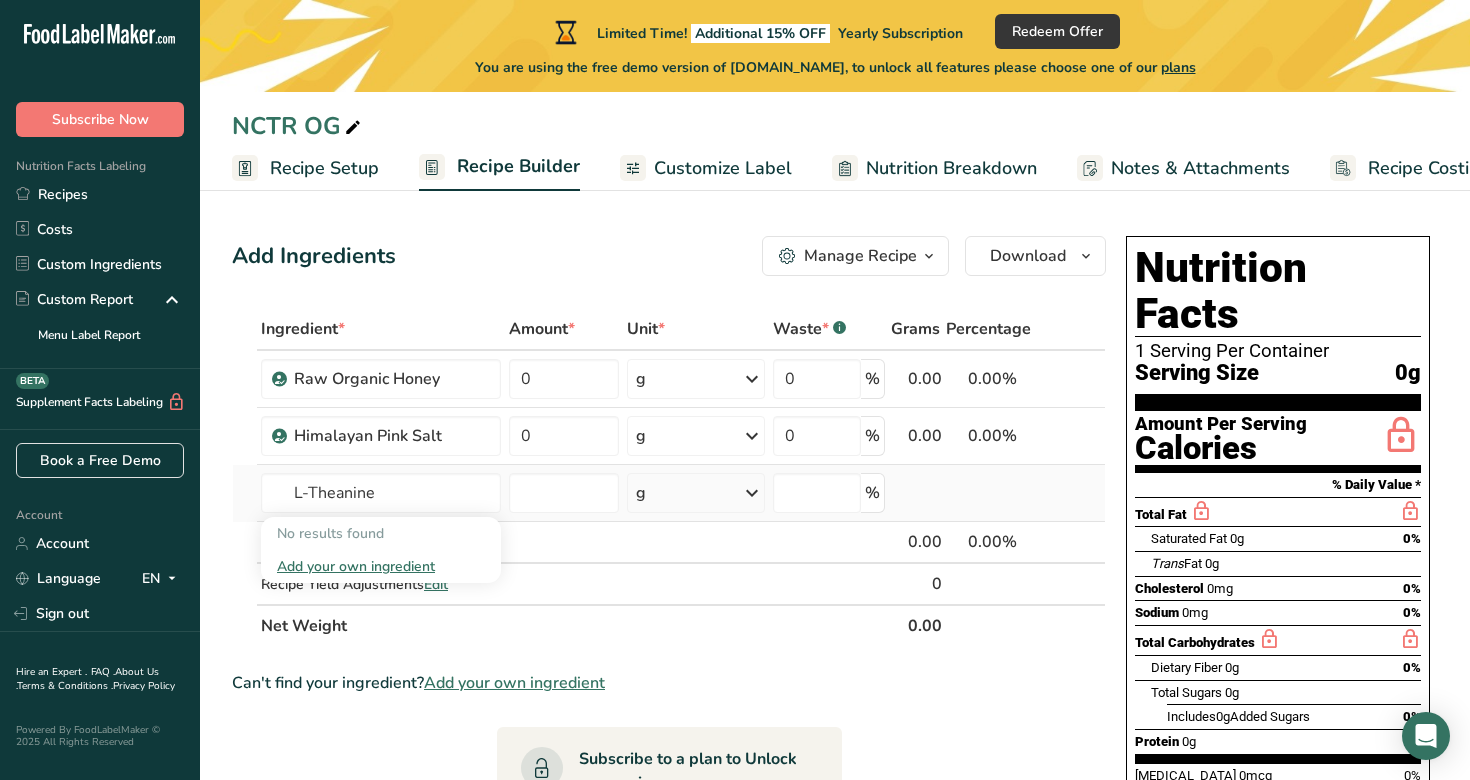 type 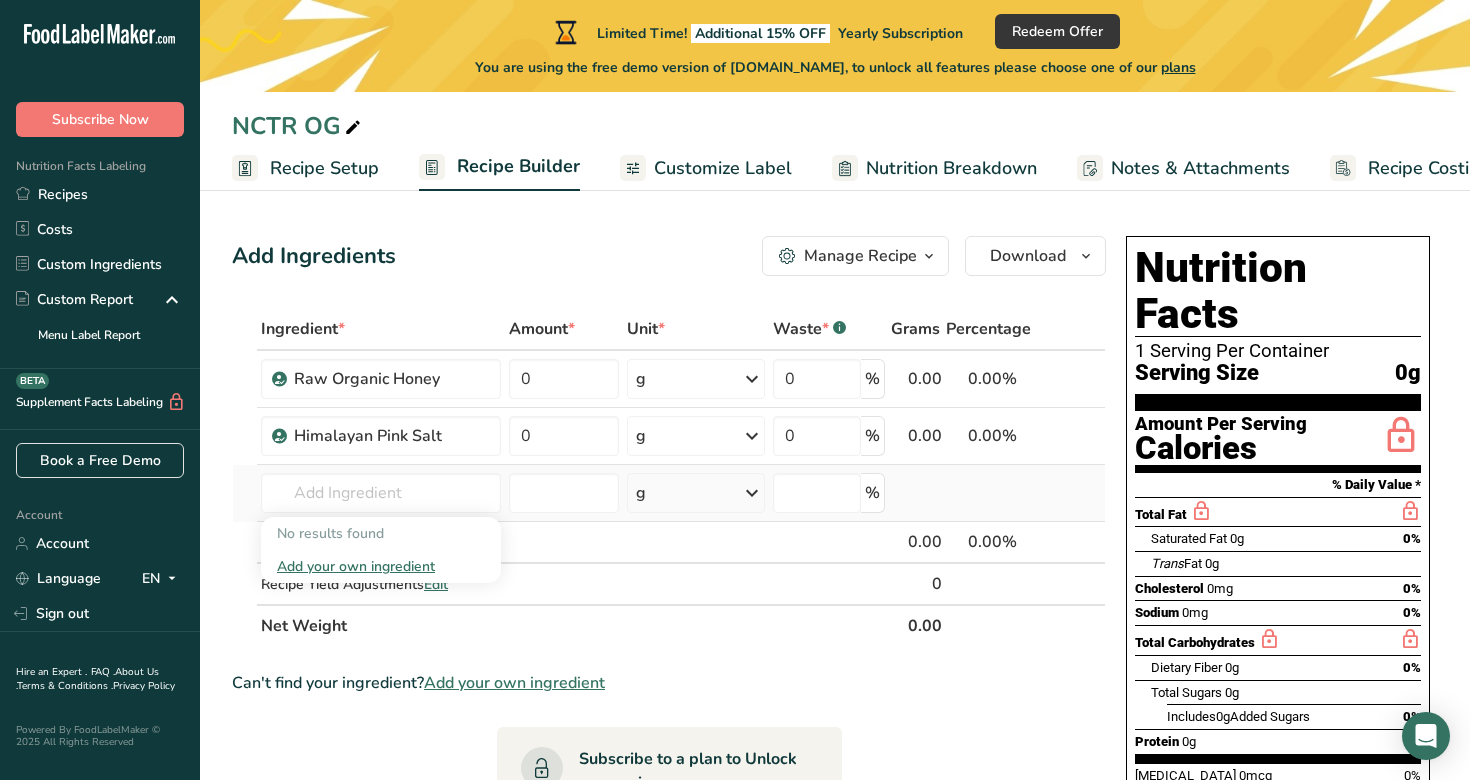 click on "Add your own ingredient" at bounding box center [381, 566] 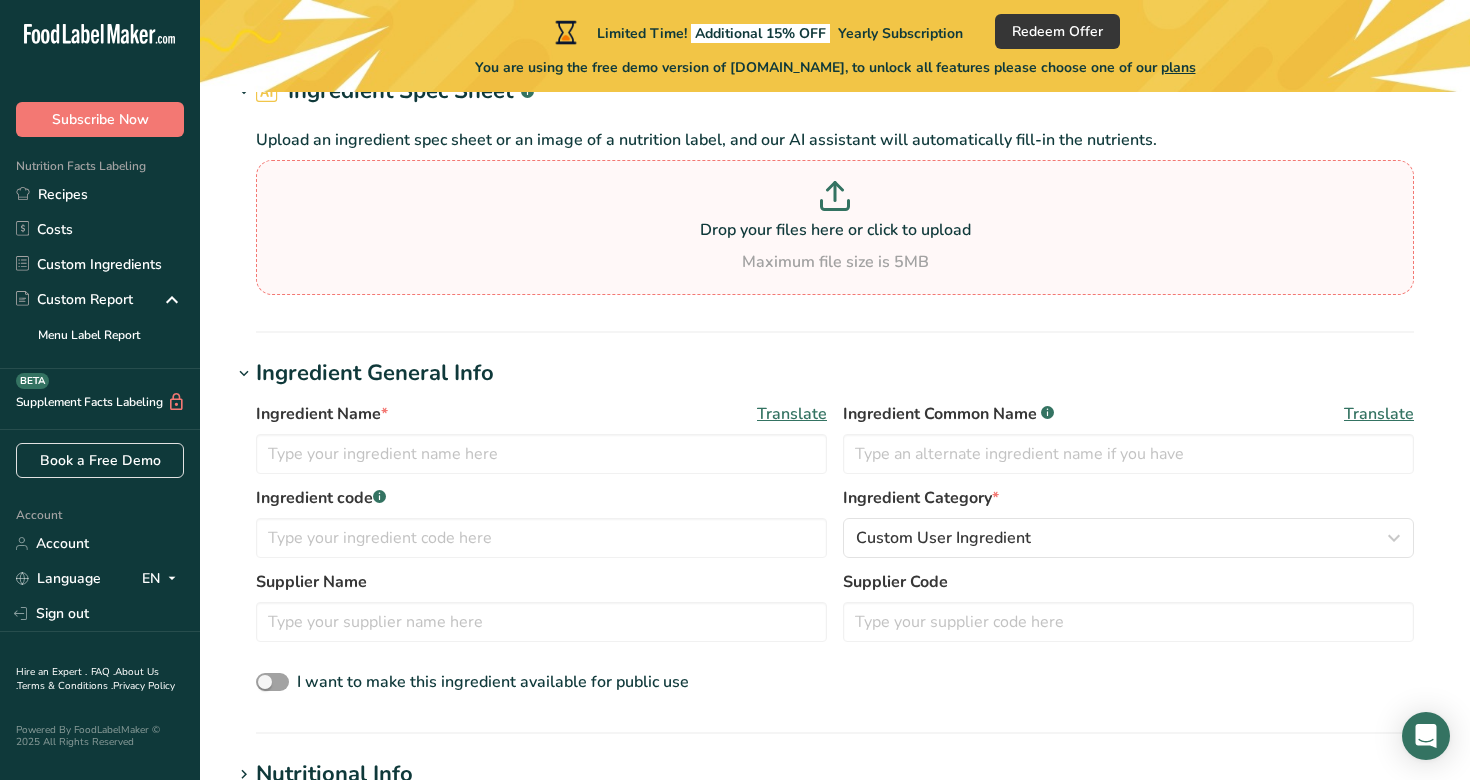 scroll, scrollTop: 235, scrollLeft: 0, axis: vertical 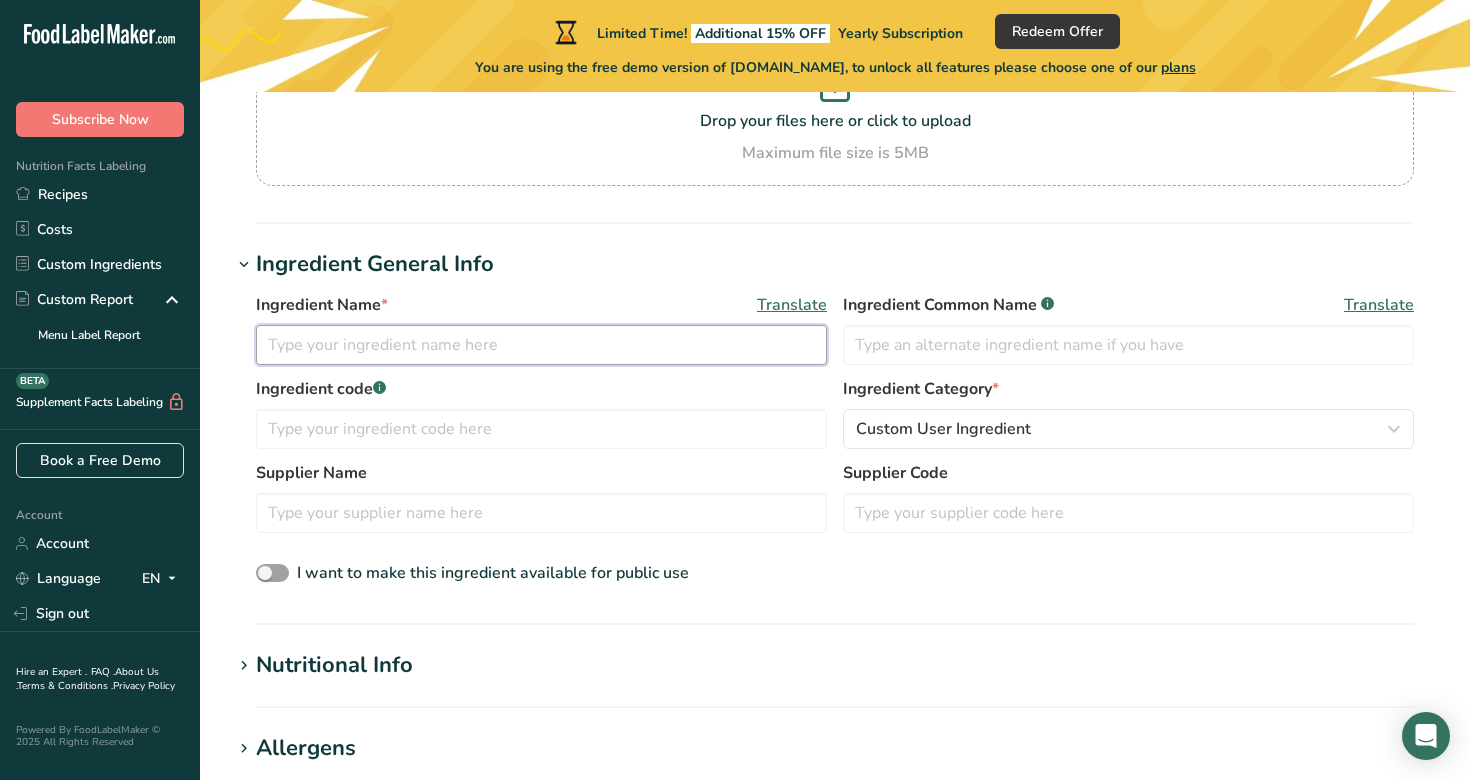 click at bounding box center (541, 345) 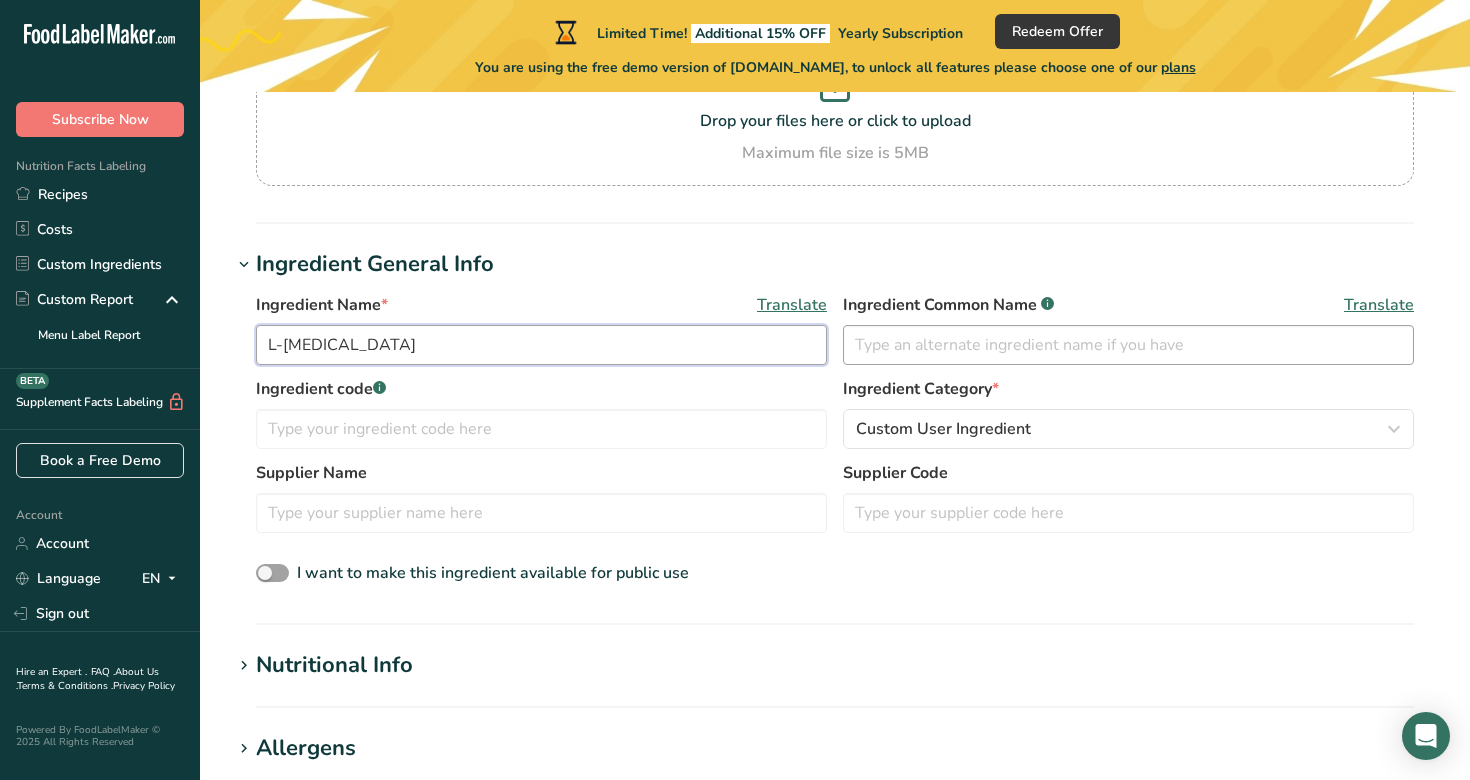 type on "L-Alanine" 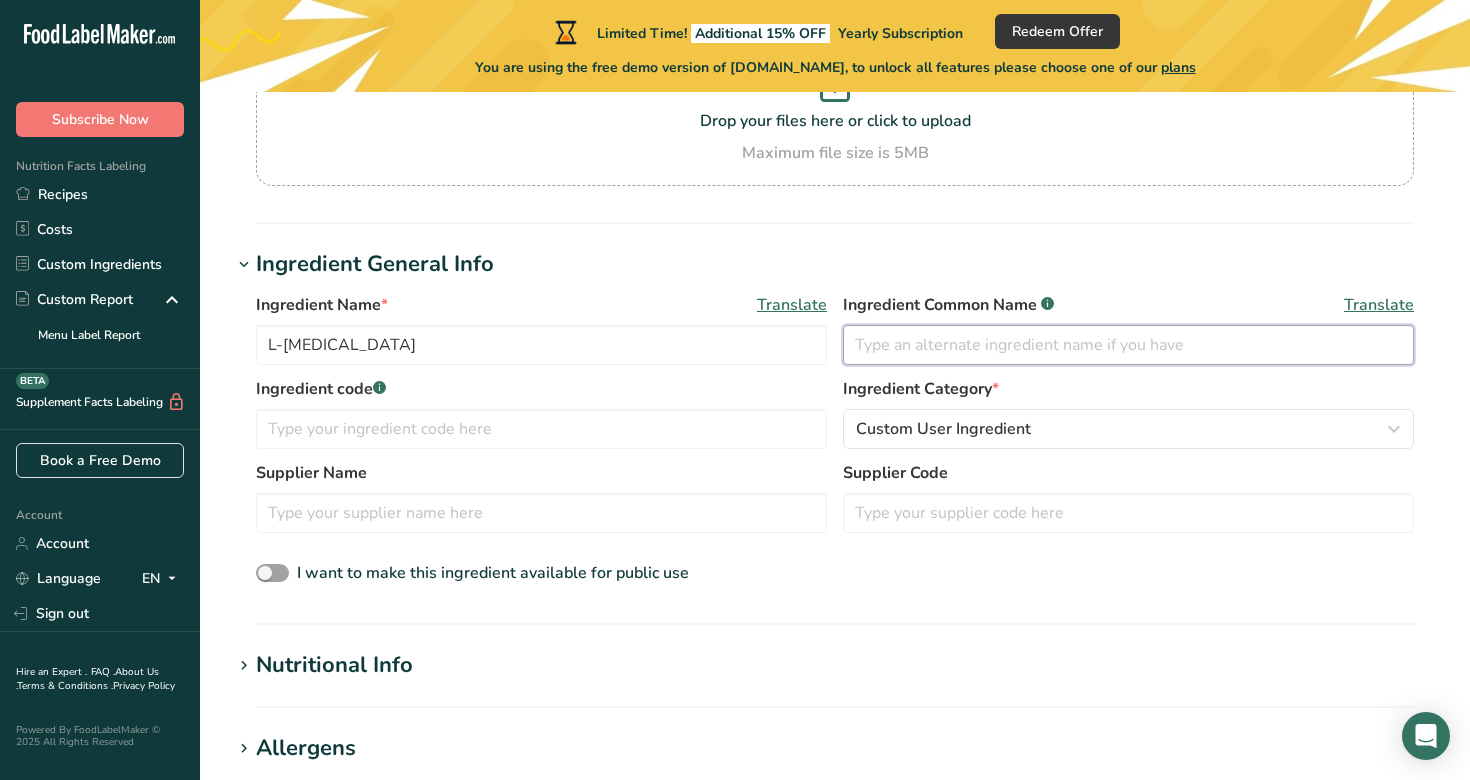 click at bounding box center (1128, 345) 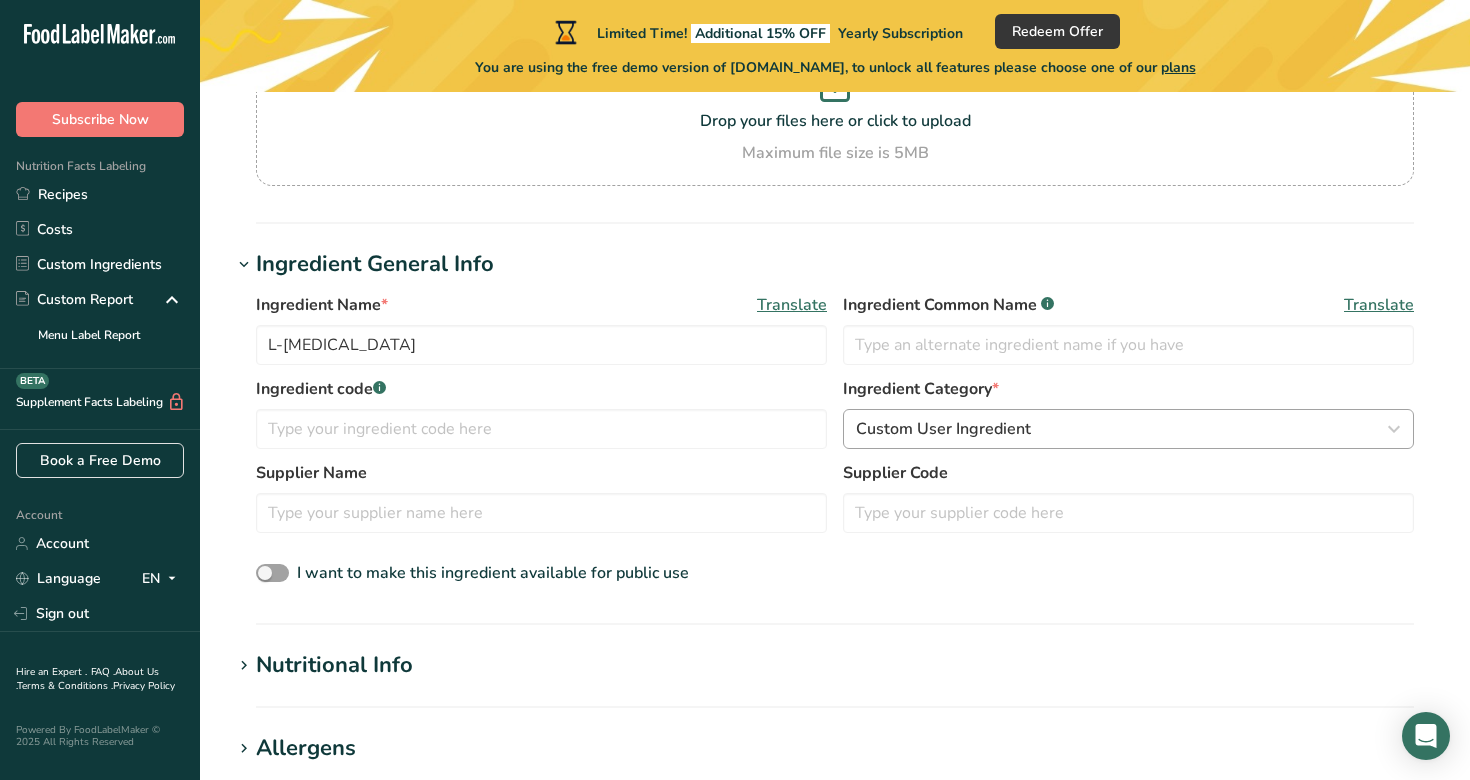 click on "Custom User Ingredient" at bounding box center [1122, 429] 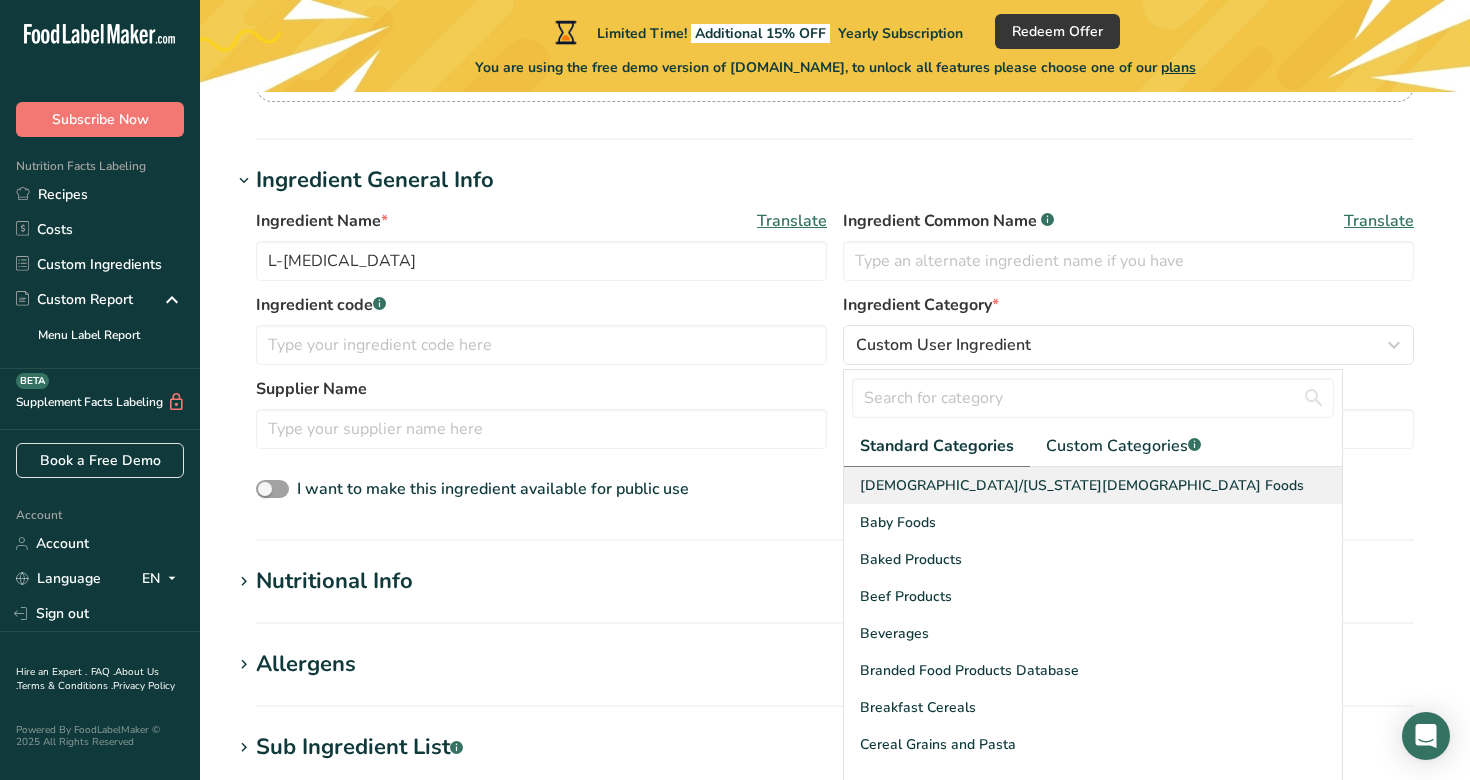 scroll, scrollTop: 318, scrollLeft: 0, axis: vertical 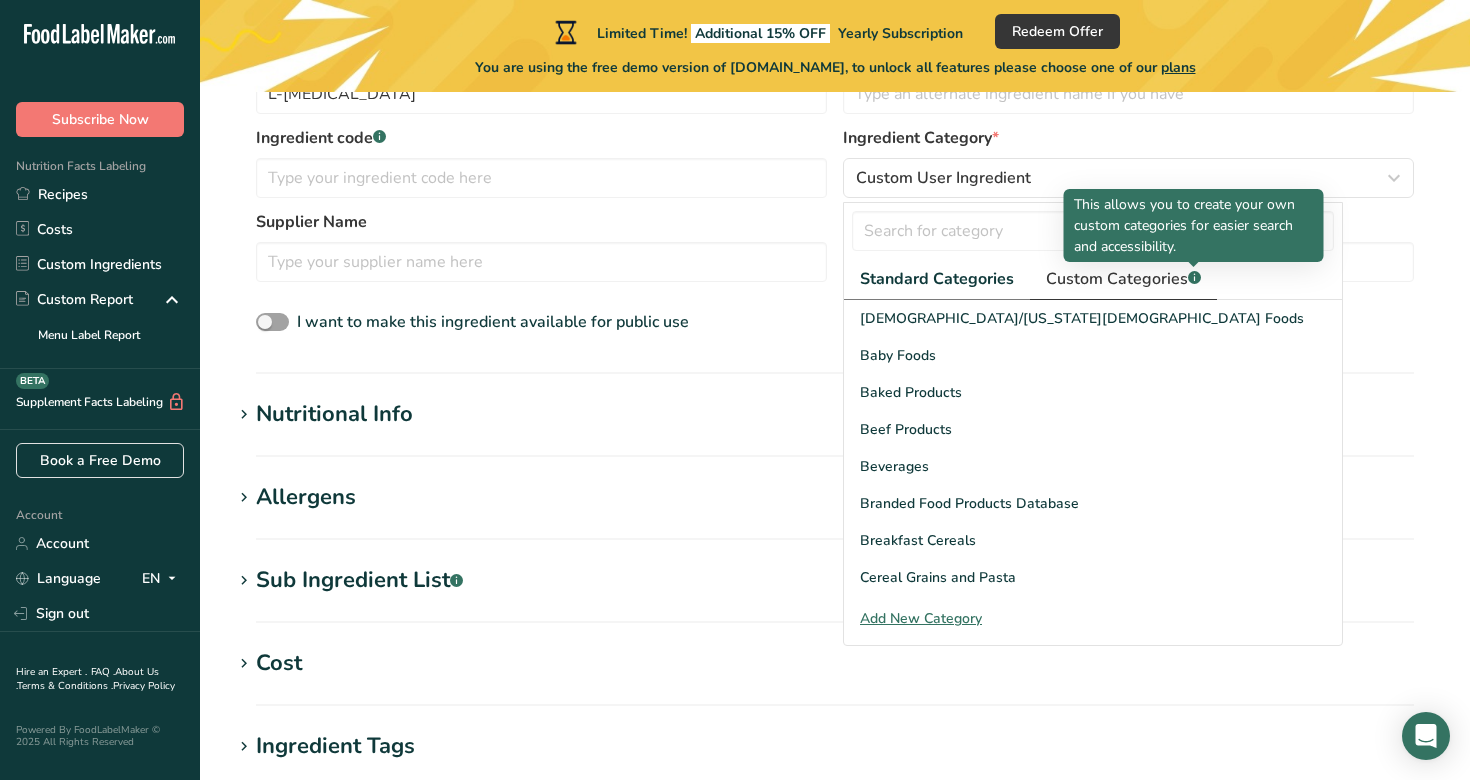 click on "Custom Categories
.a-a{fill:#347362;}.b-a{fill:#fff;}" at bounding box center [1123, 279] 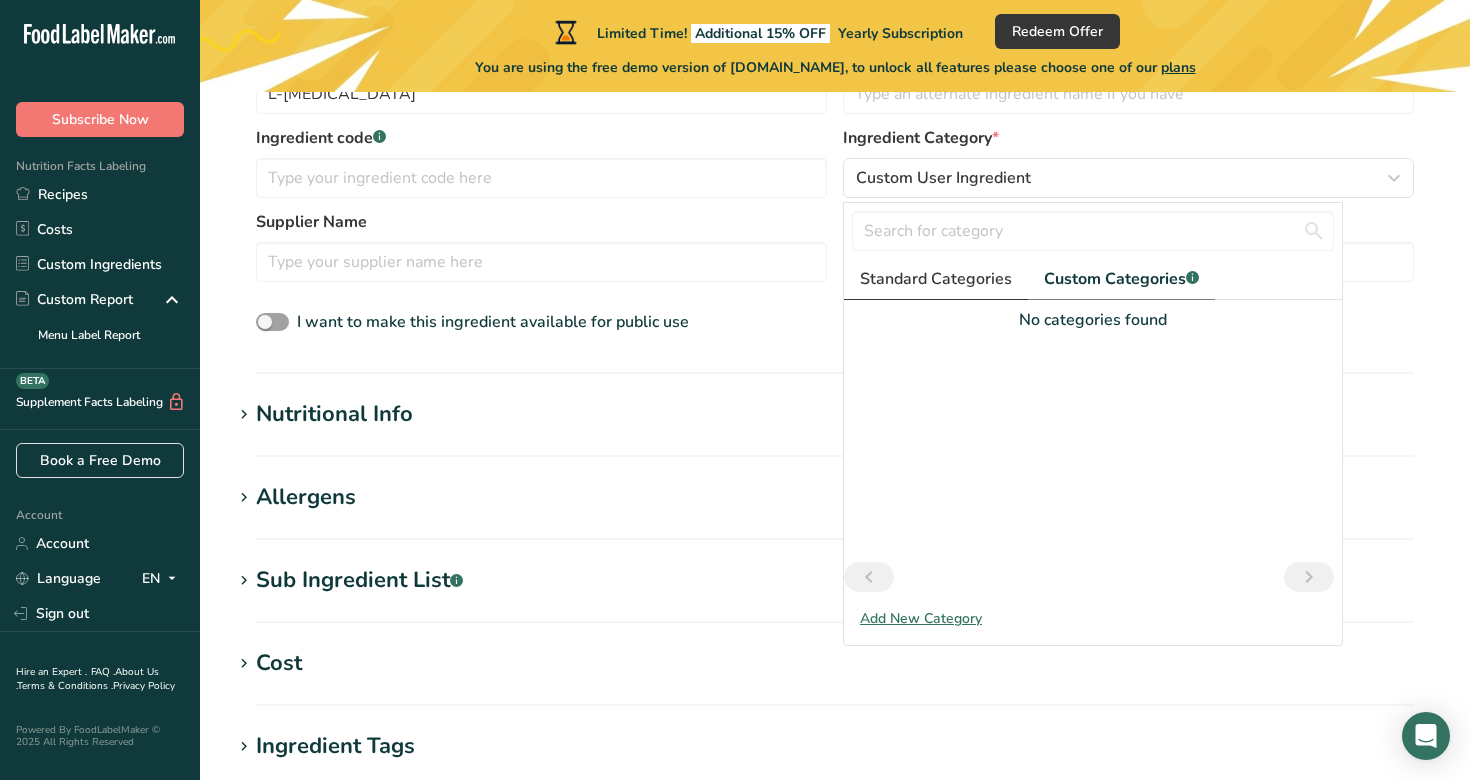 click on "Standard Categories" at bounding box center [936, 279] 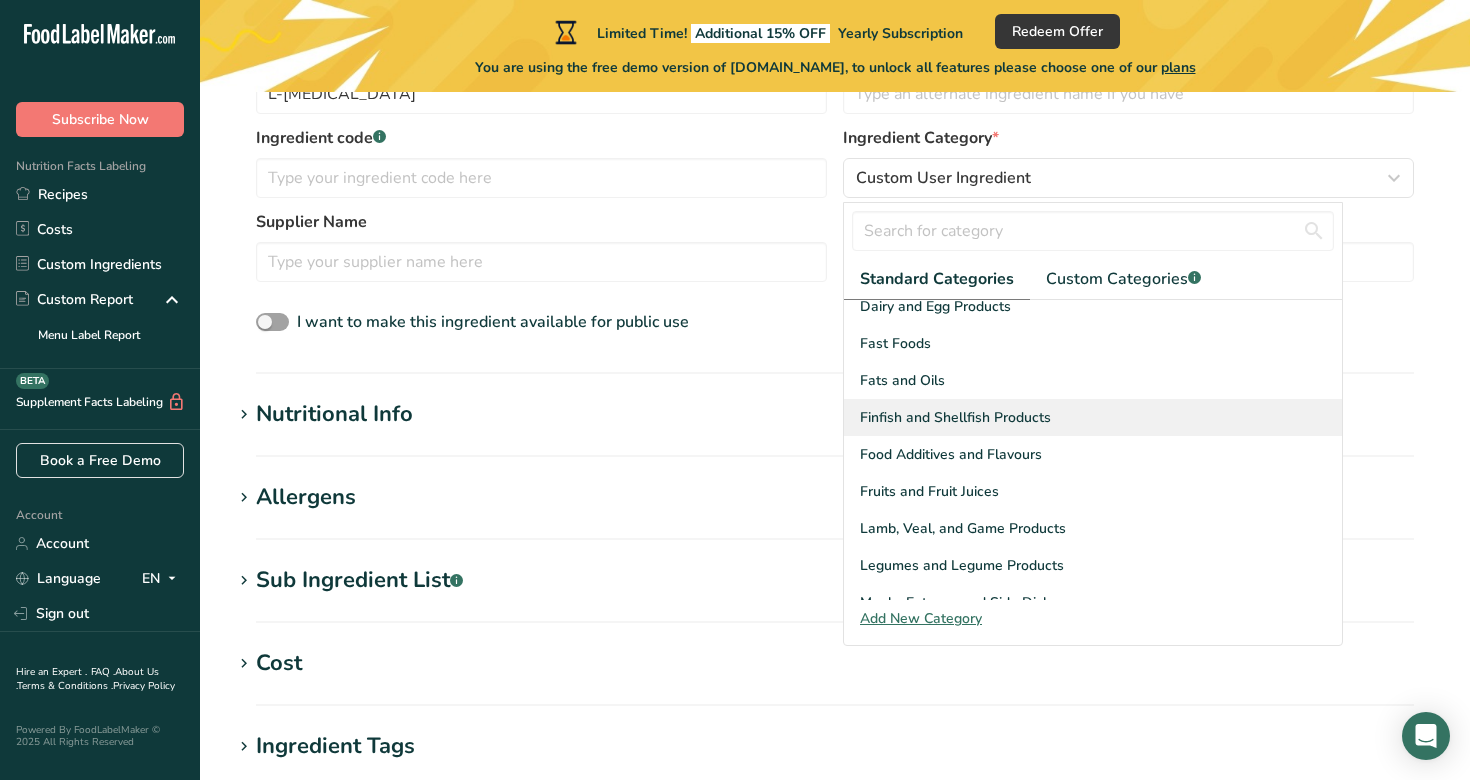 scroll, scrollTop: 352, scrollLeft: 0, axis: vertical 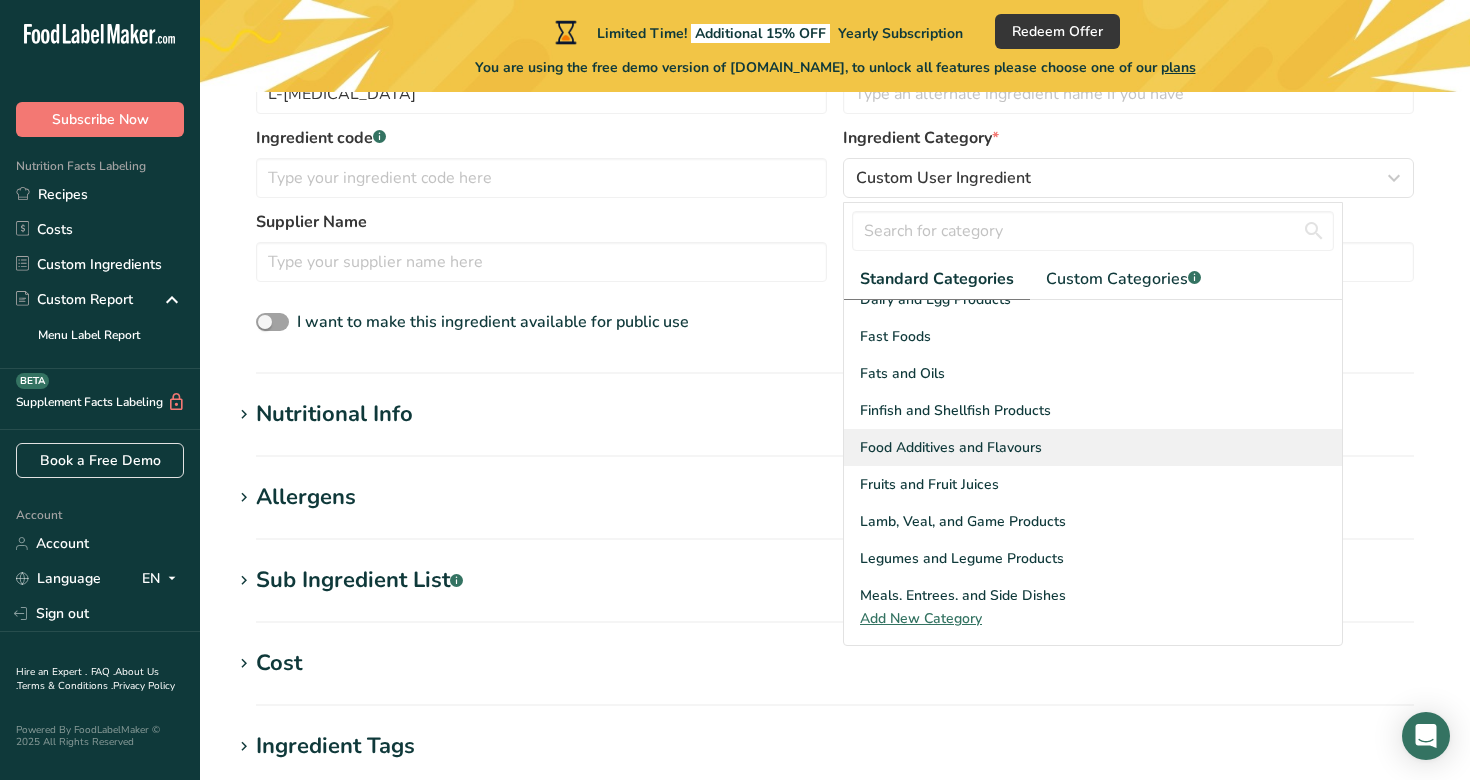 click on "Food Additives and Flavours" at bounding box center [1093, 447] 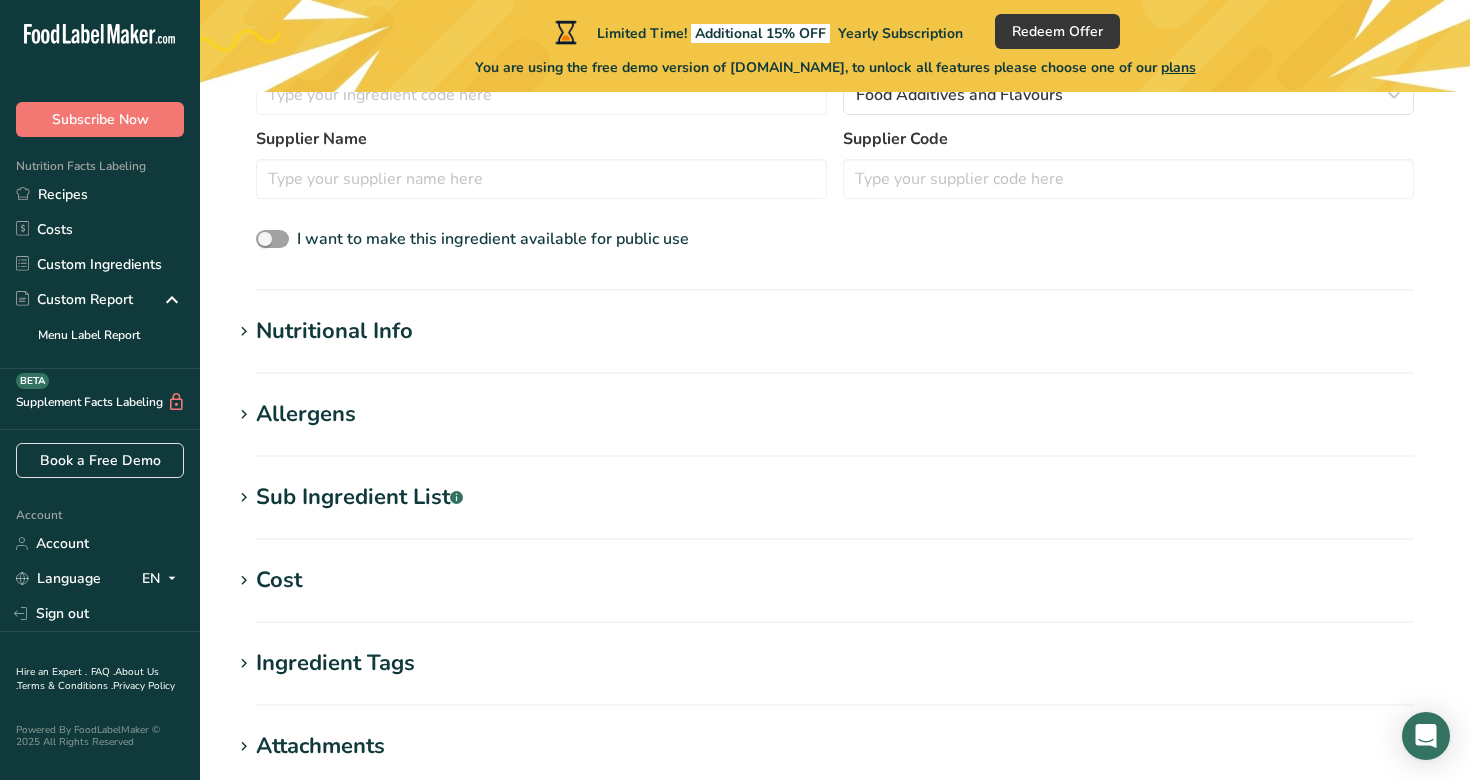 scroll, scrollTop: 593, scrollLeft: 0, axis: vertical 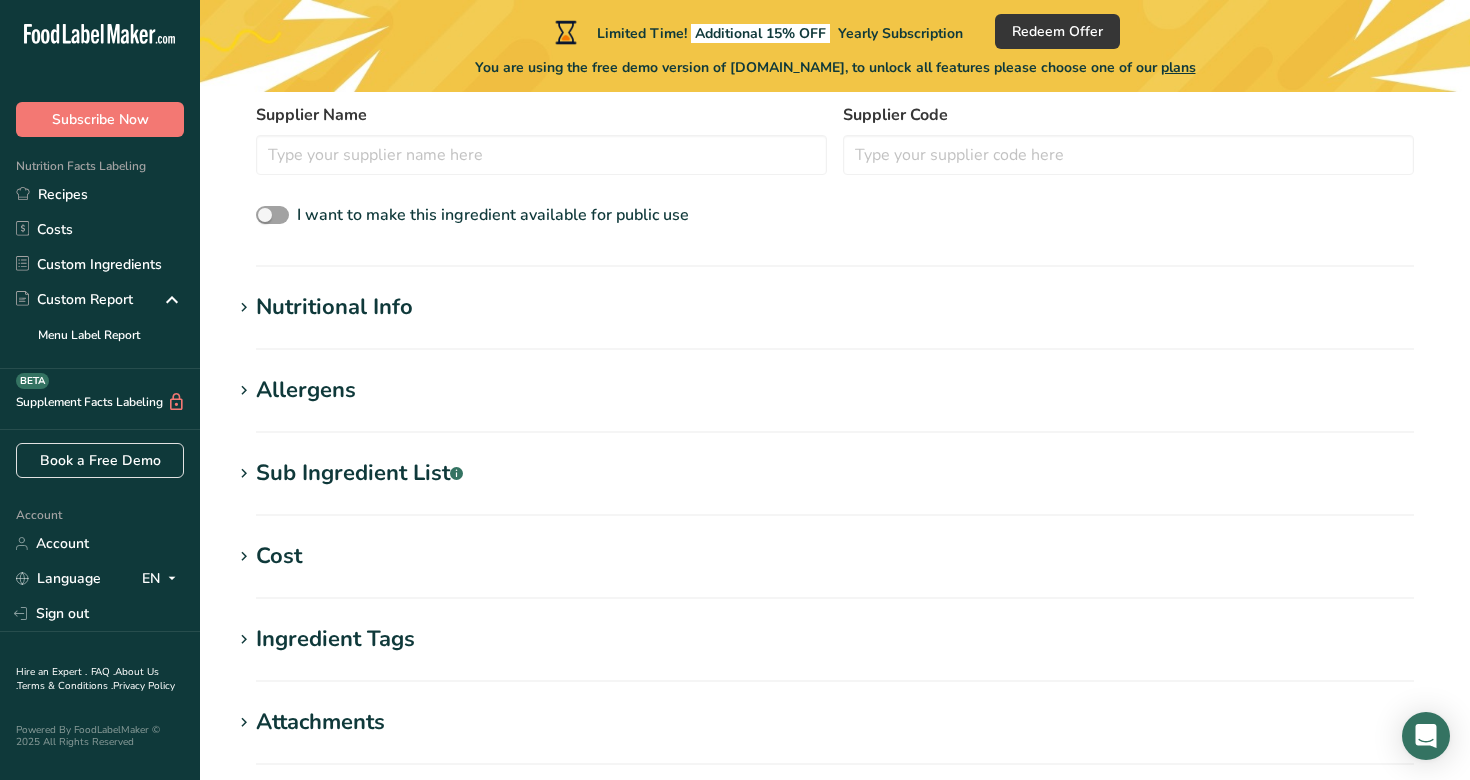 click on "Nutritional Info" at bounding box center [835, 307] 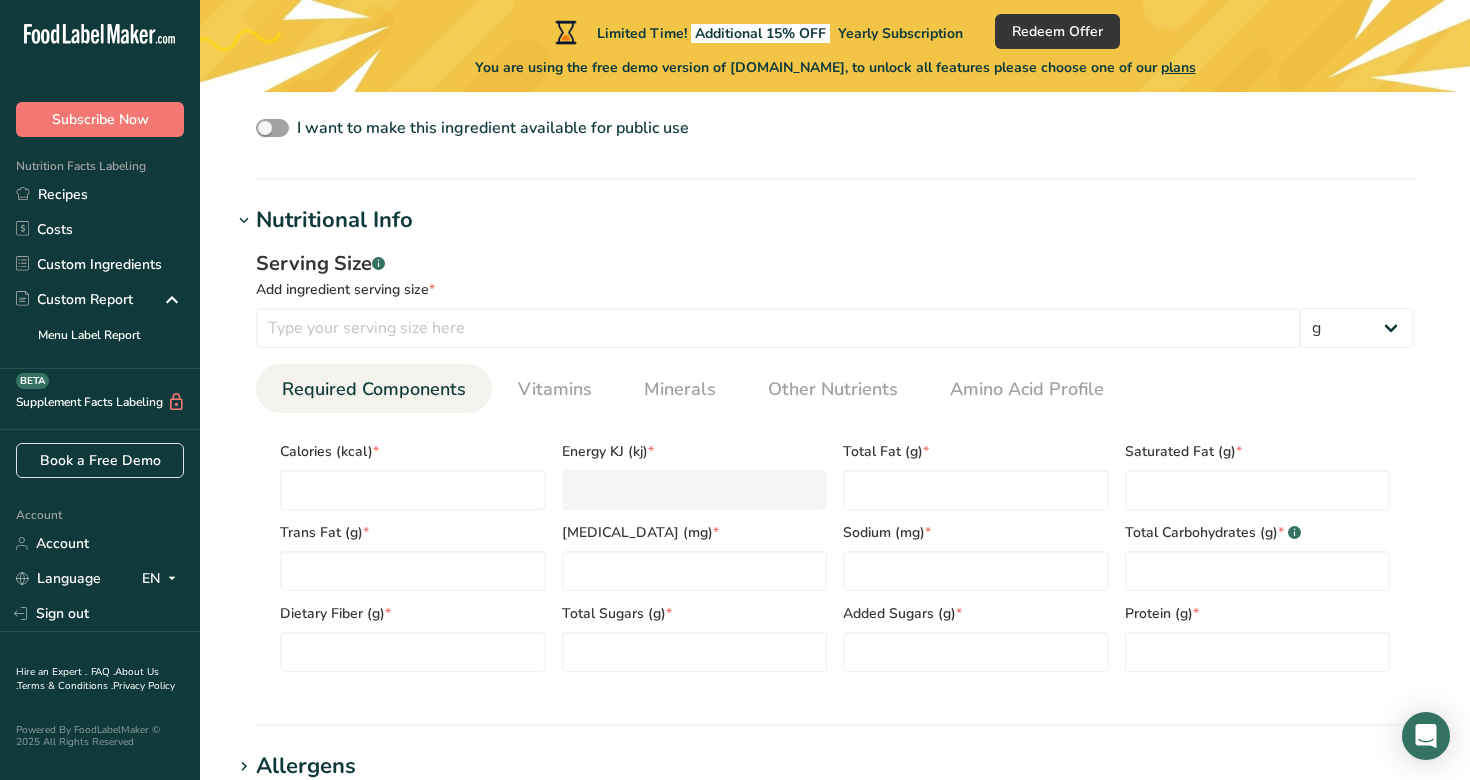 scroll, scrollTop: 568, scrollLeft: 0, axis: vertical 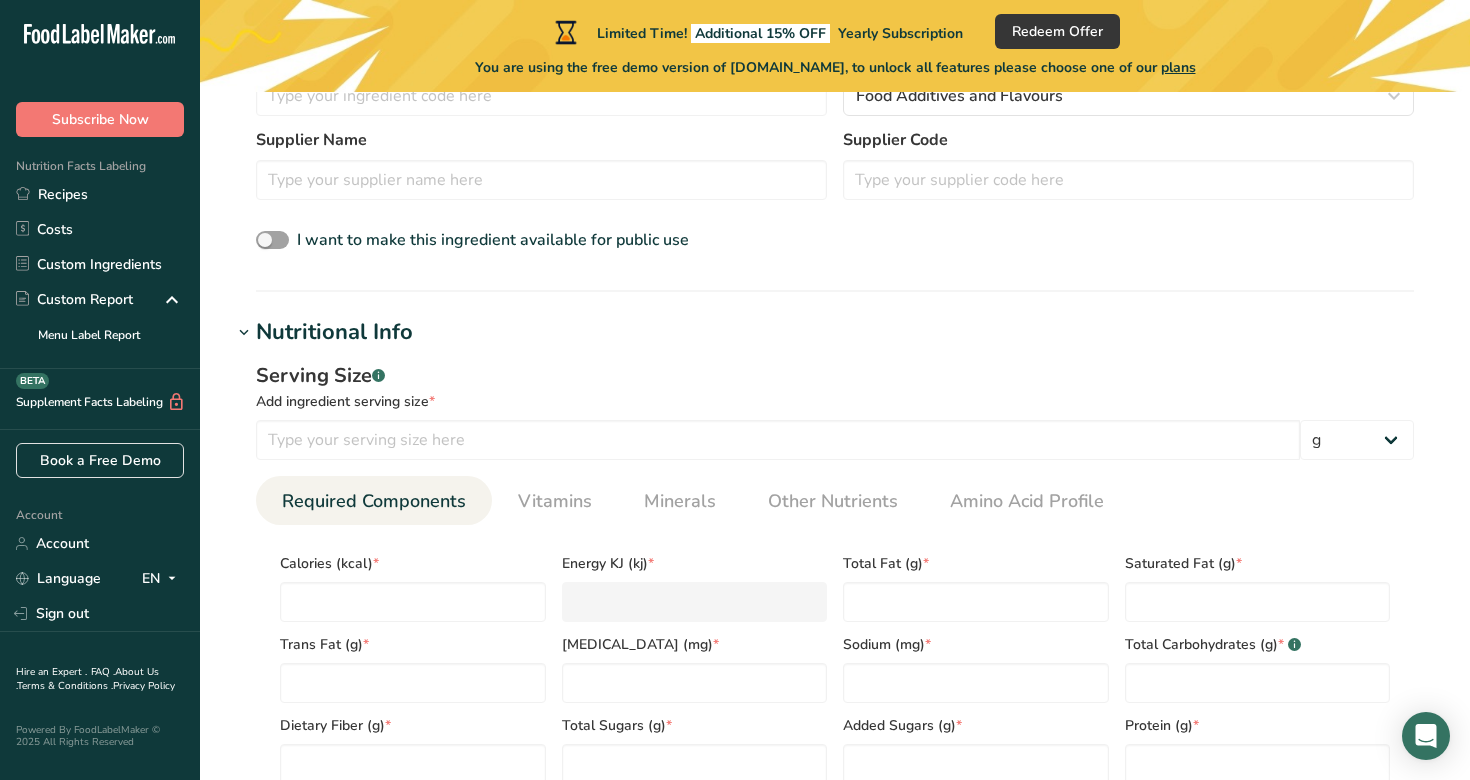 click at bounding box center (244, 333) 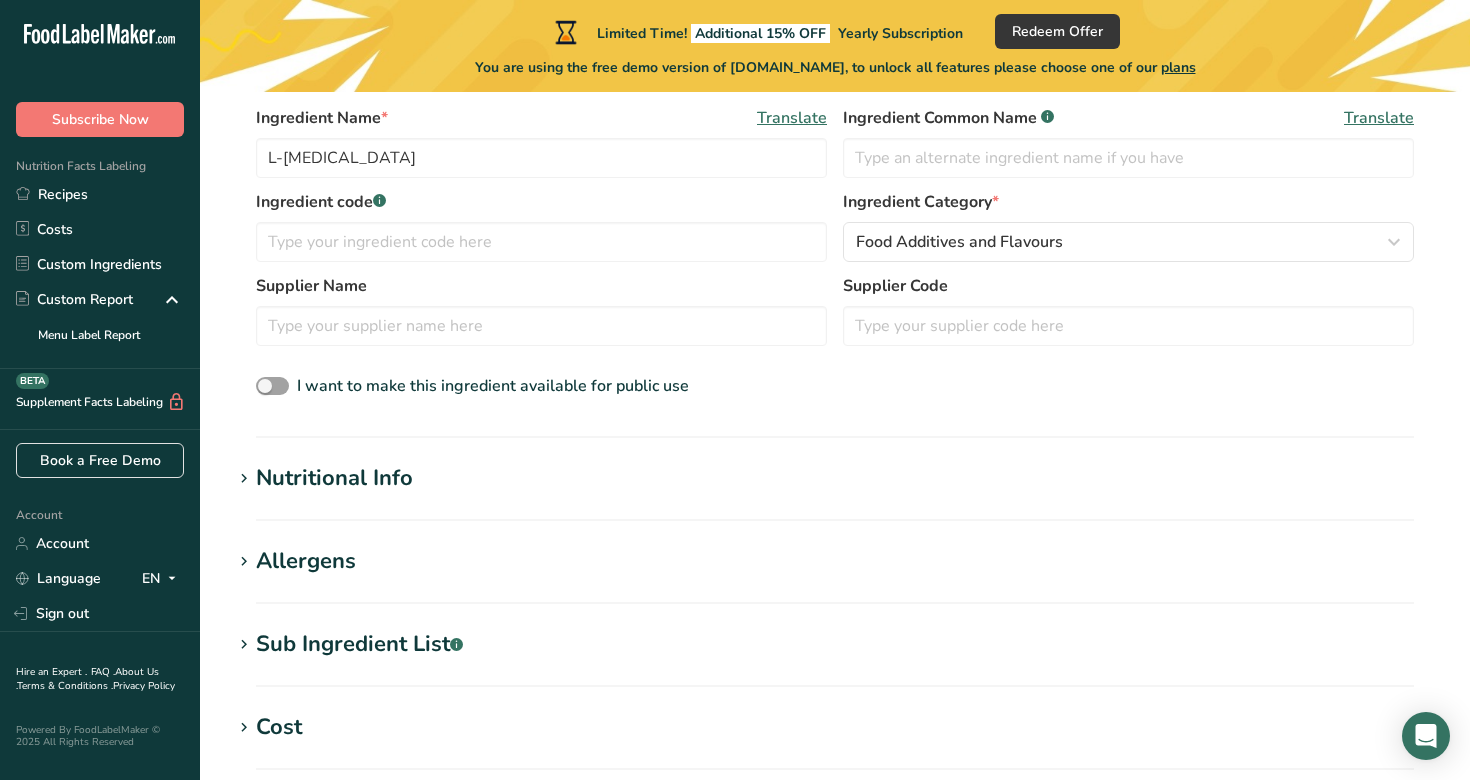 scroll, scrollTop: 411, scrollLeft: 0, axis: vertical 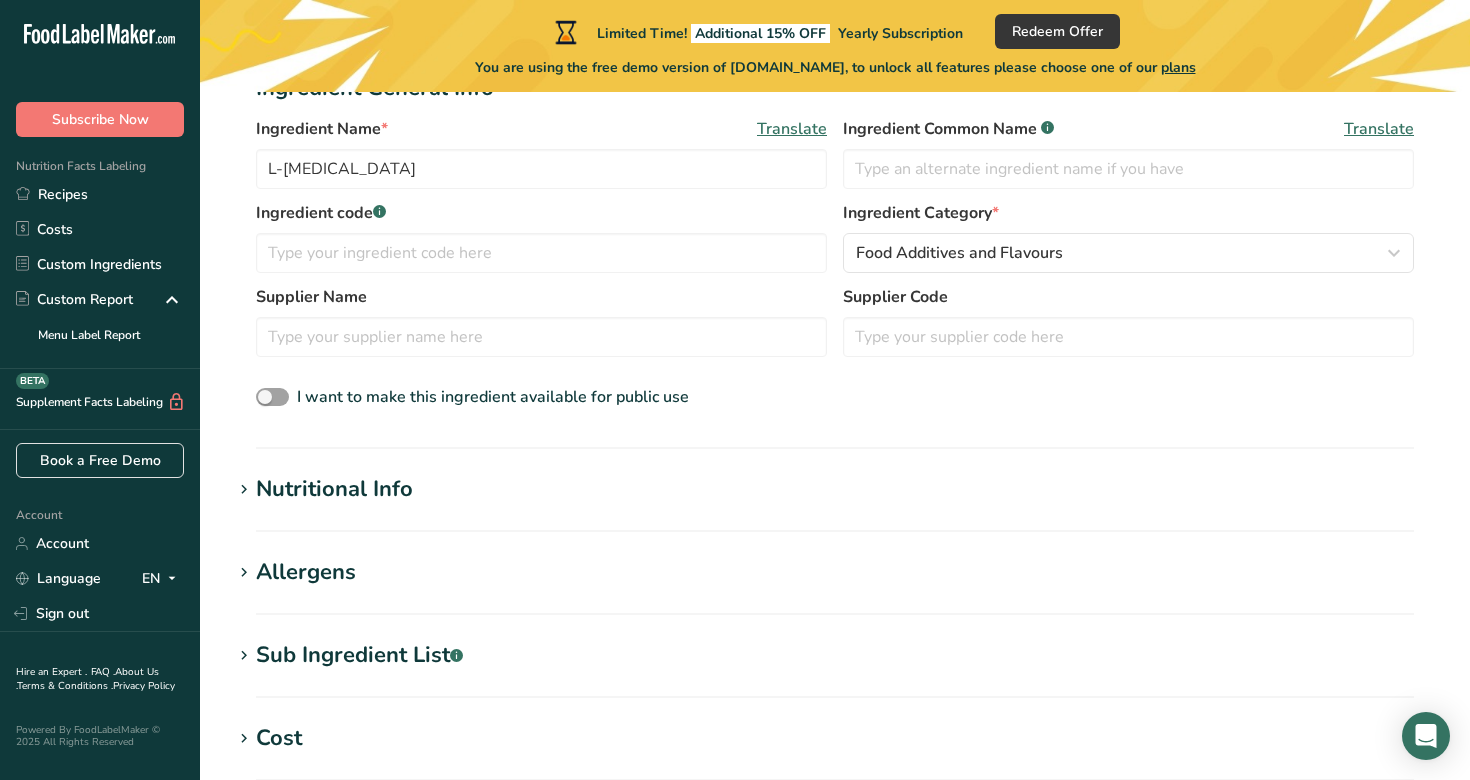 click at bounding box center (244, 490) 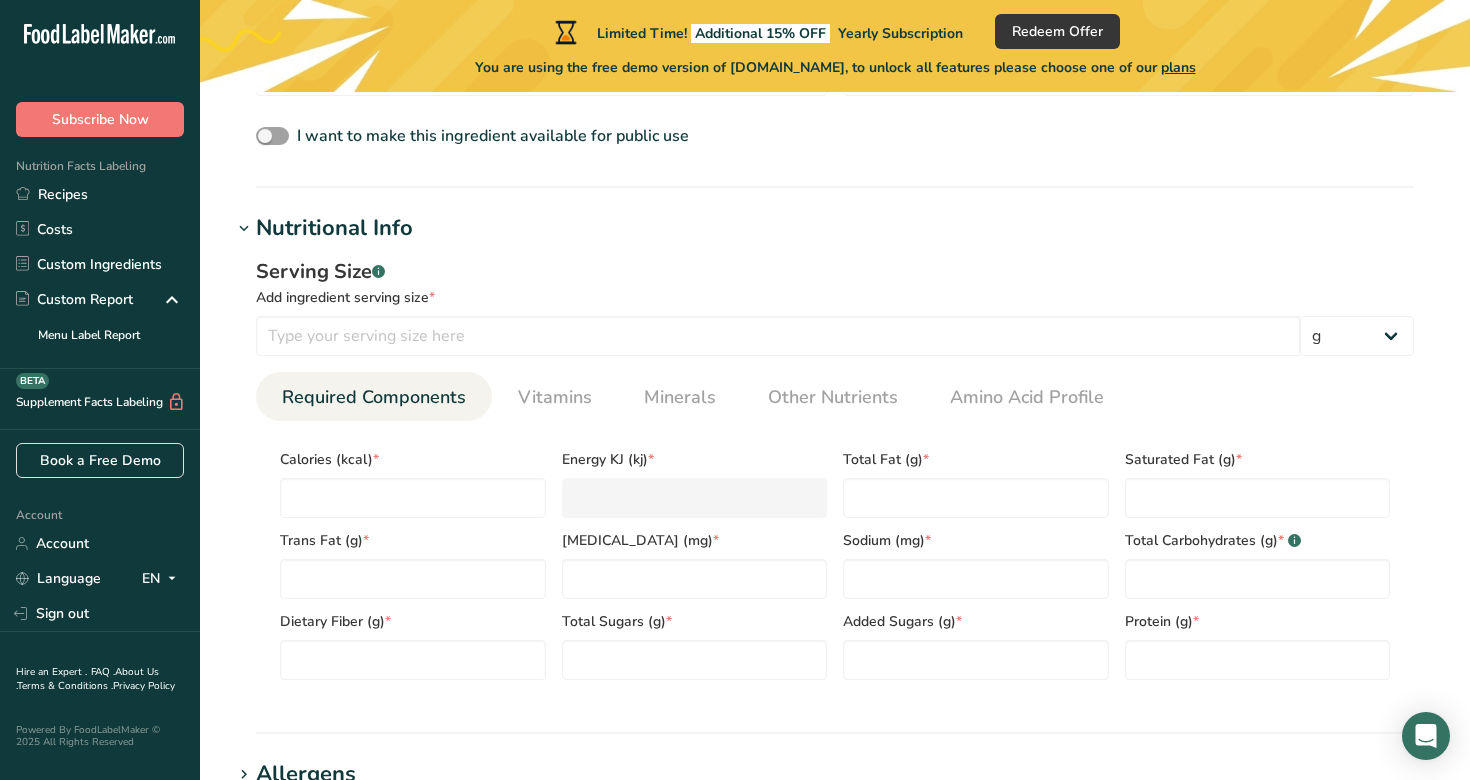 scroll, scrollTop: 754, scrollLeft: 0, axis: vertical 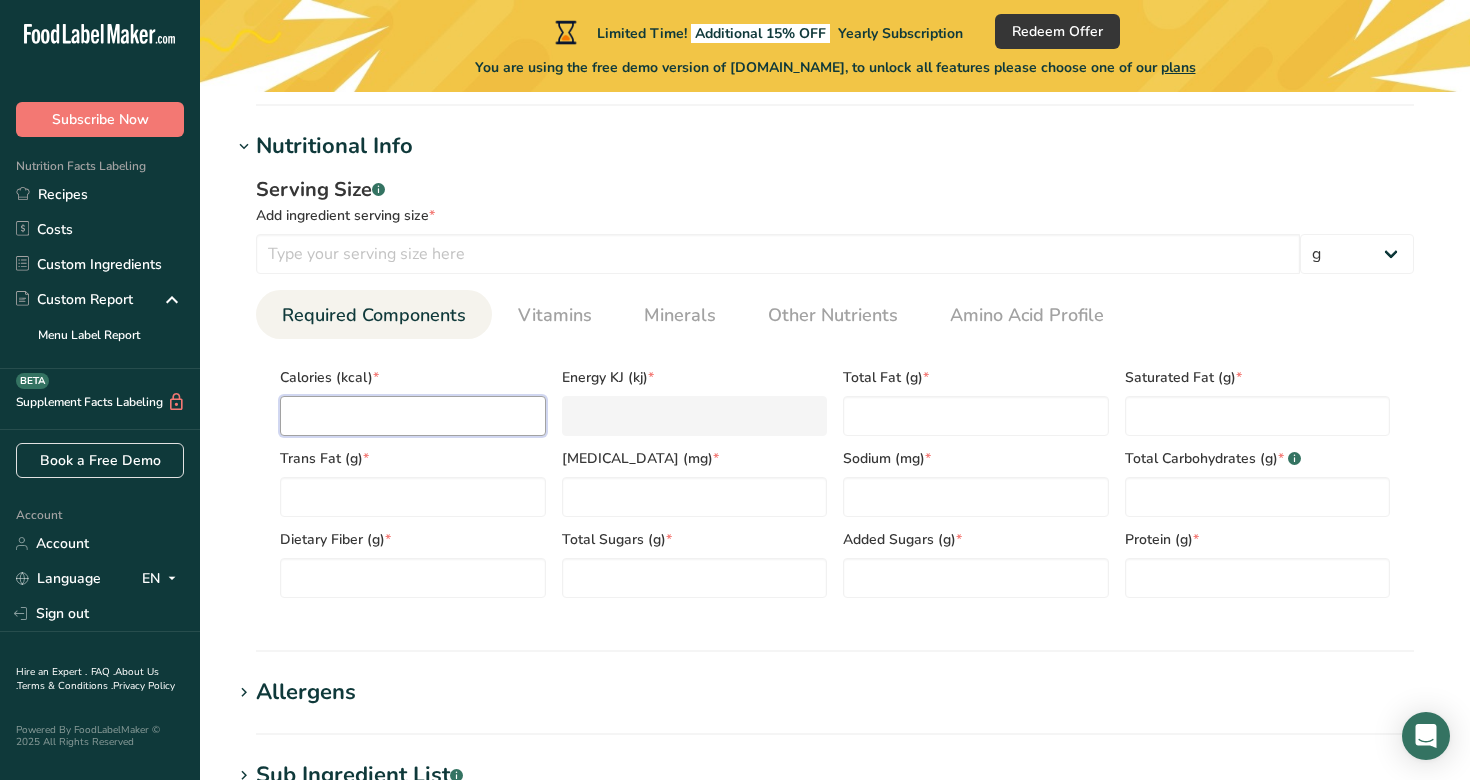 click at bounding box center [413, 416] 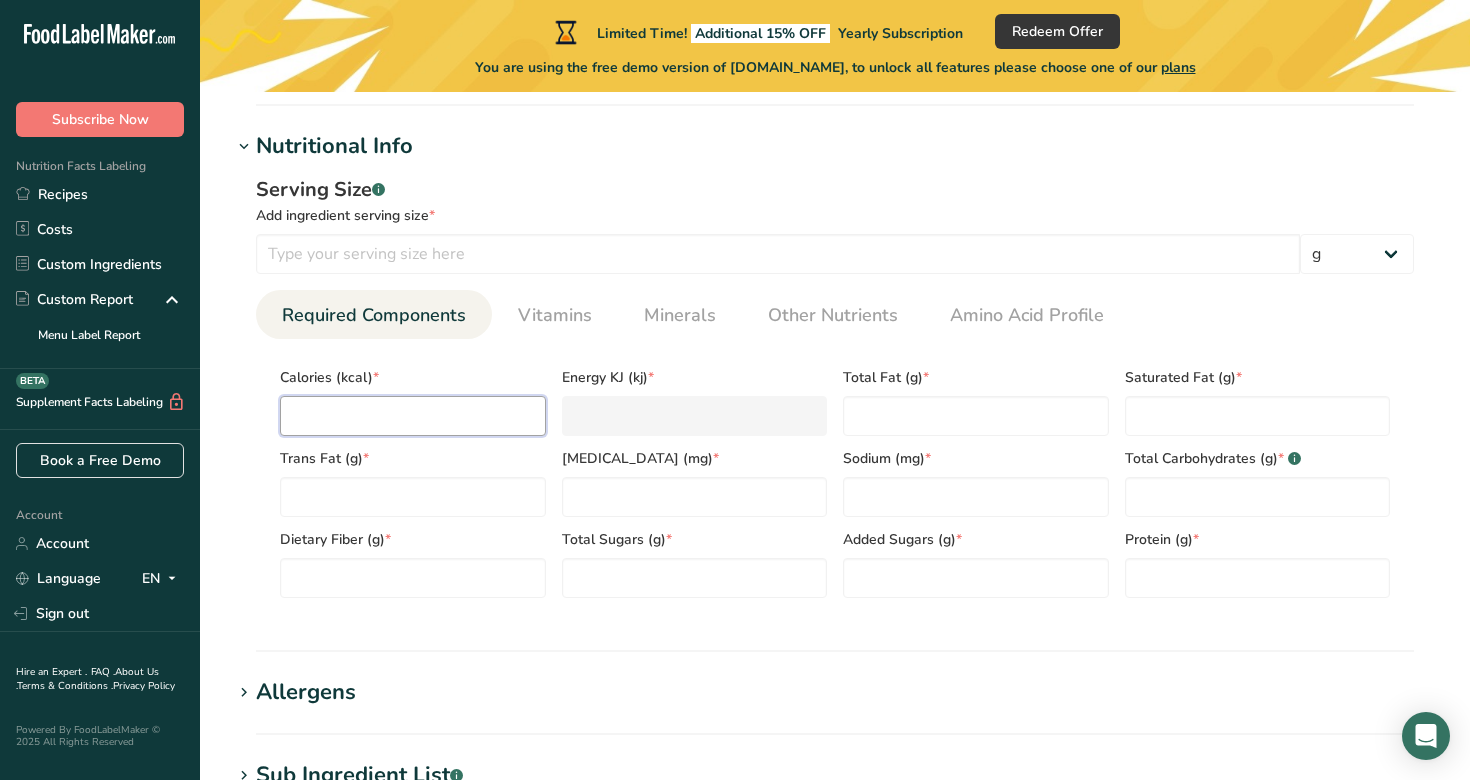 click at bounding box center (413, 416) 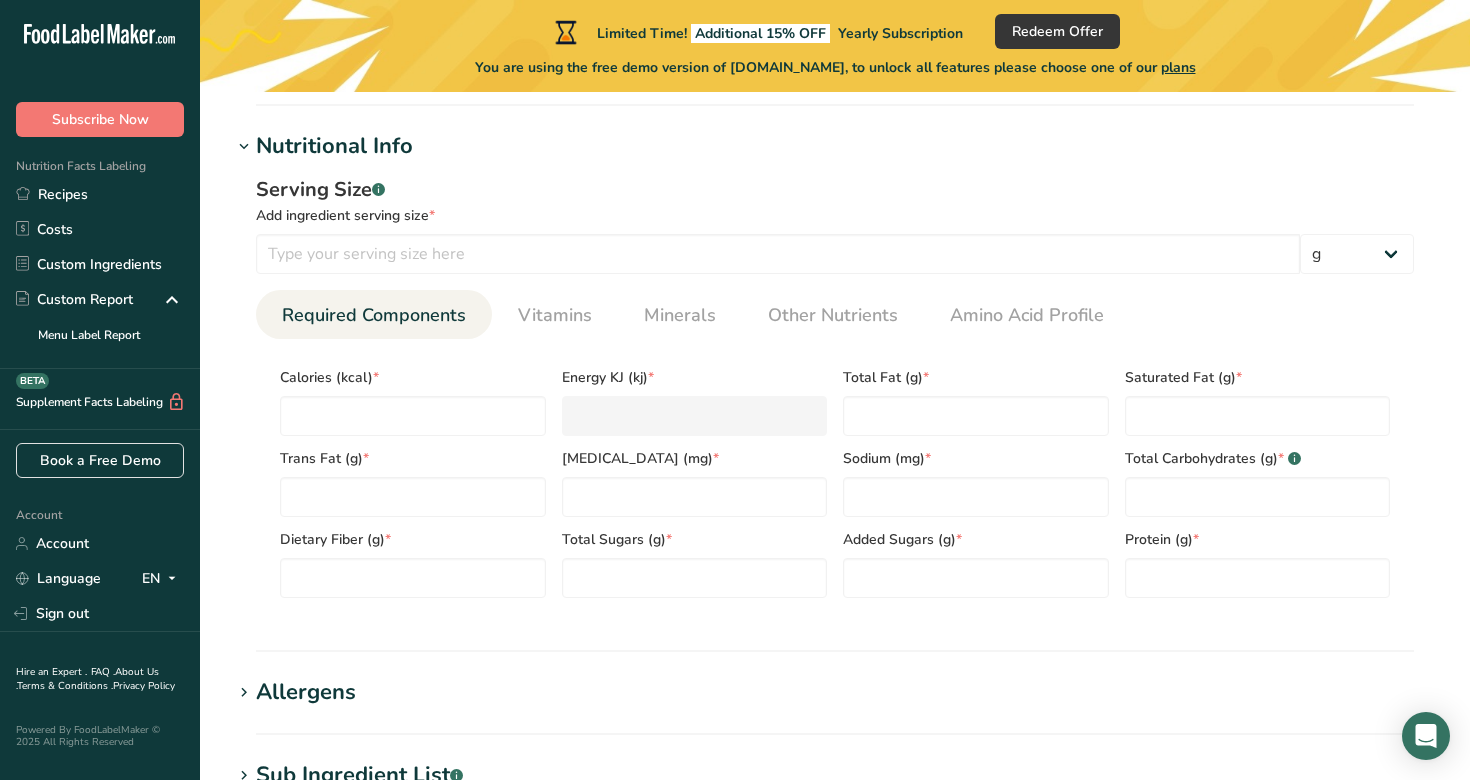 click on "Calories
(kcal) *" at bounding box center [413, 377] 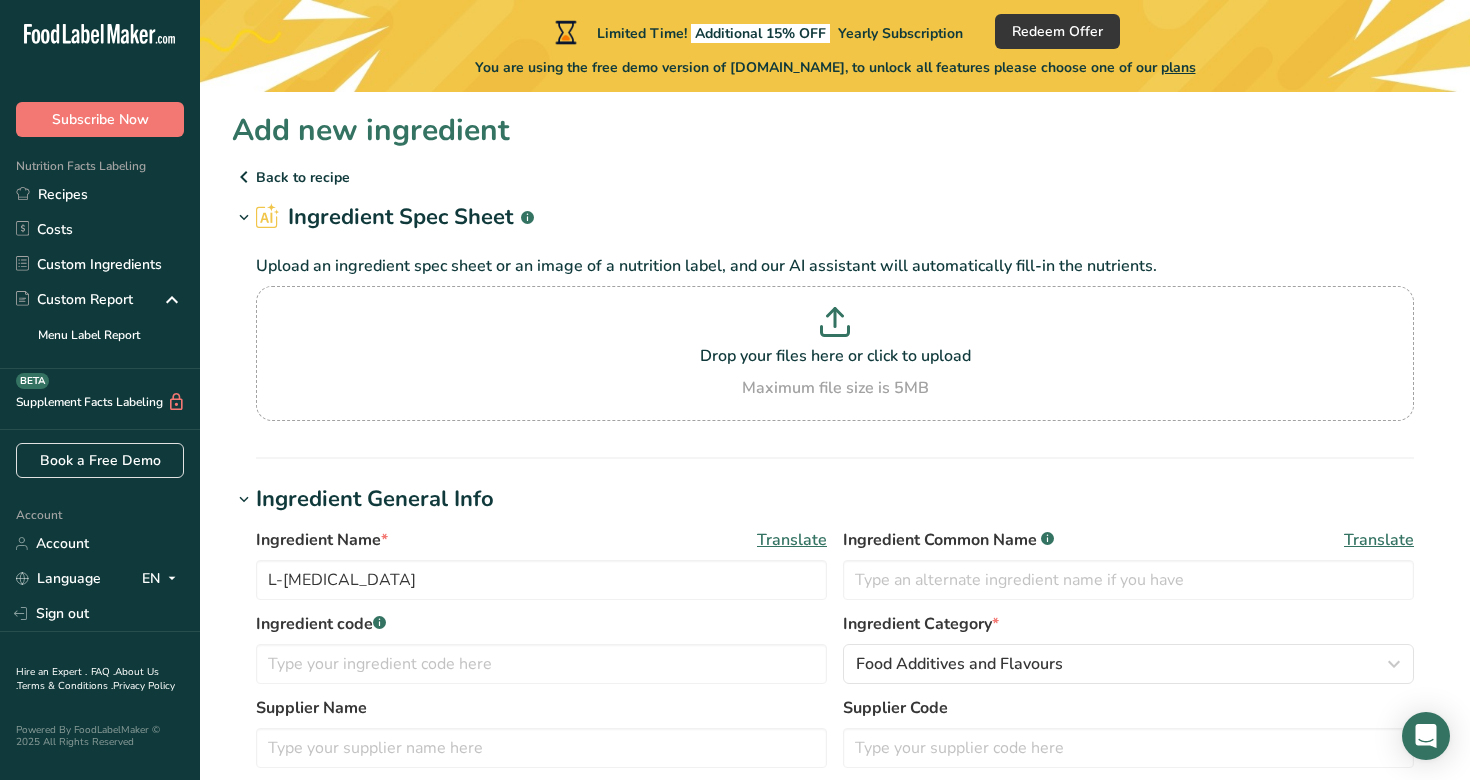 scroll, scrollTop: 0, scrollLeft: 0, axis: both 